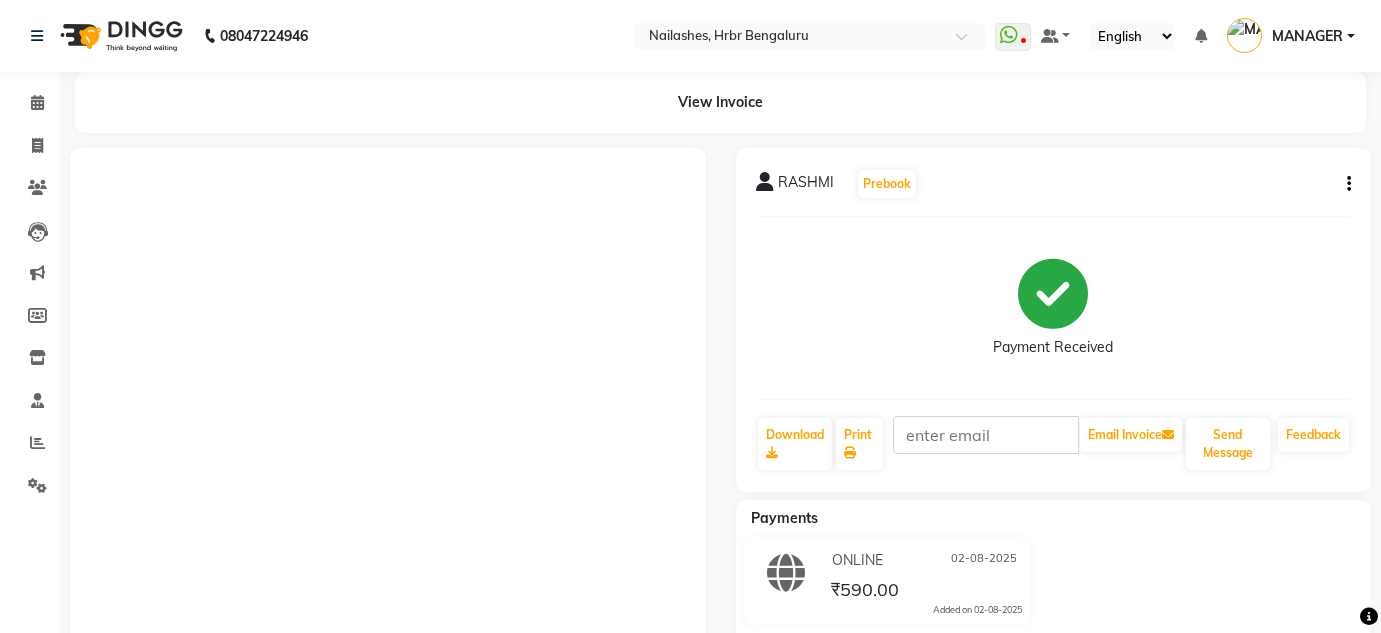 scroll, scrollTop: 0, scrollLeft: 0, axis: both 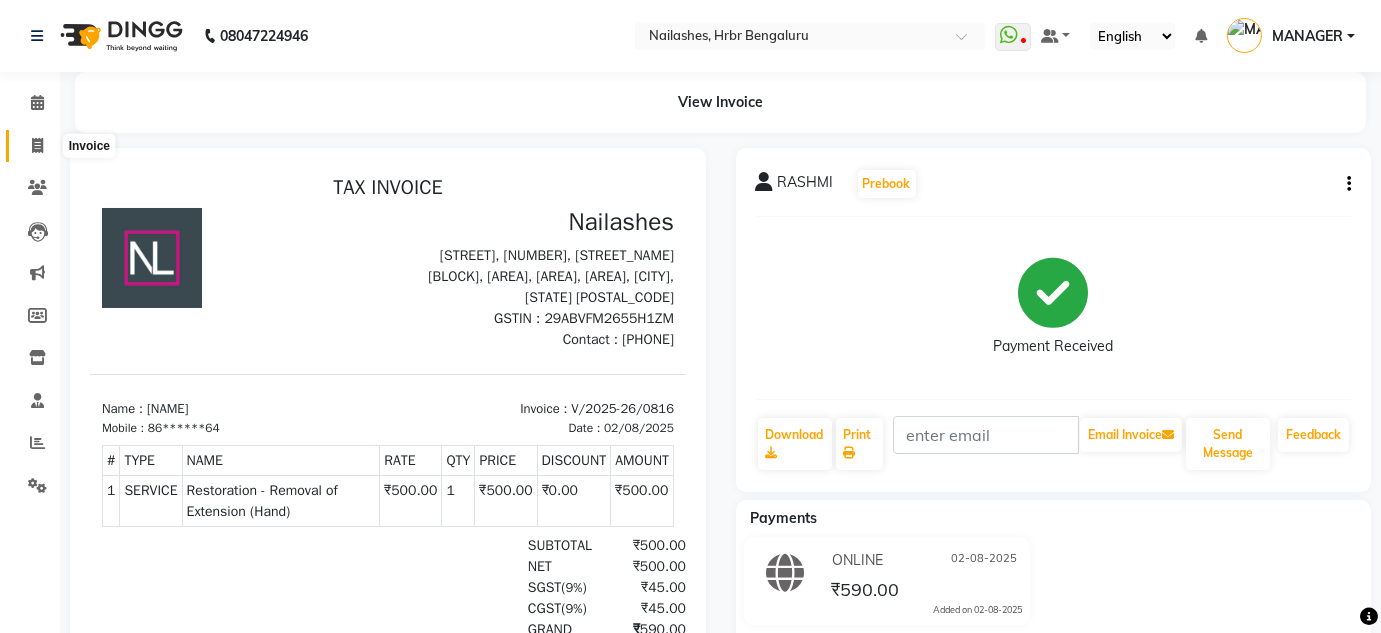 click 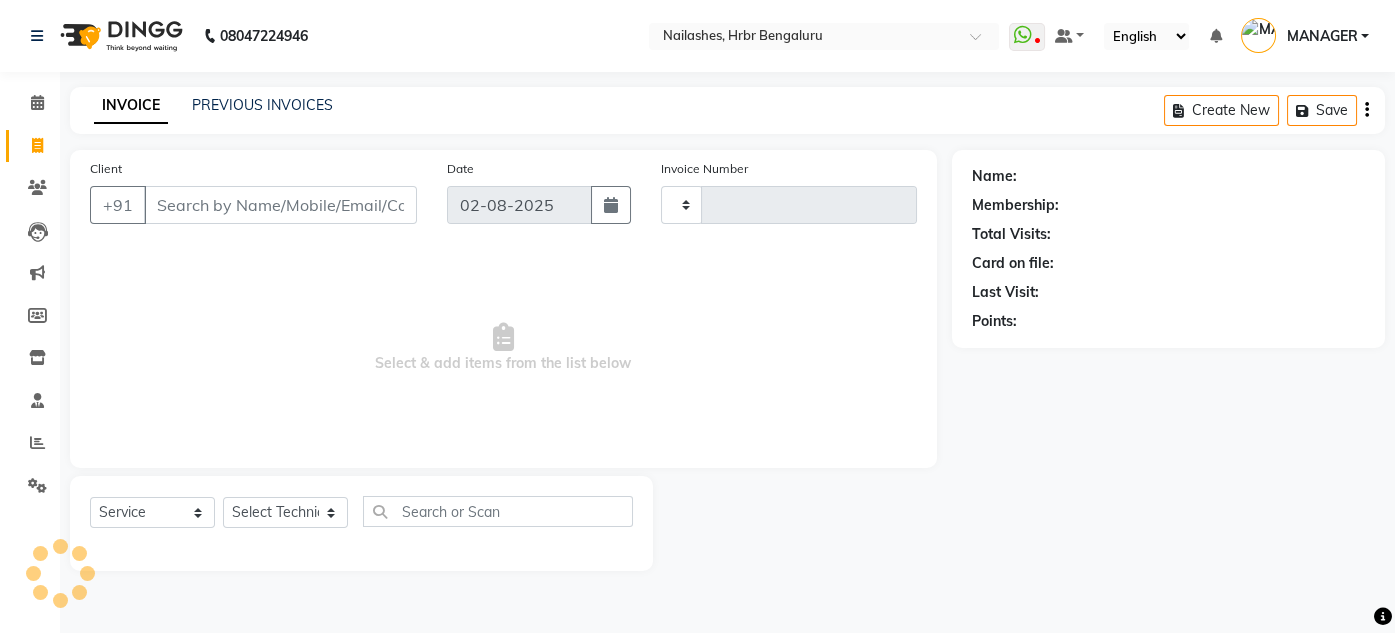 type on "0817" 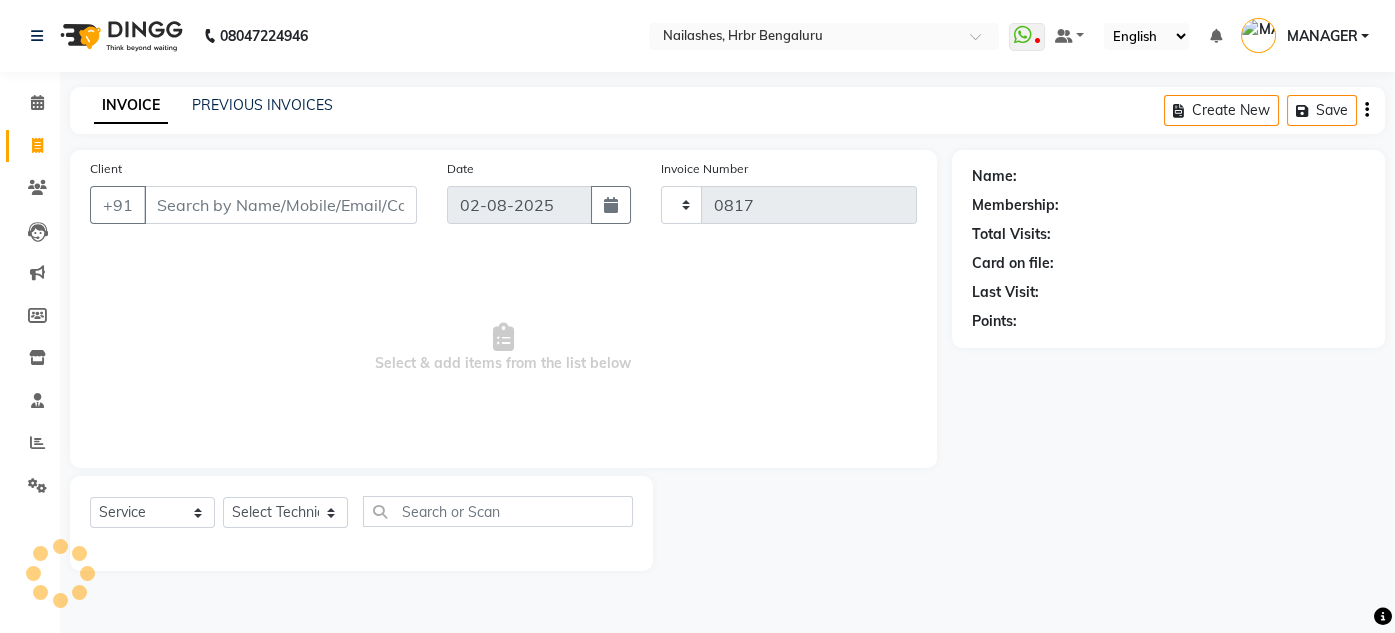 select on "3771" 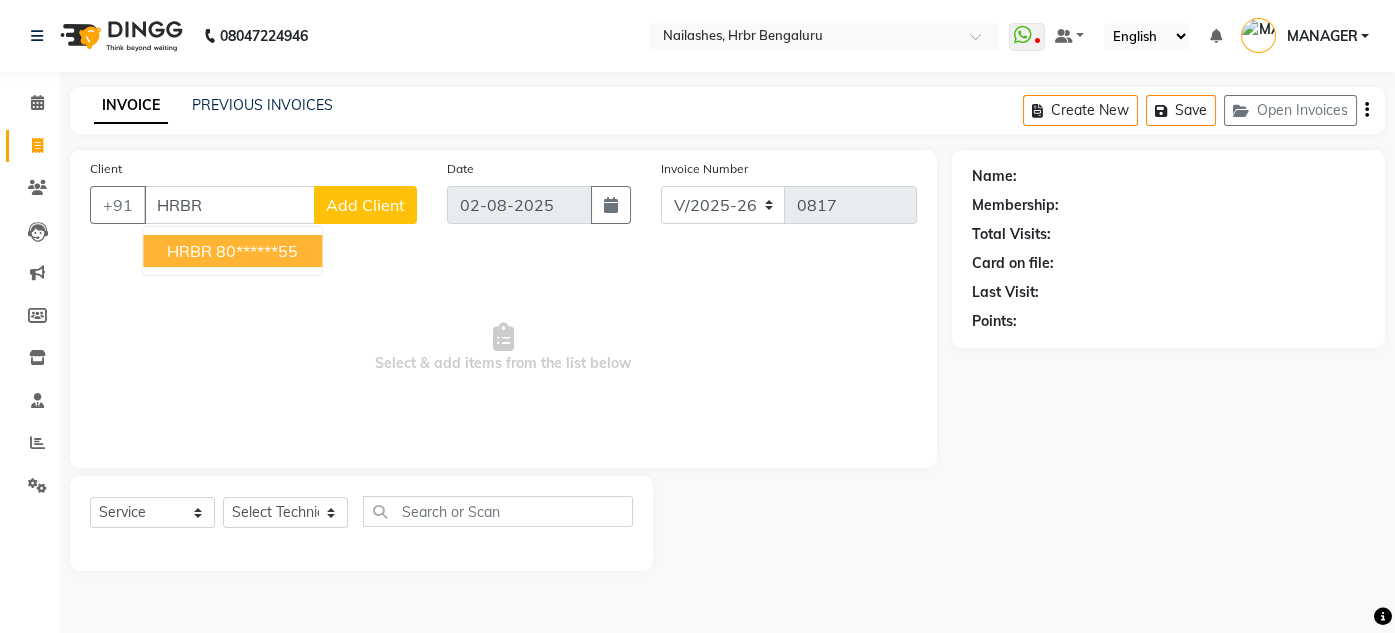 click on "[NAME]  80******55" at bounding box center (232, 251) 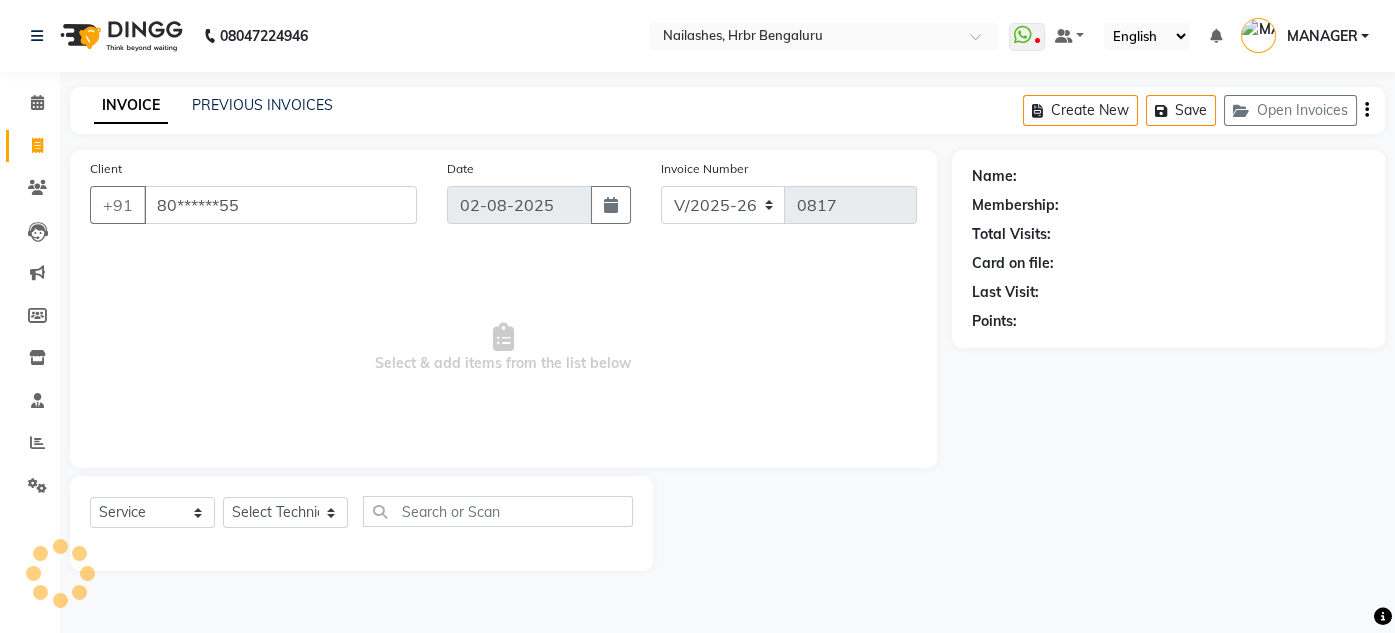 type on "80******55" 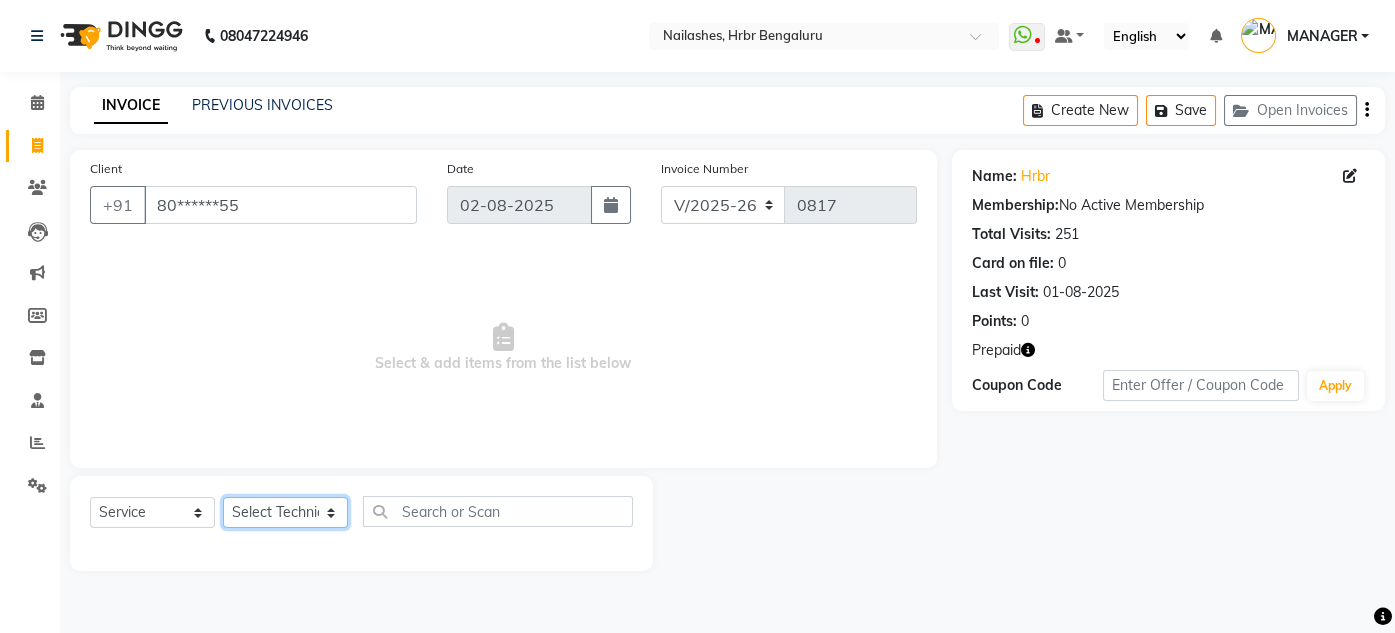 click on "Select Technician [NAME] [NAME] [NAME] [NAME] [NAME] [NAME] [NAME]" 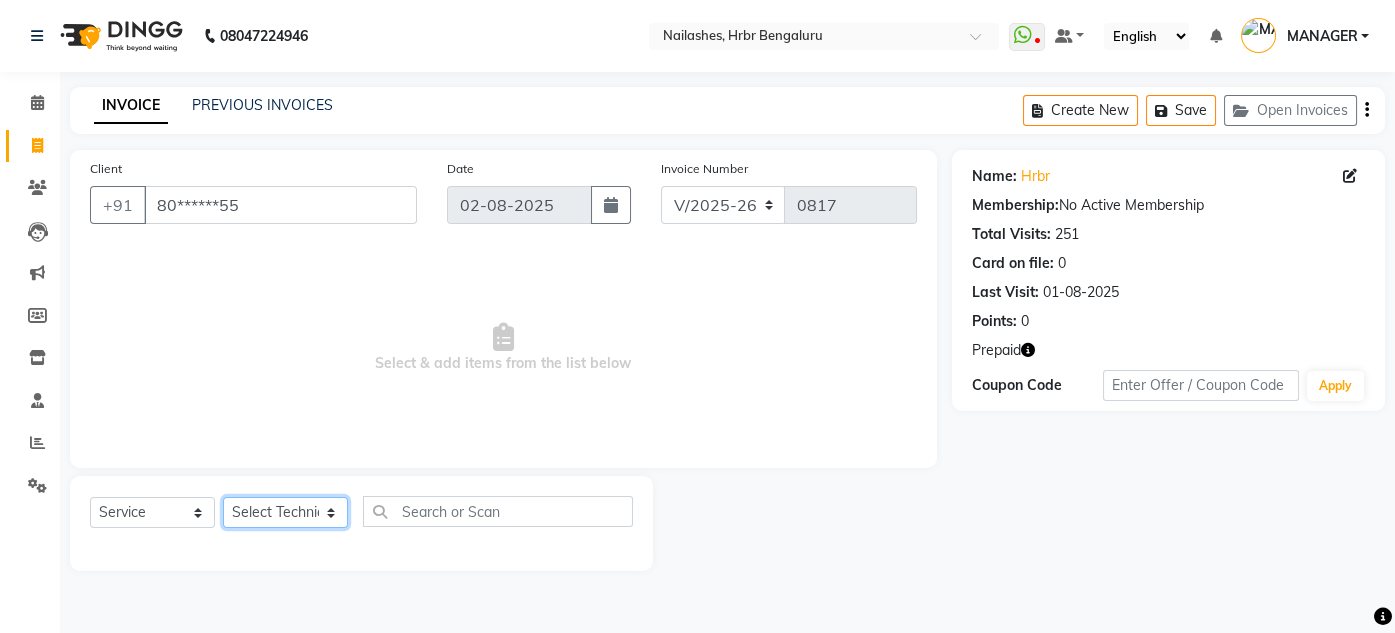 select on "77431" 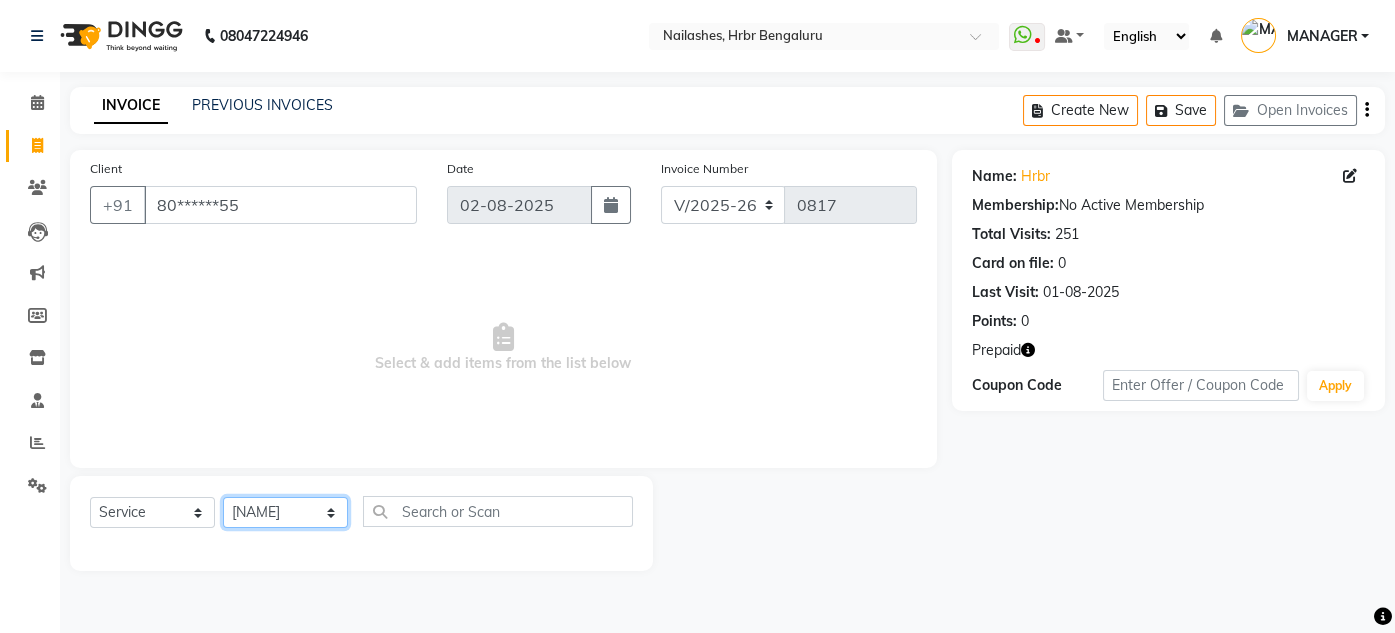 click on "Select Technician [NAME] [NAME] [NAME] [NAME] [NAME] [NAME] [NAME]" 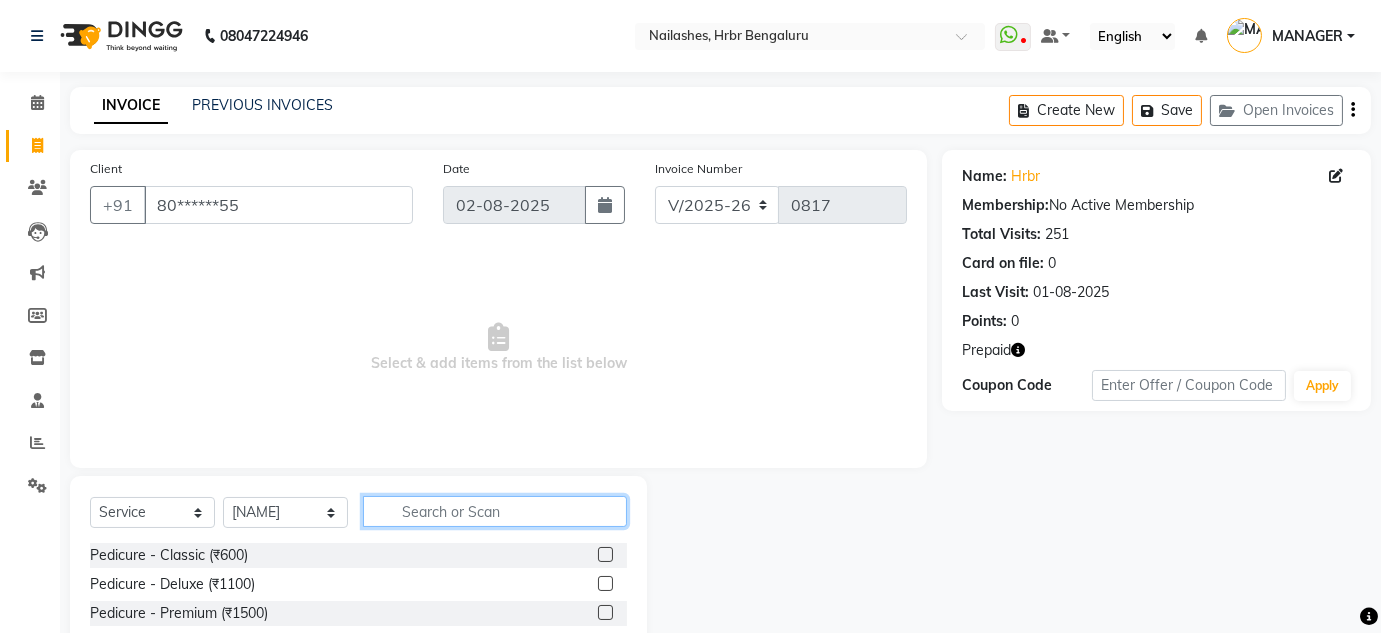 click 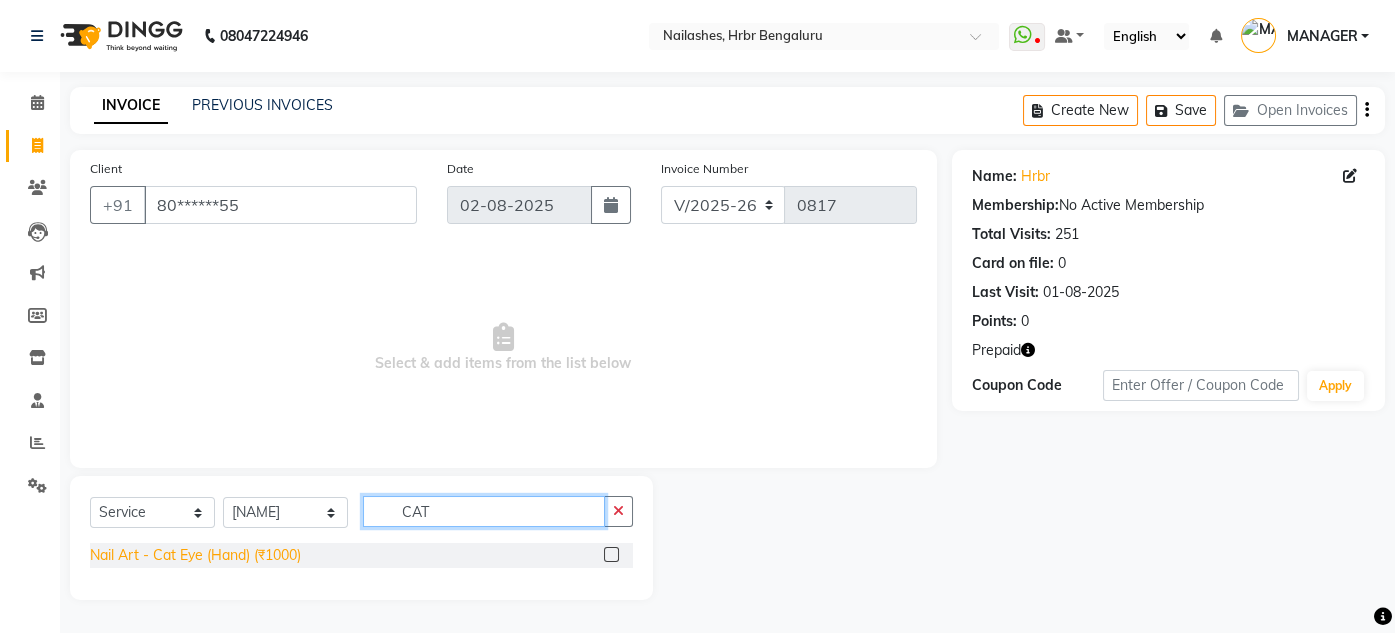 type on "CAT" 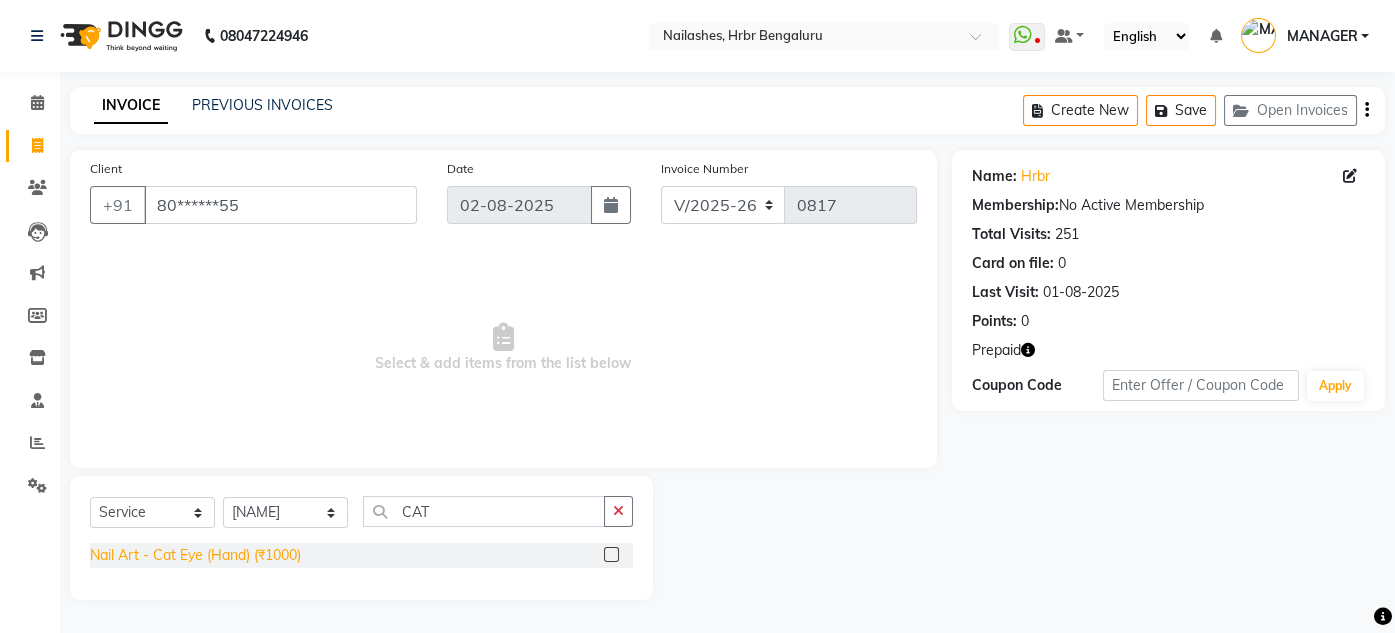click on "Nail Art - Cat Eye (Hand) (₹1000)" 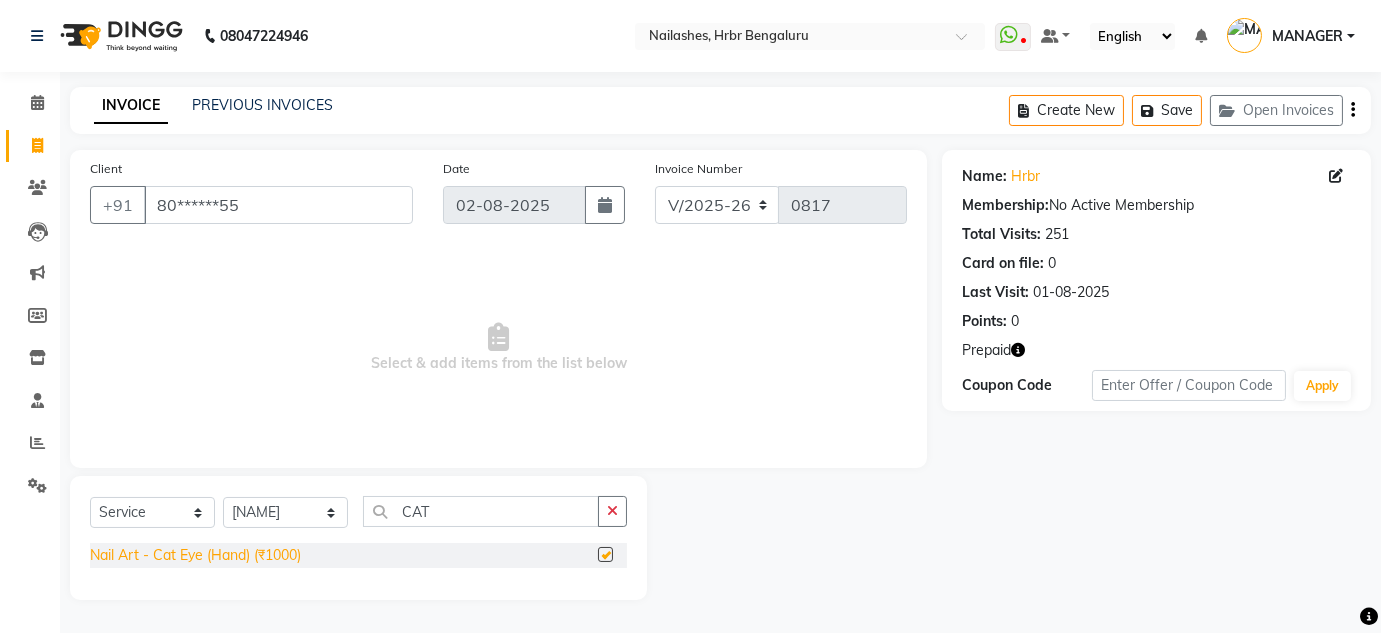 checkbox on "false" 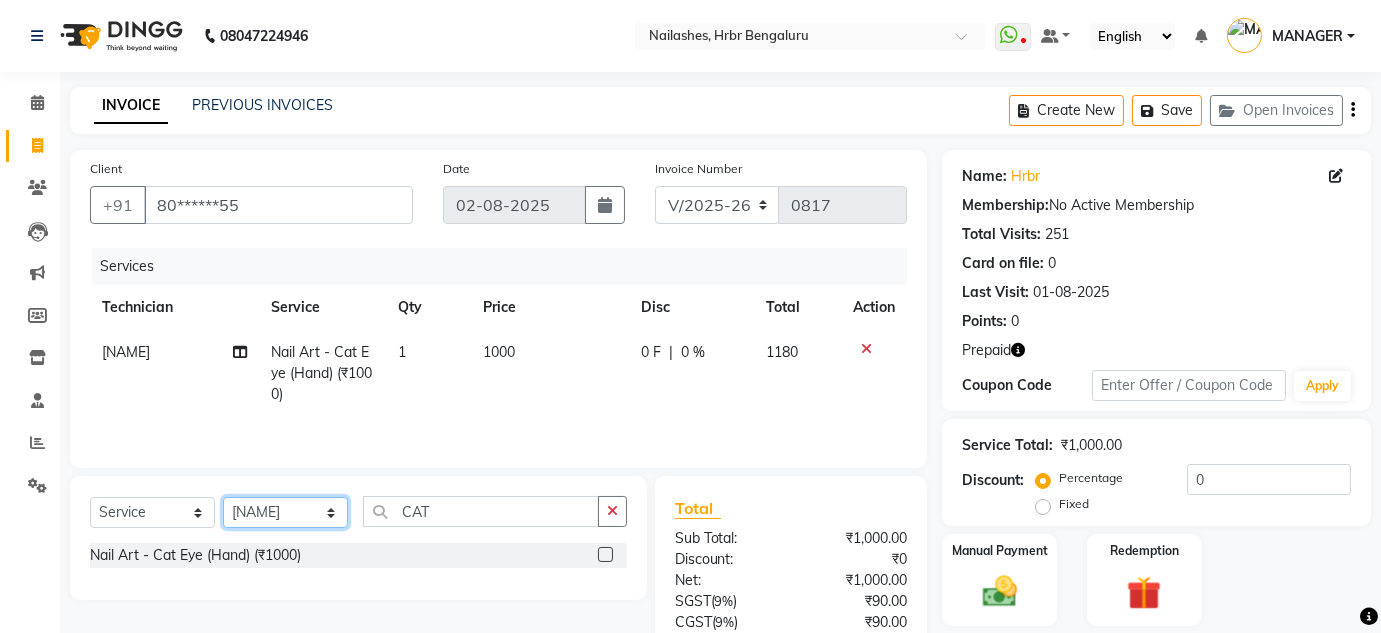click on "Select Technician [NAME] [NAME] [NAME] [NAME] [NAME] [NAME] [NAME]" 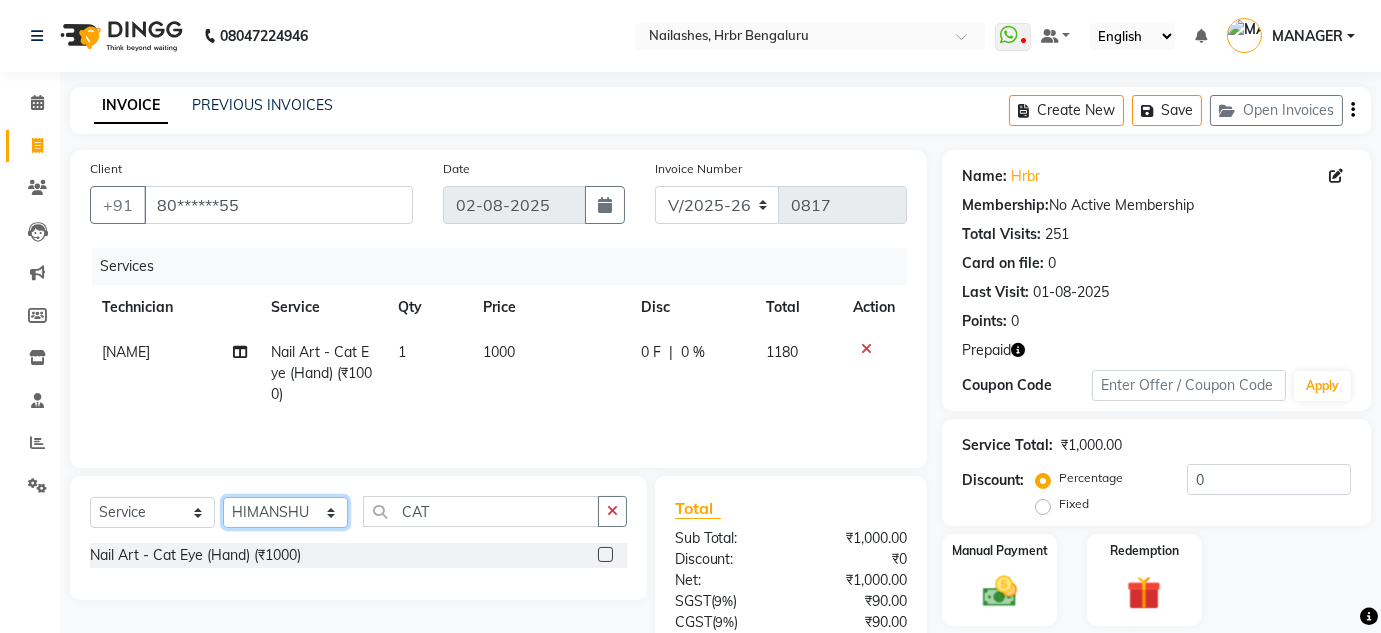 click on "Select Technician [NAME] [NAME] [NAME] [NAME] [NAME] [NAME] [NAME]" 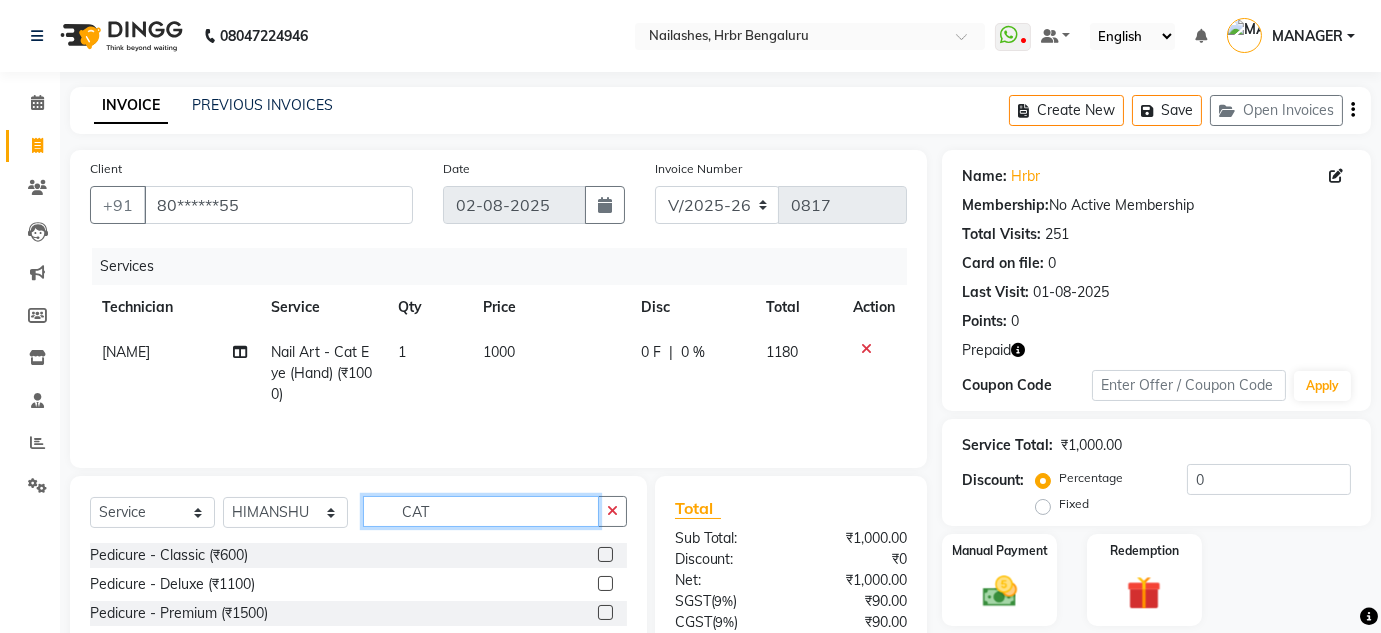 click on "CAT" 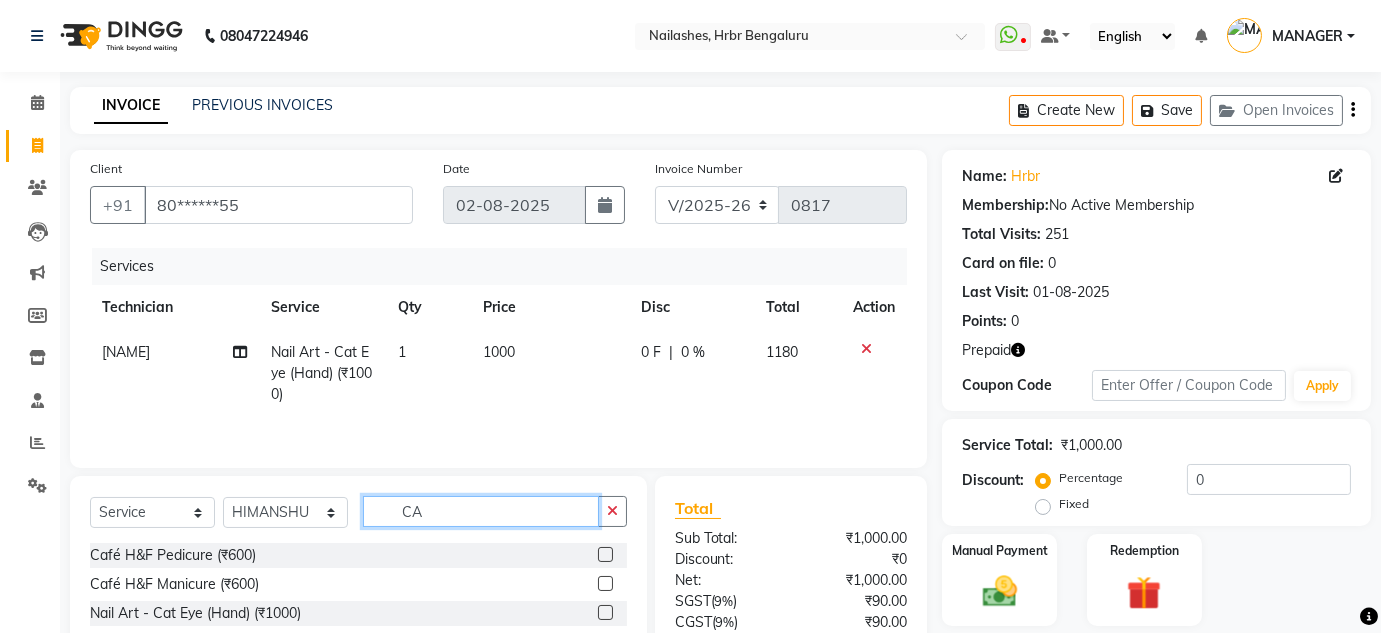 type on "CAT" 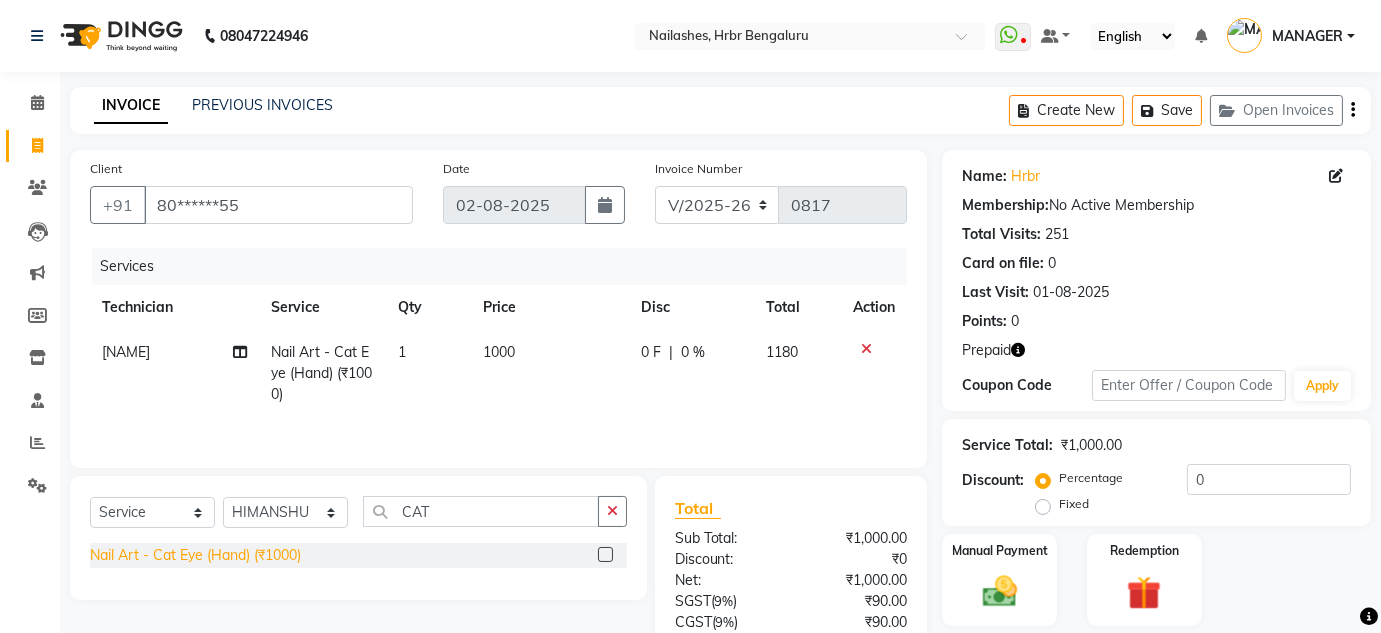 click on "Nail Art - Cat Eye (Hand) (₹1000)" 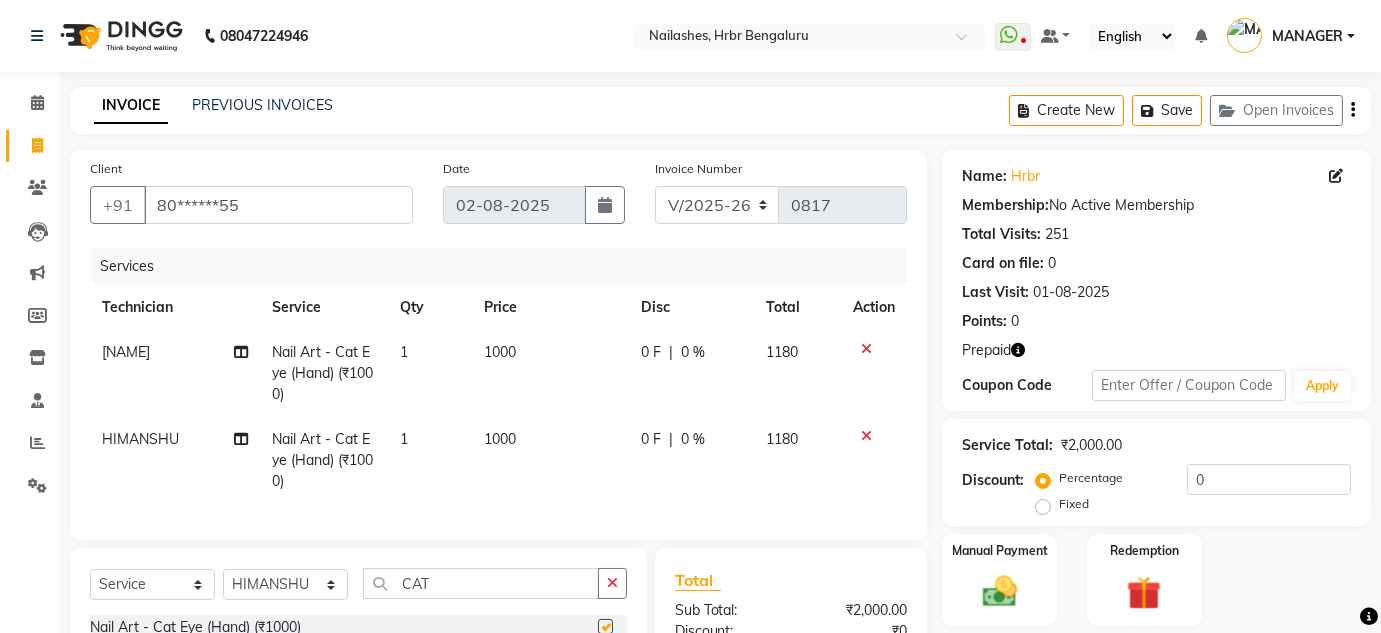 checkbox on "false" 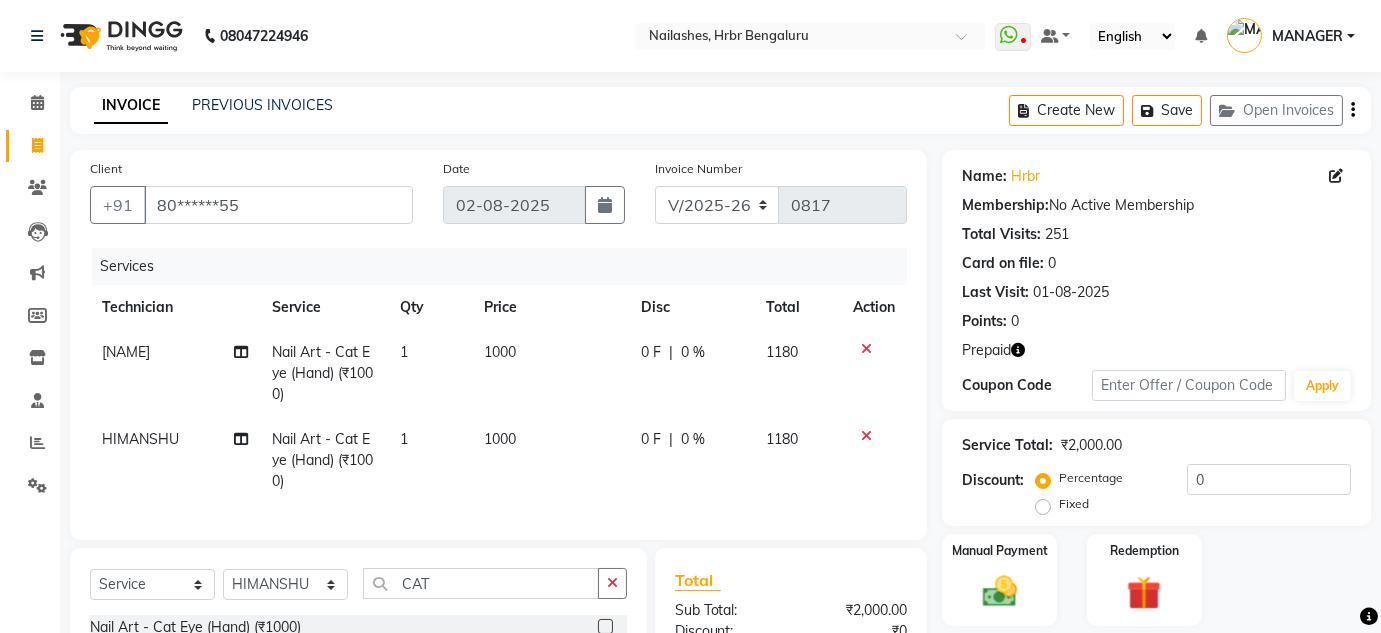 scroll, scrollTop: 252, scrollLeft: 0, axis: vertical 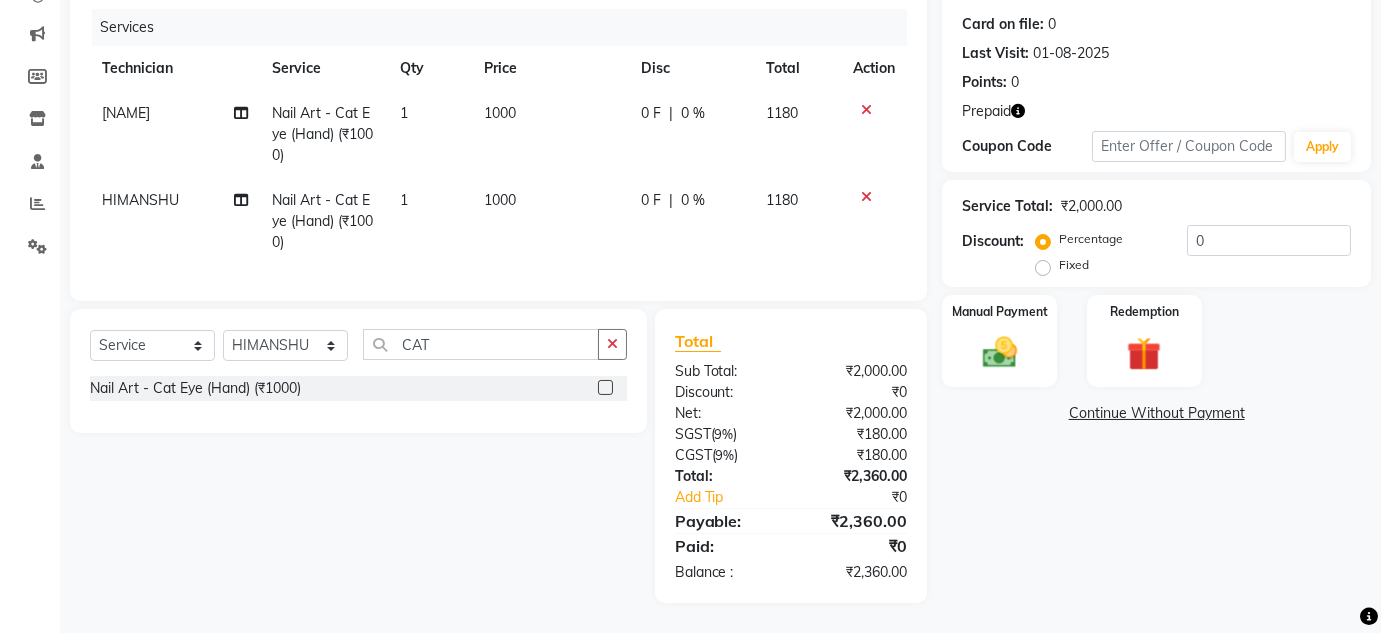 click on "Fixed" 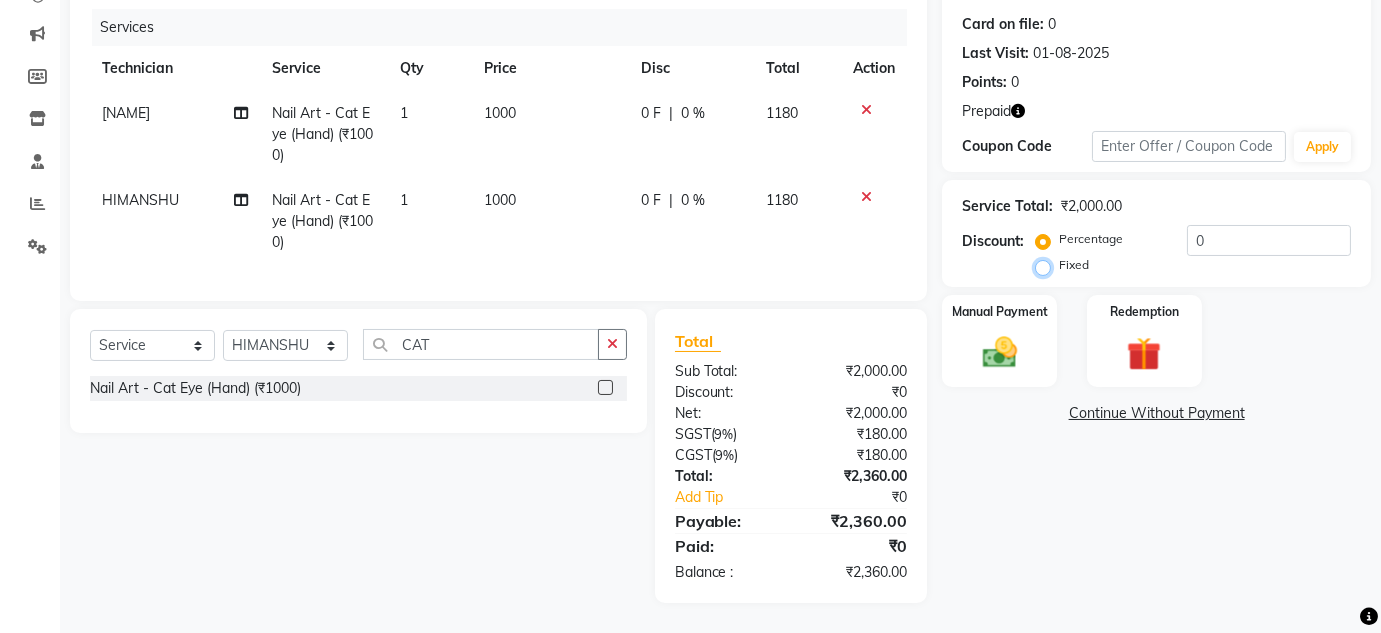 click on "Fixed" at bounding box center (1047, 265) 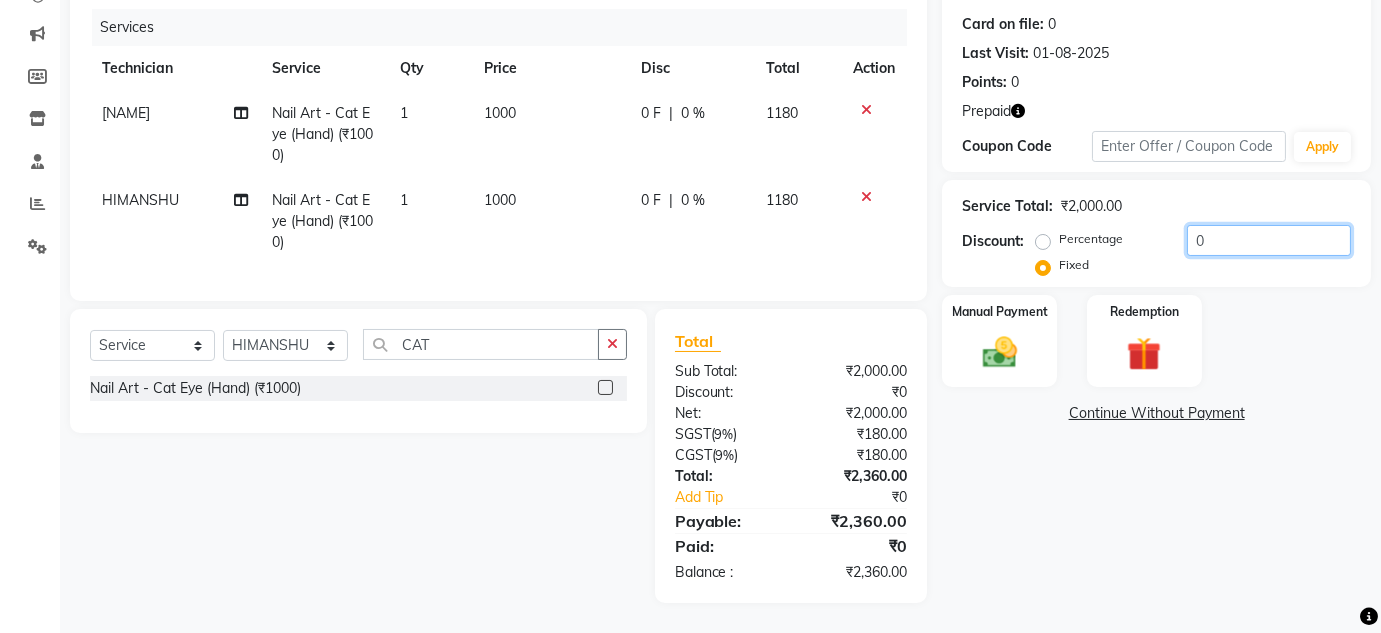 click on "0" 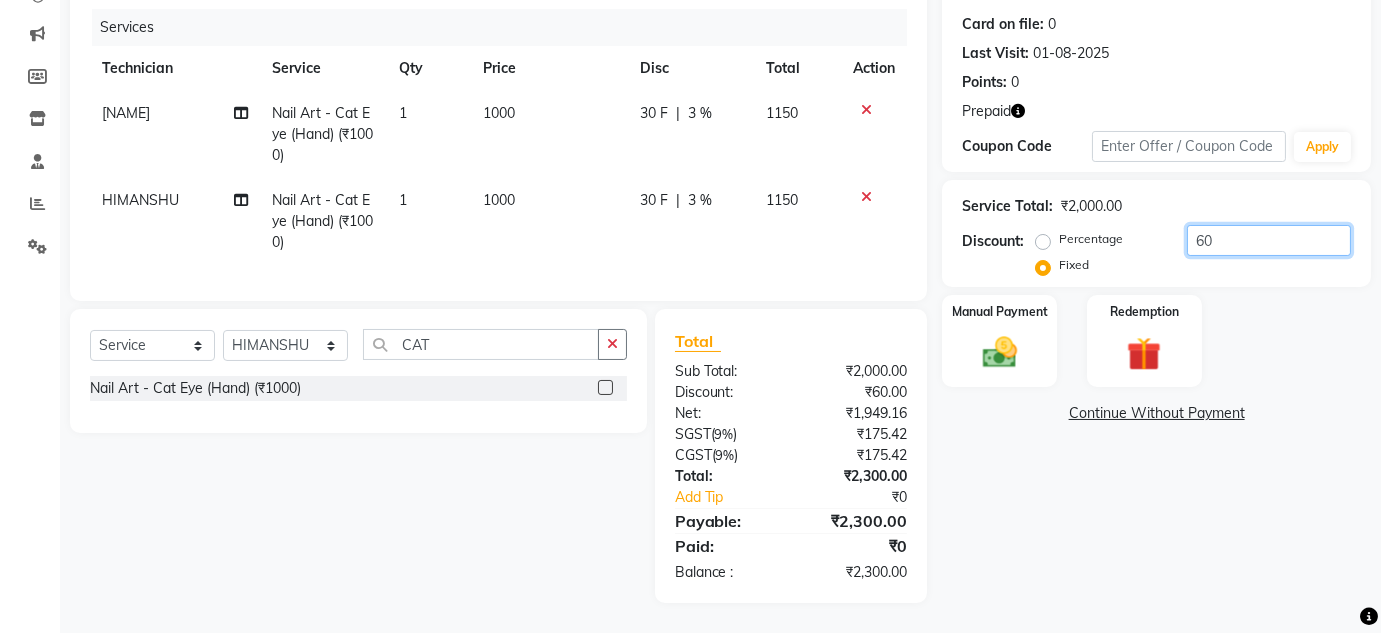 type on "60" 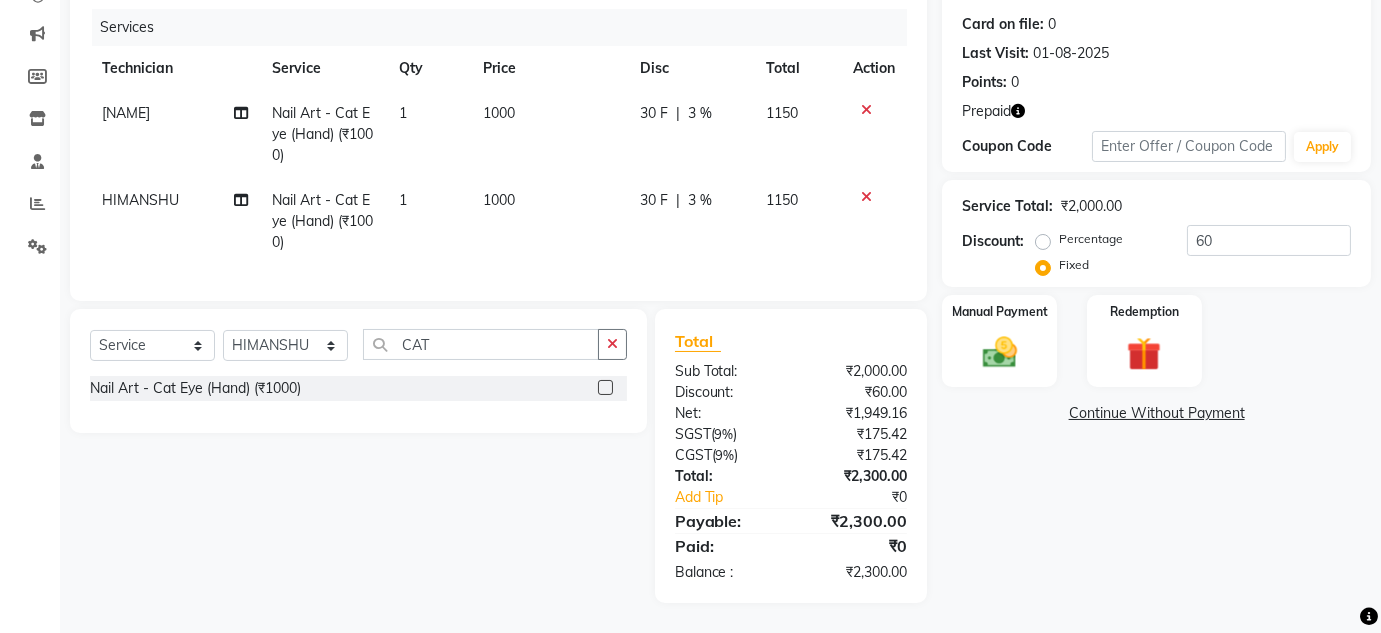click on "Name: [NAME]  Membership:  No Active Membership  Total Visits:  251 Card on file:  0 Last Visit:   [DD]-[MM]-[YYYY] Points:   0  Prepaid Coupon Code Apply Service Total:  ₹2,000.00  Discount:  Percentage   Fixed  60 Manual Payment Redemption  Continue Without Payment" 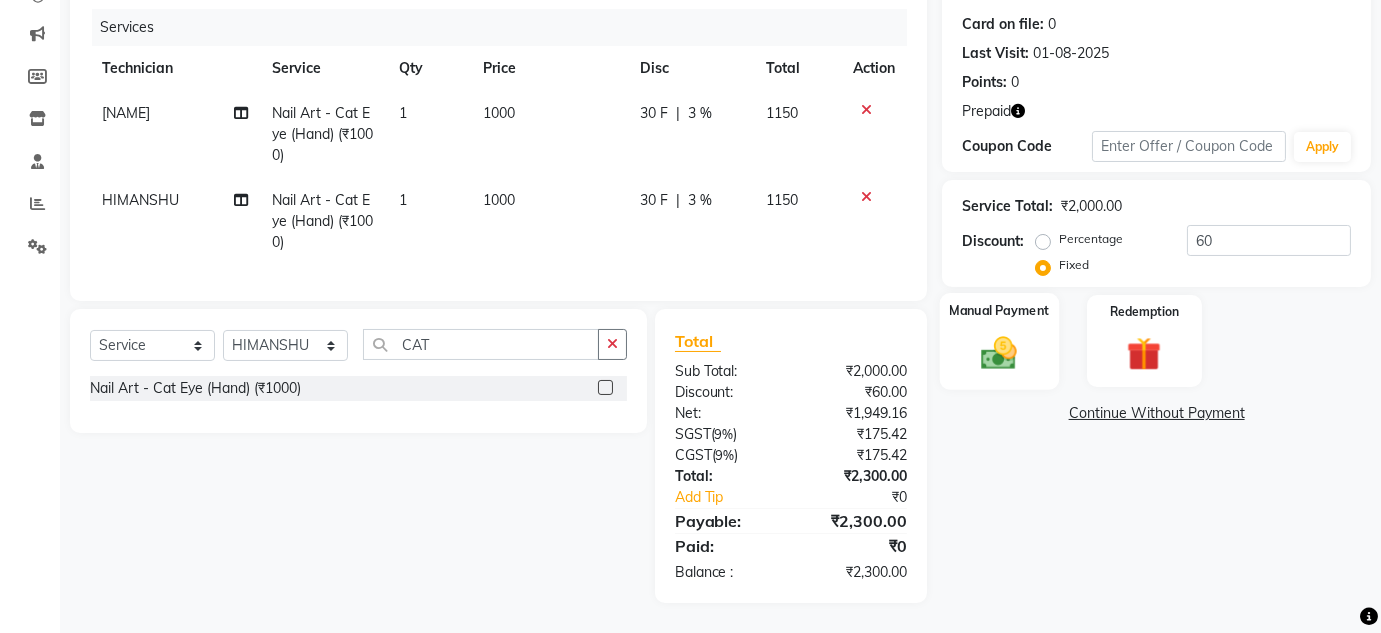 click 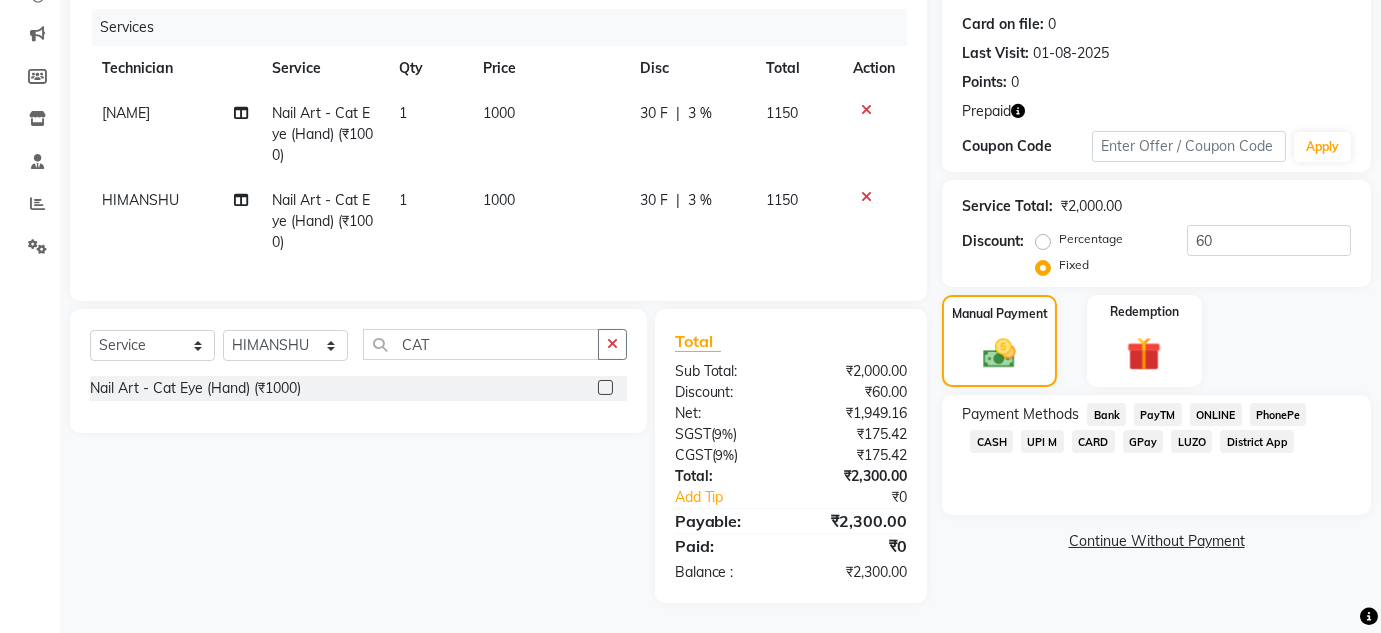 click on "ONLINE" 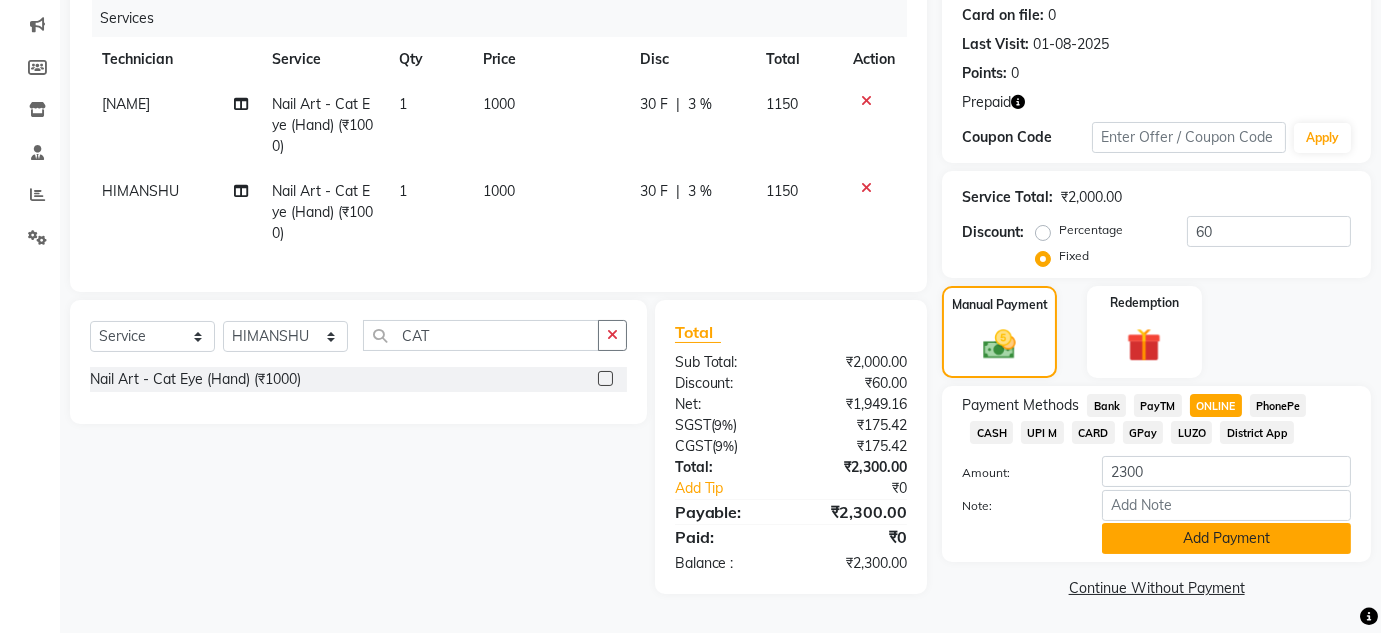 click on "Add Payment" 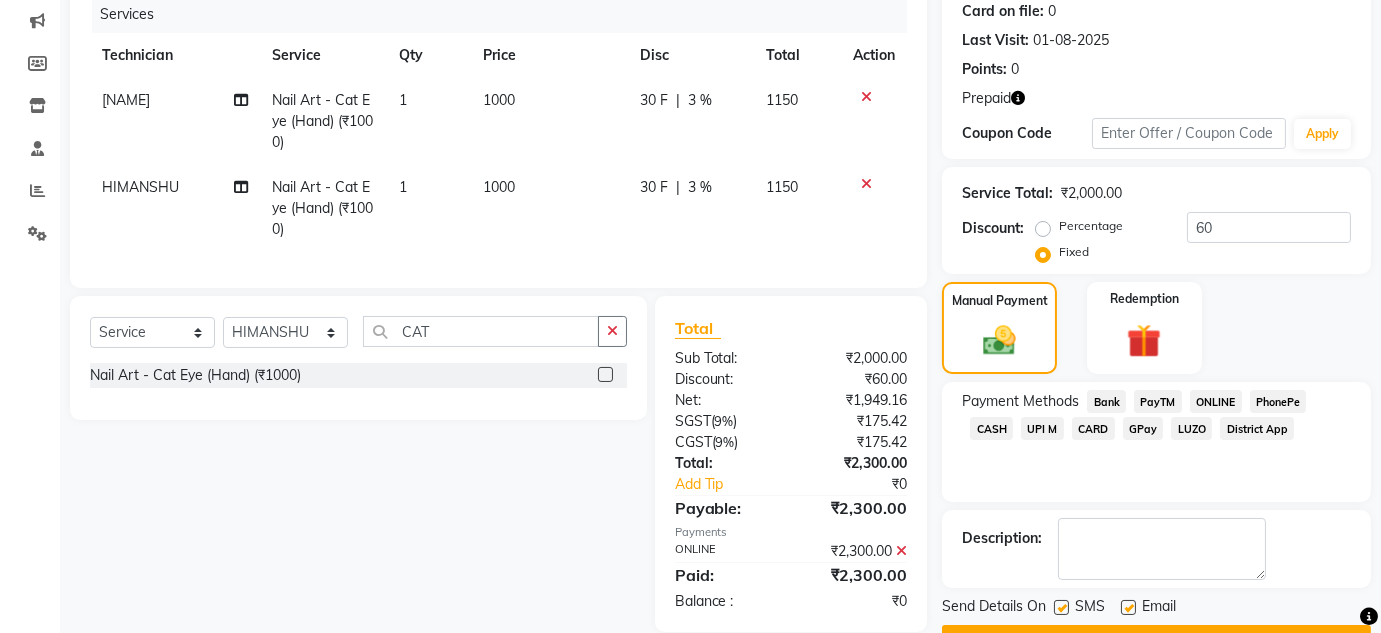 scroll, scrollTop: 304, scrollLeft: 0, axis: vertical 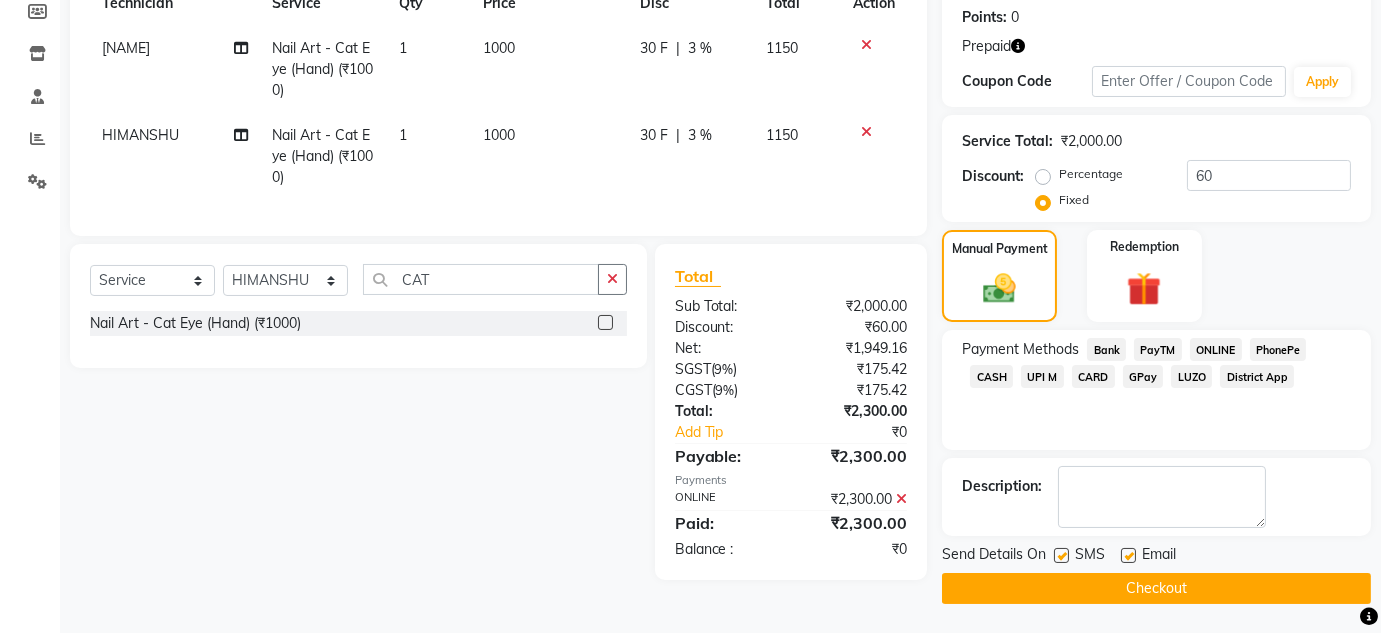 click on "Checkout" 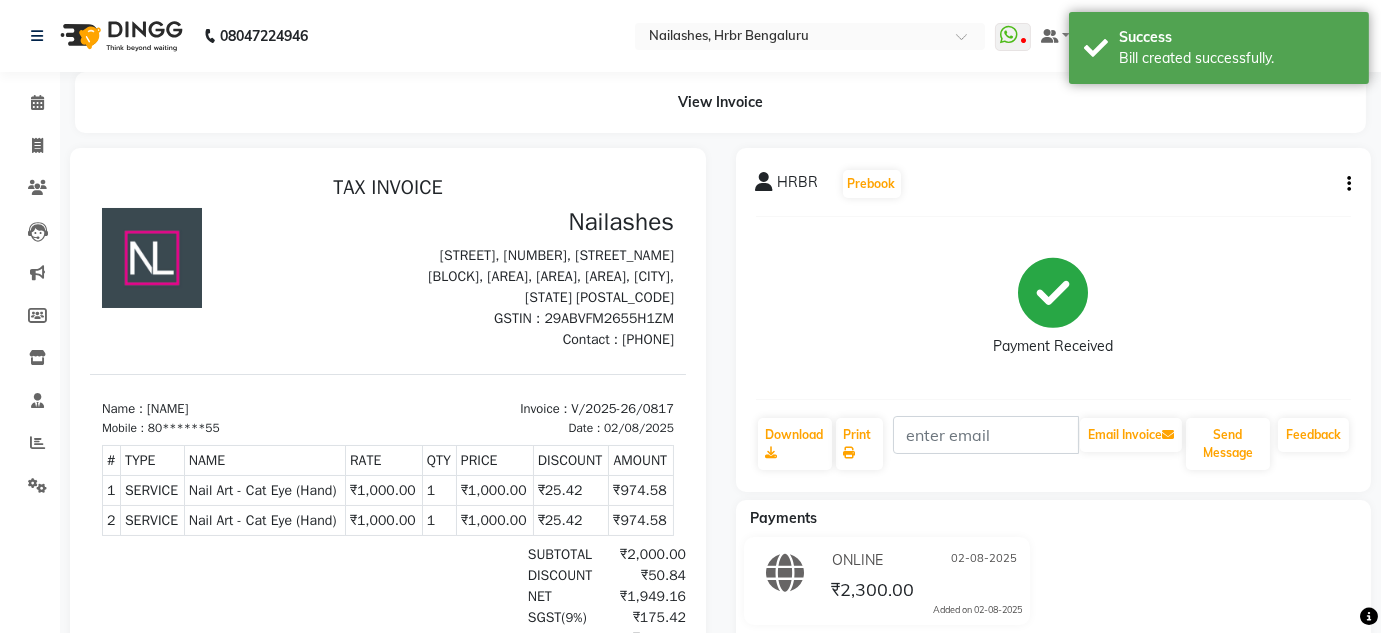 scroll, scrollTop: 0, scrollLeft: 0, axis: both 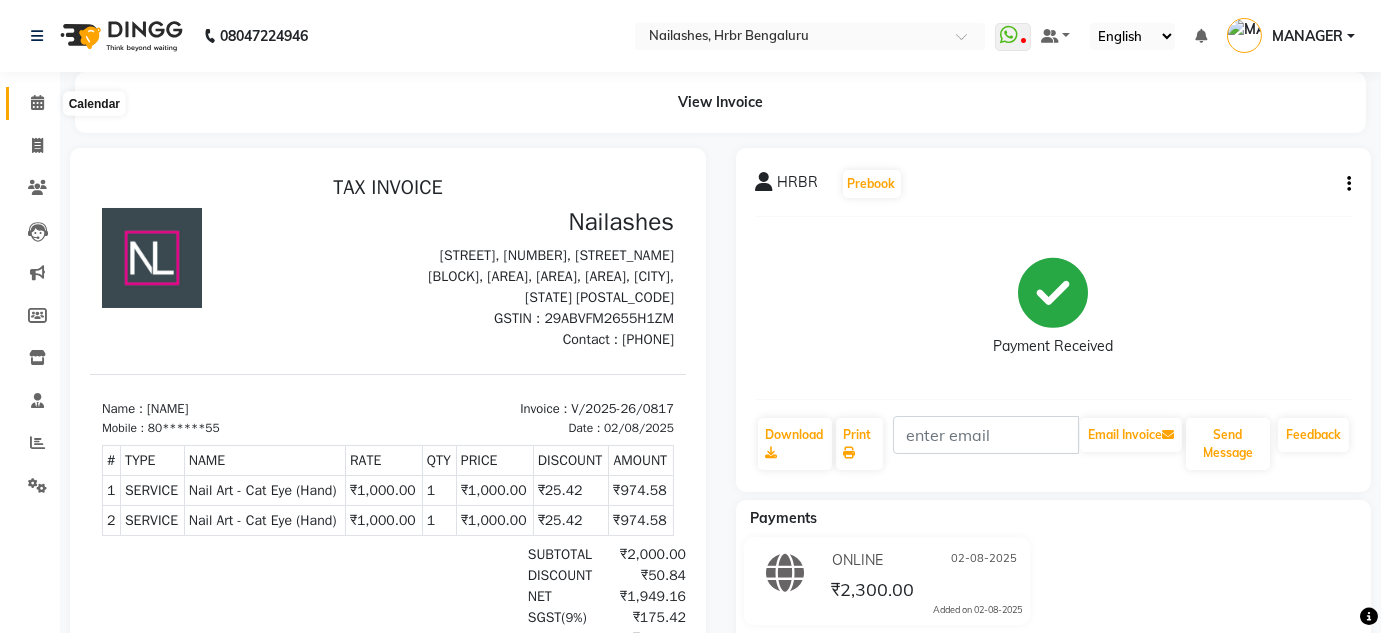 click 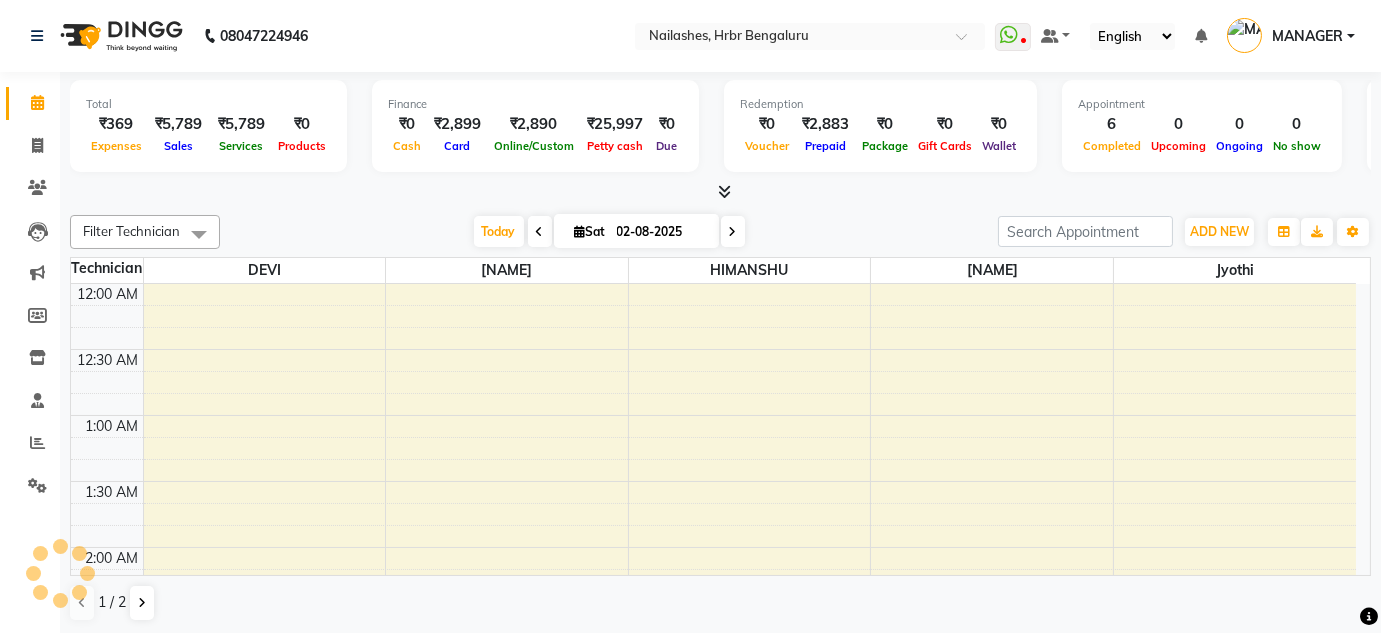 scroll, scrollTop: 783, scrollLeft: 0, axis: vertical 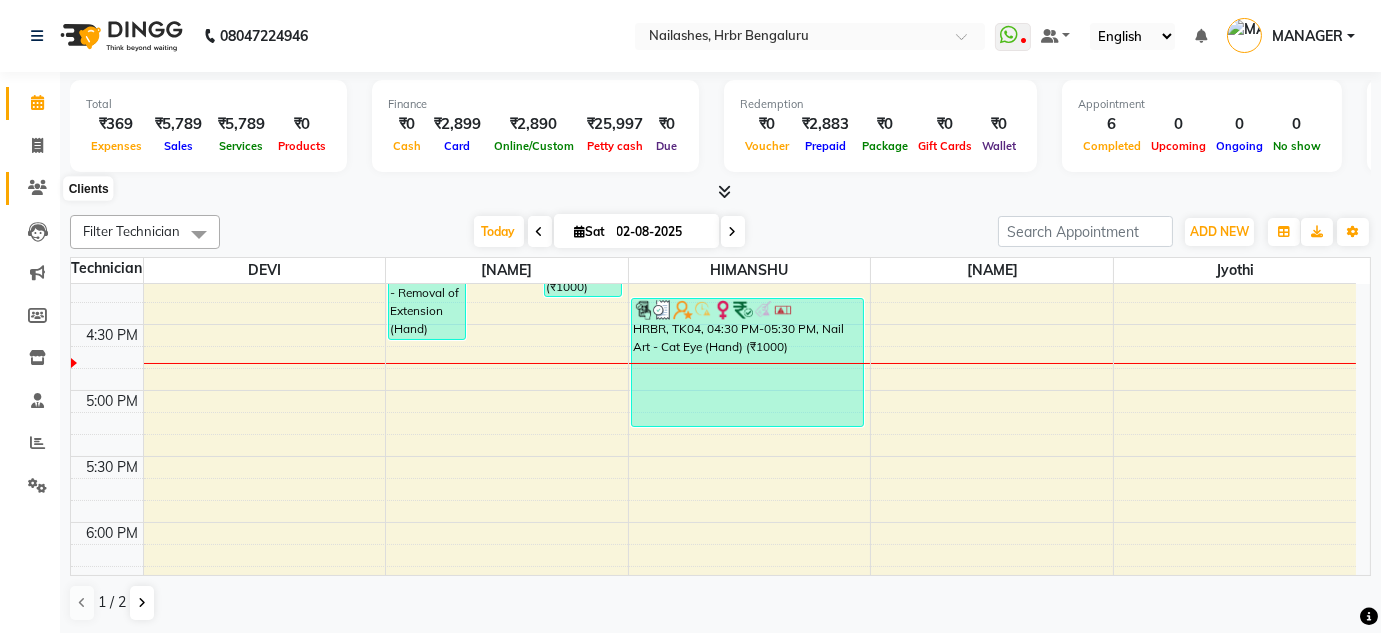 click 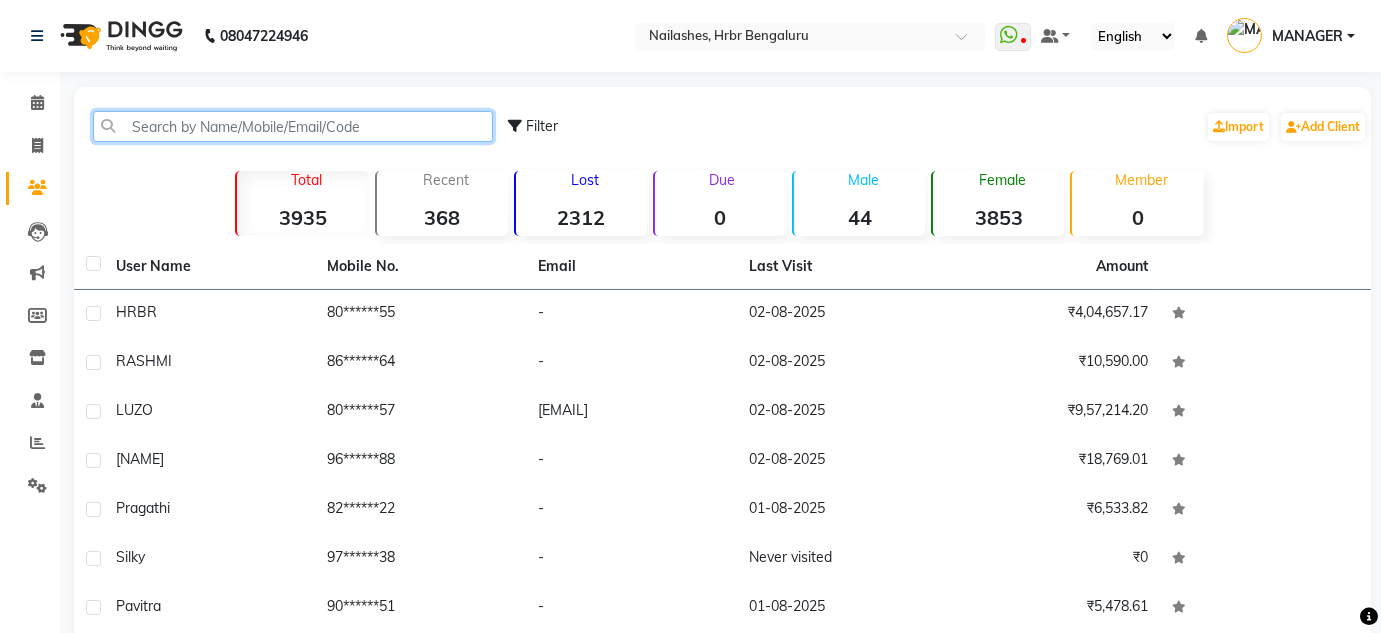click 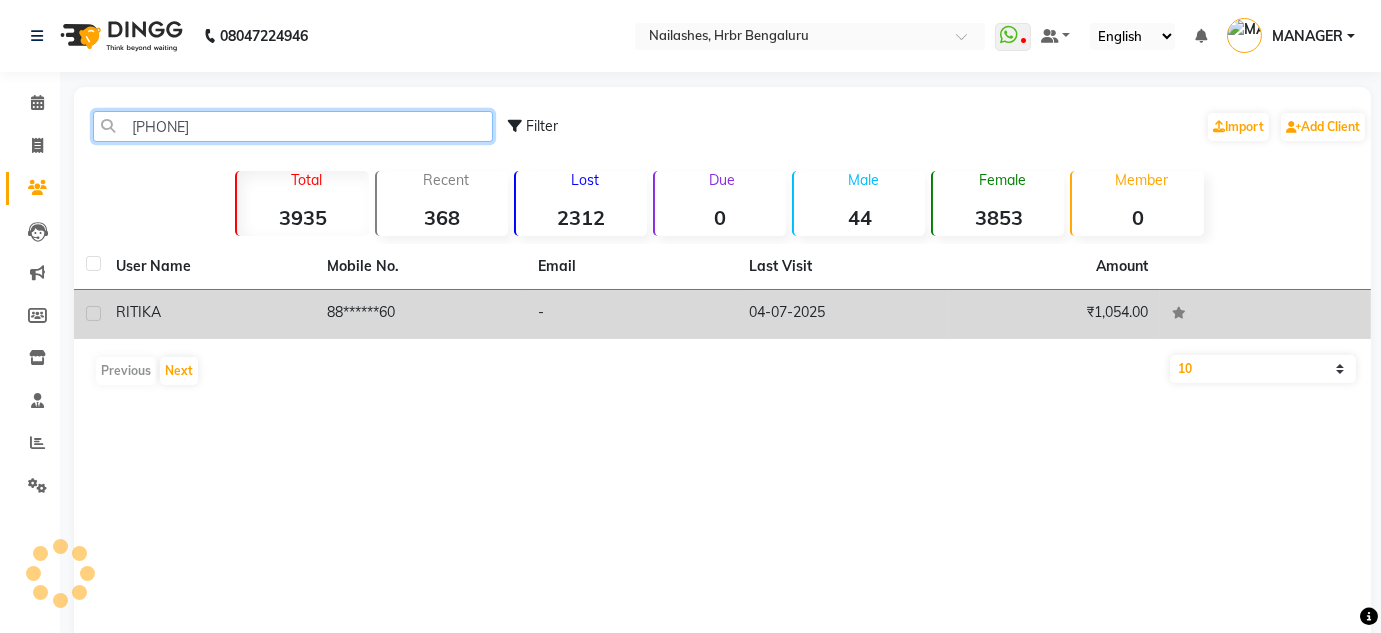 type on "[PHONE]" 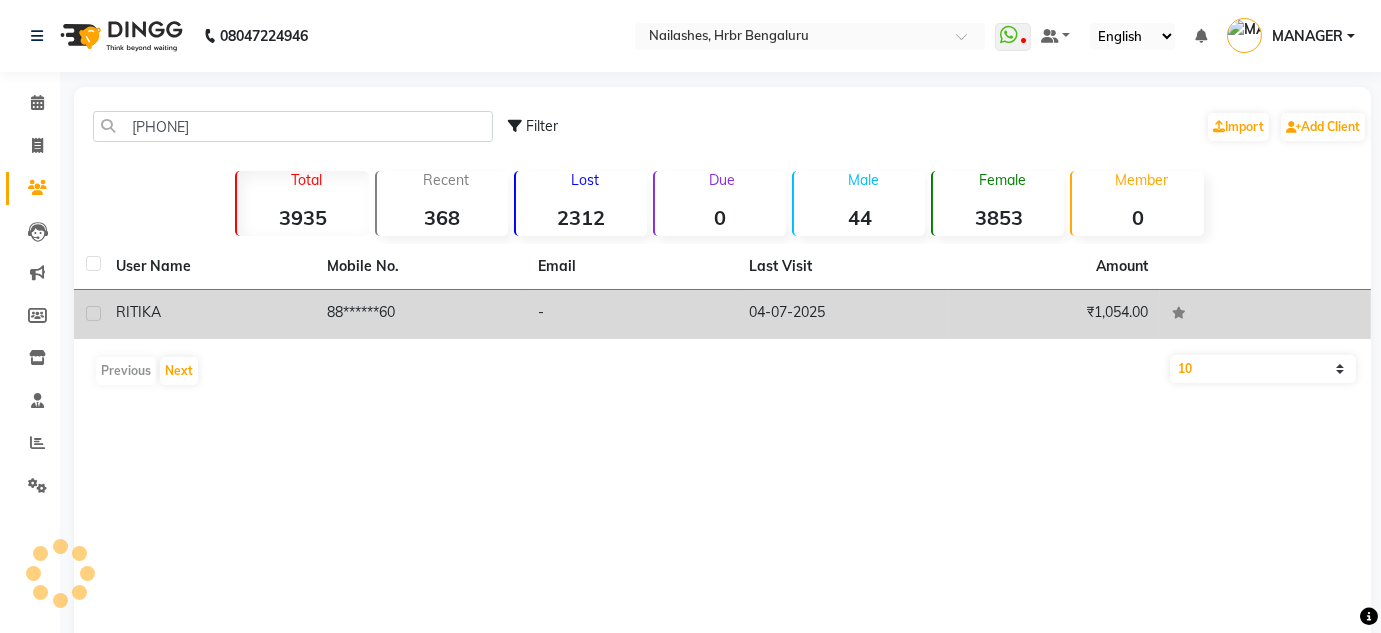 click on "88******60" 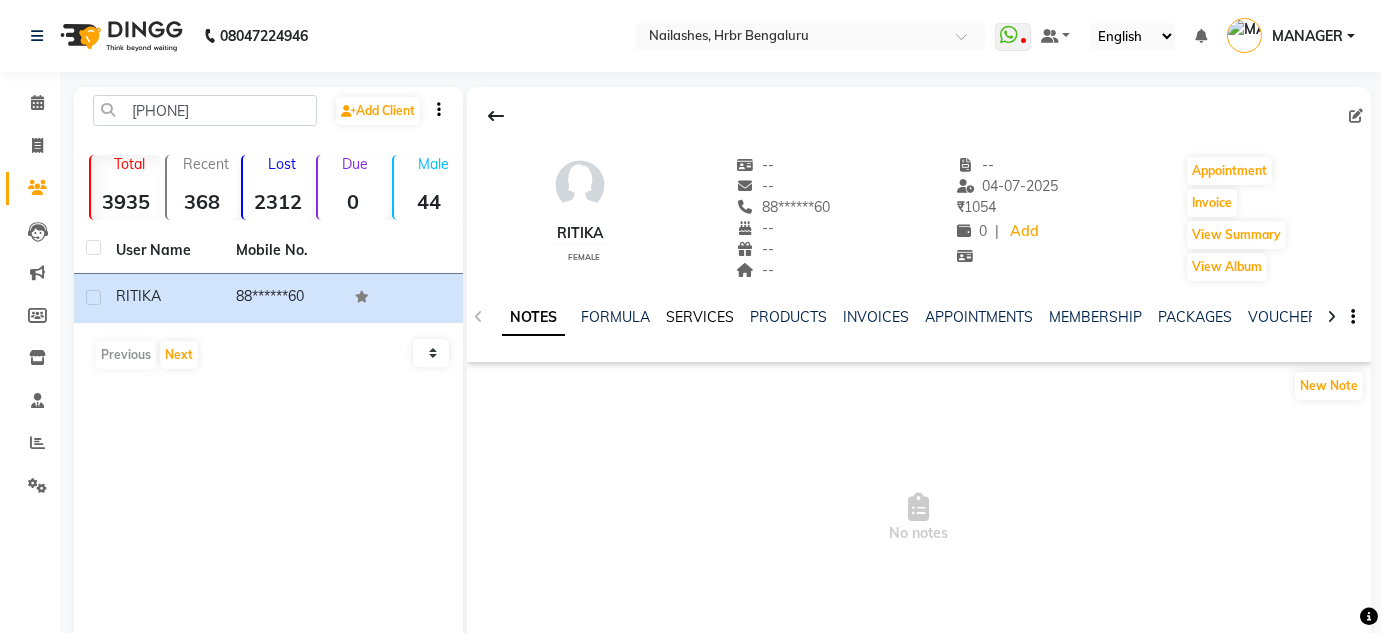 click on "SERVICES" 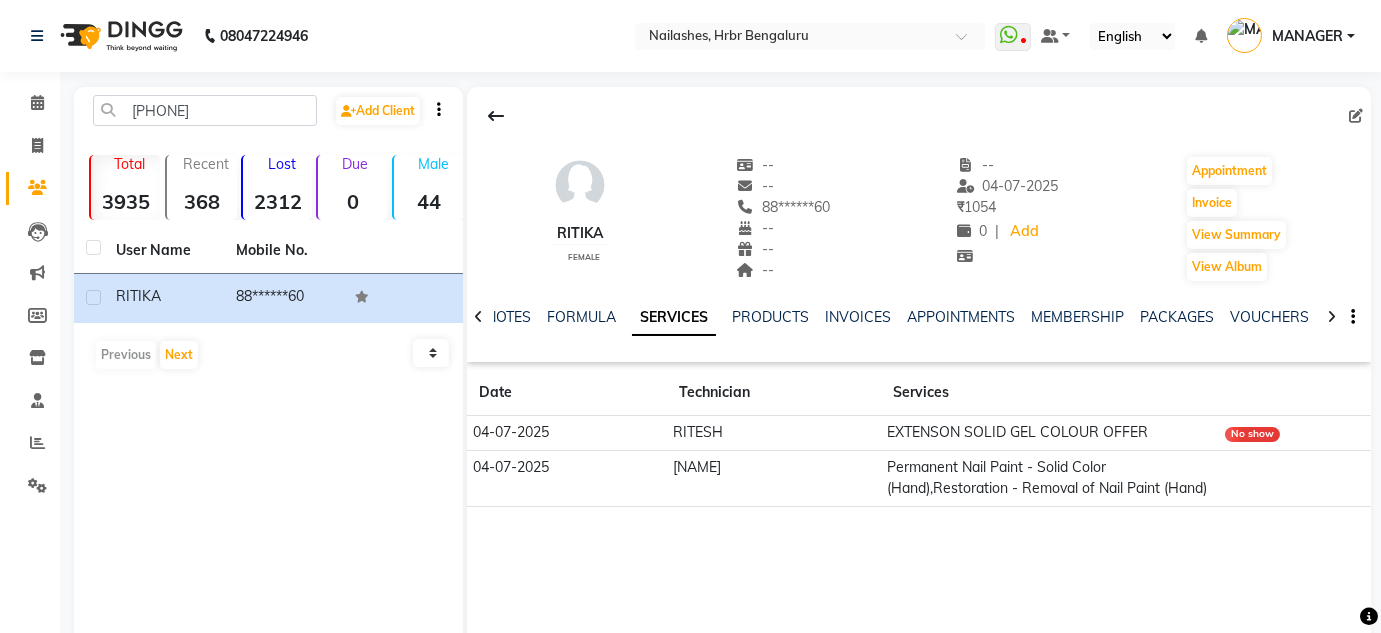 click on "Permanent Nail Paint - Solid Color (Hand),Restoration - Removal of Nail Paint (Hand)" 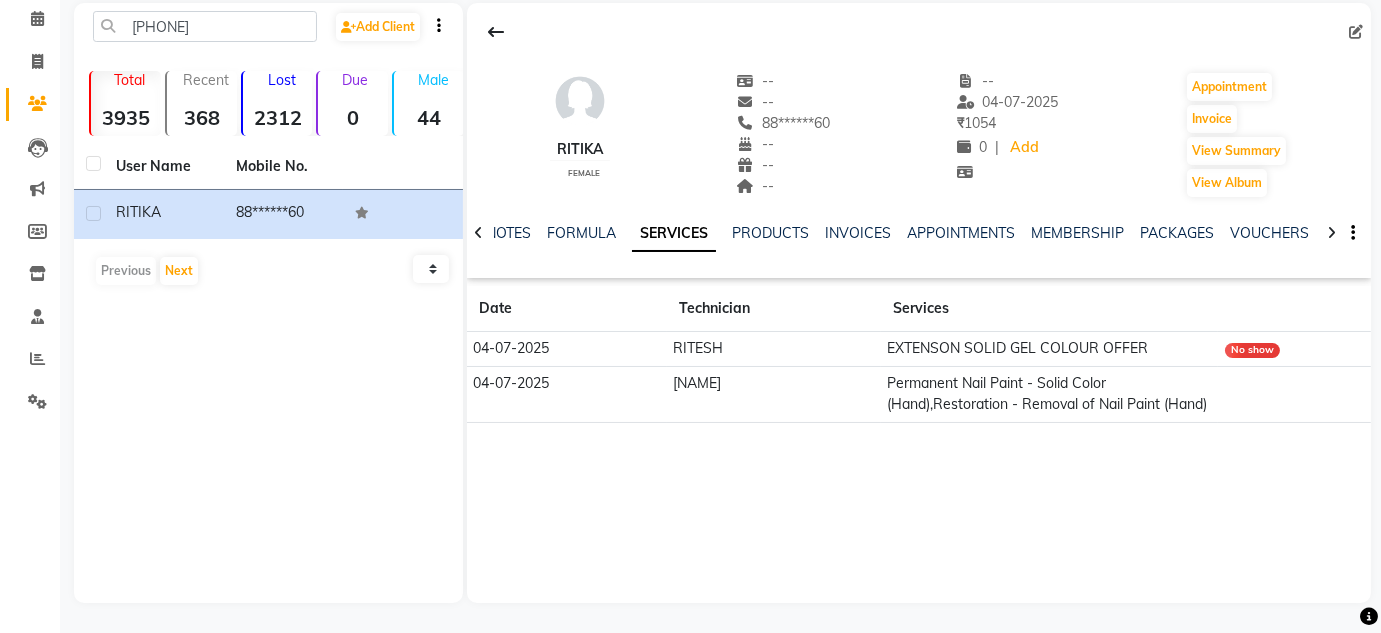 scroll, scrollTop: 0, scrollLeft: 0, axis: both 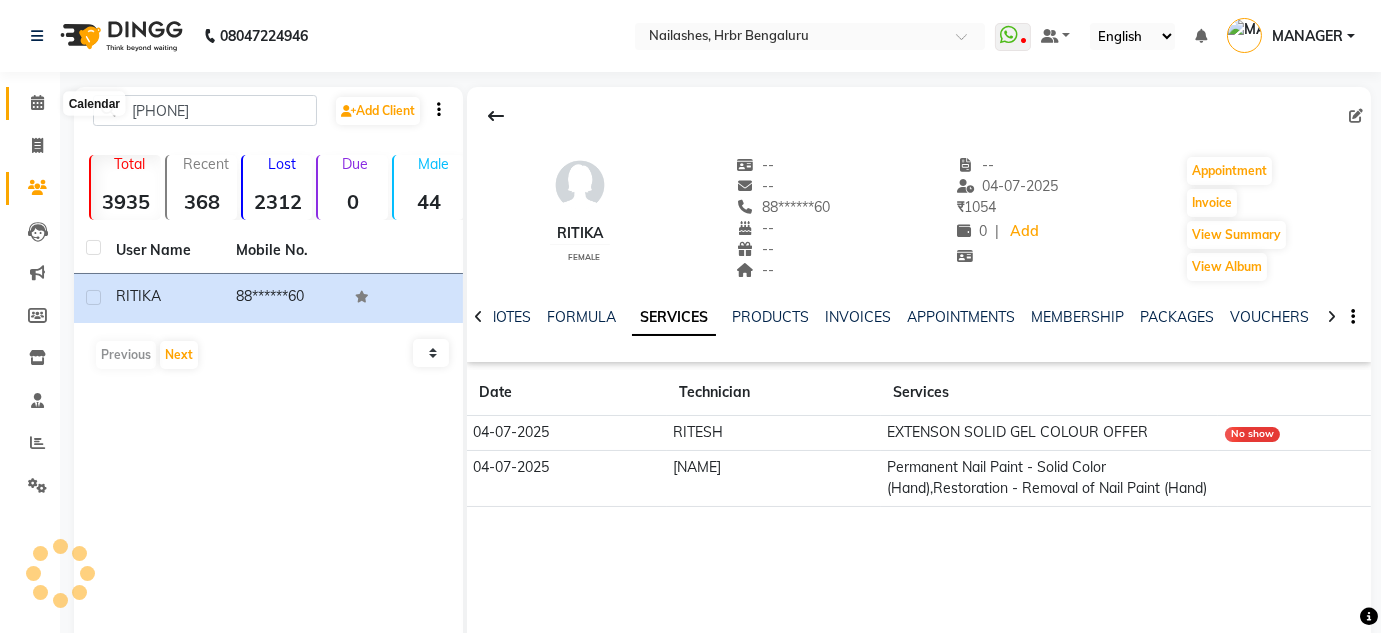 click 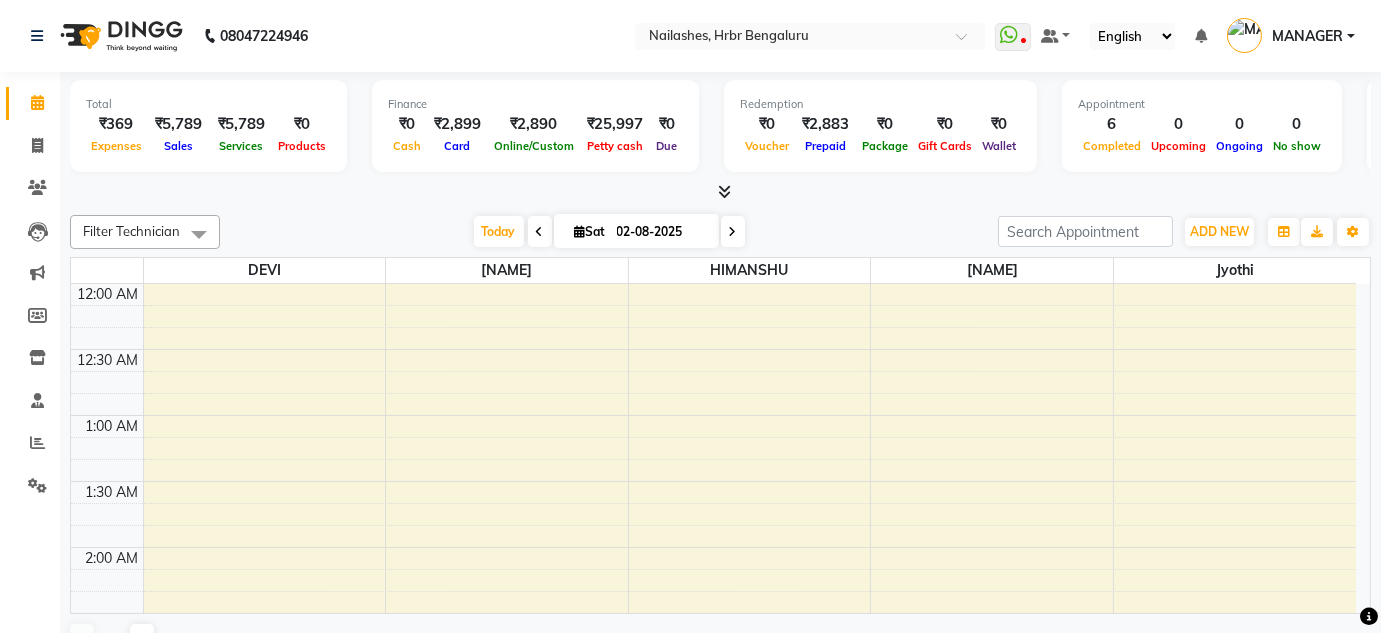 scroll, scrollTop: 783, scrollLeft: 0, axis: vertical 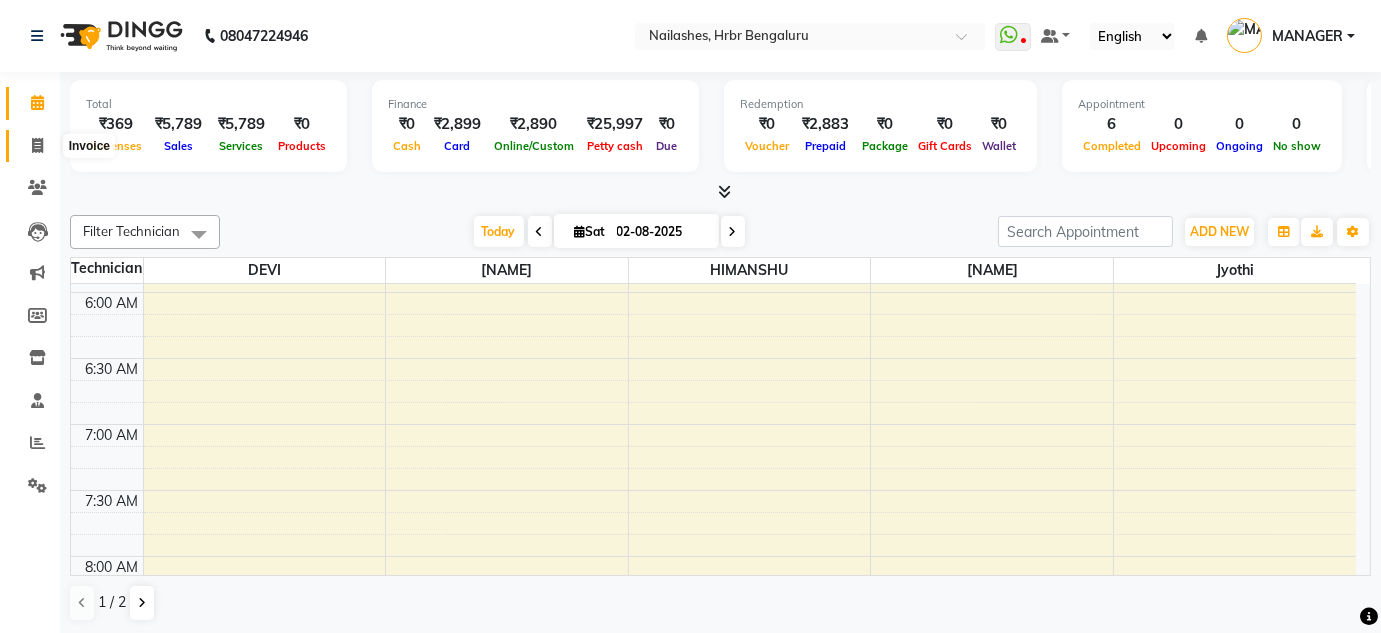 click 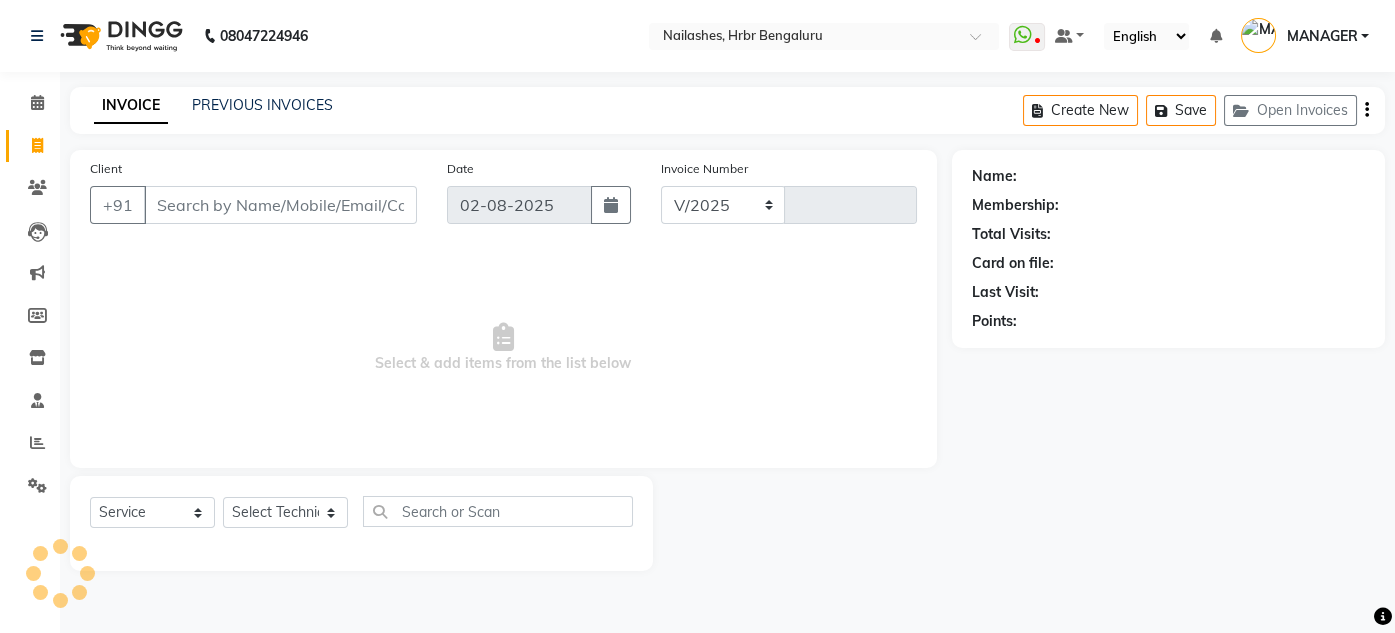 select on "3771" 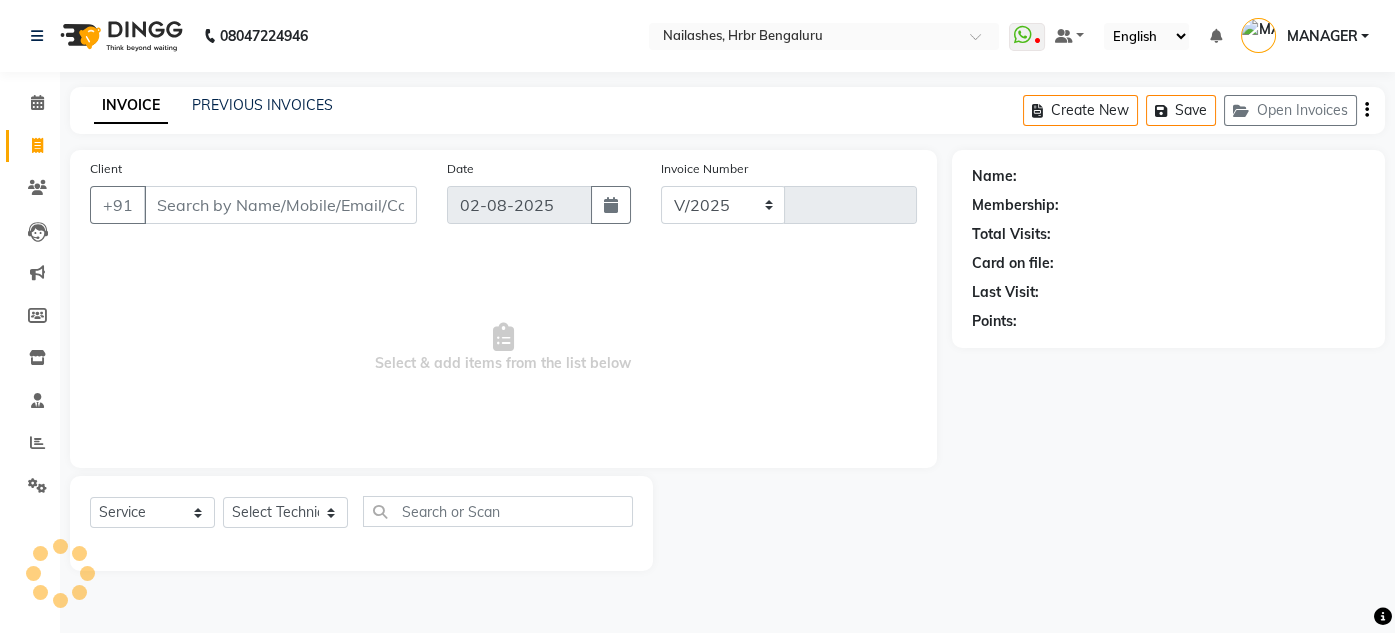 type on "0818" 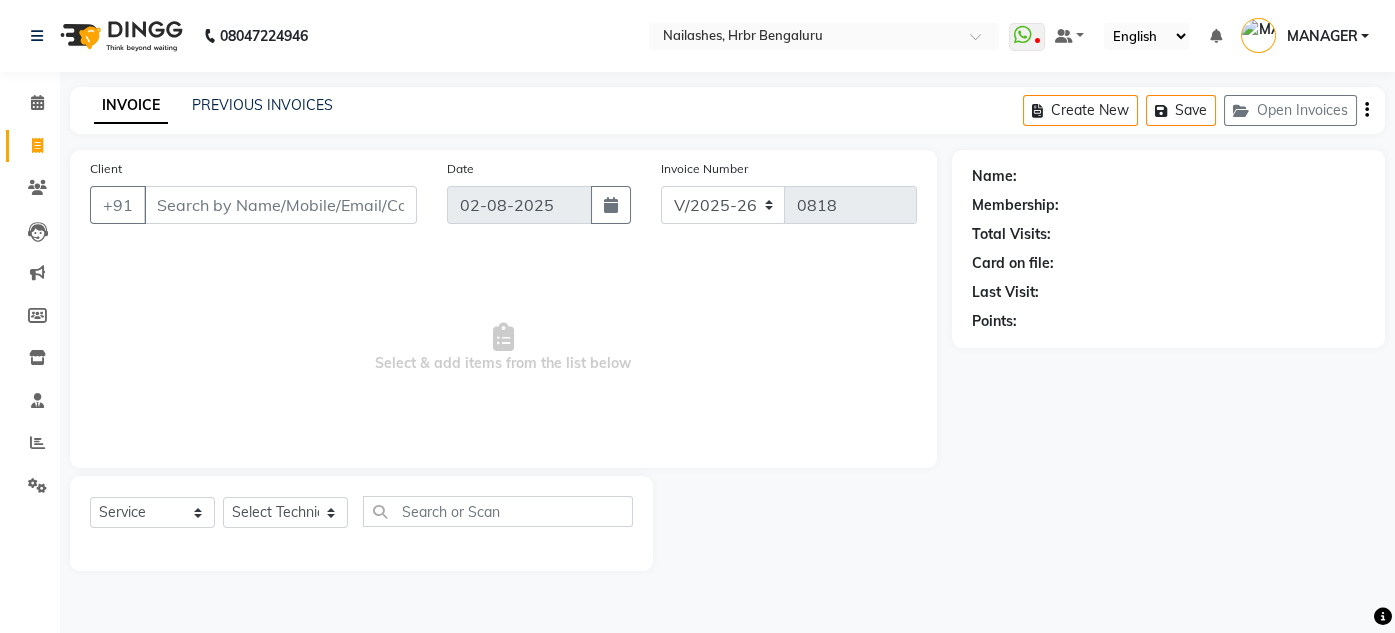 click on "Client" at bounding box center [280, 205] 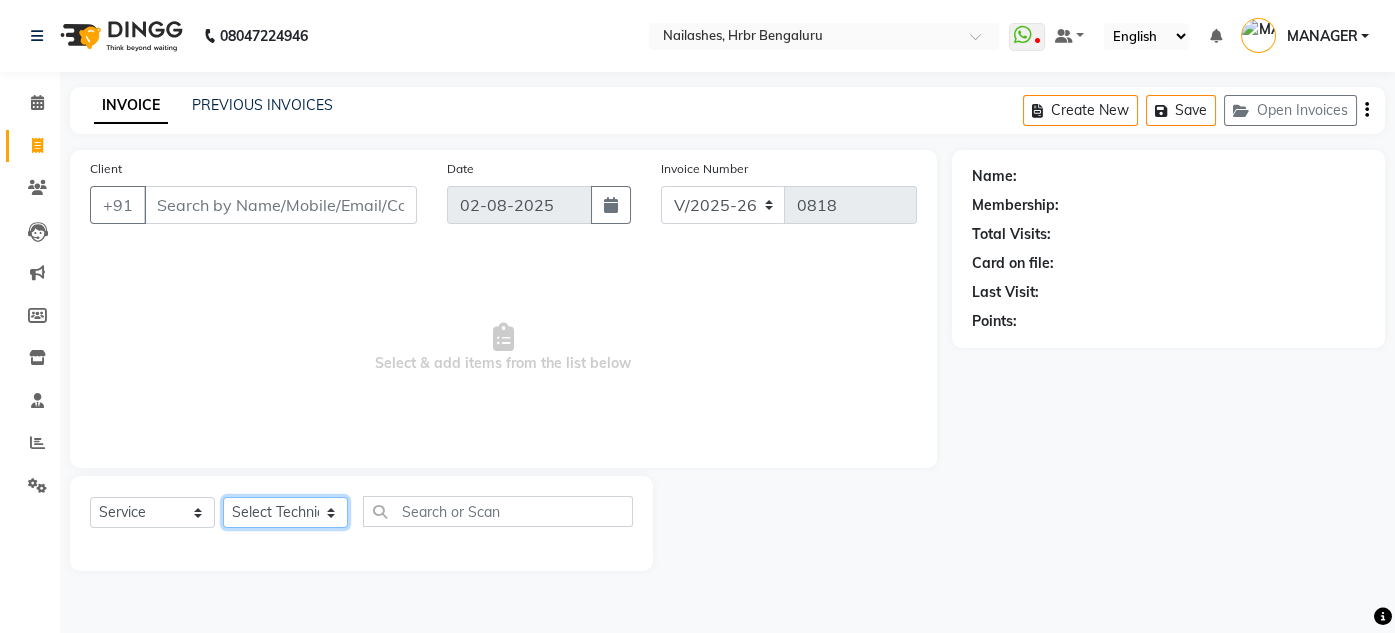 click on "Select Technician [NAME] [NAME] [NAME] [NAME] [NAME] [NAME] [NAME]" 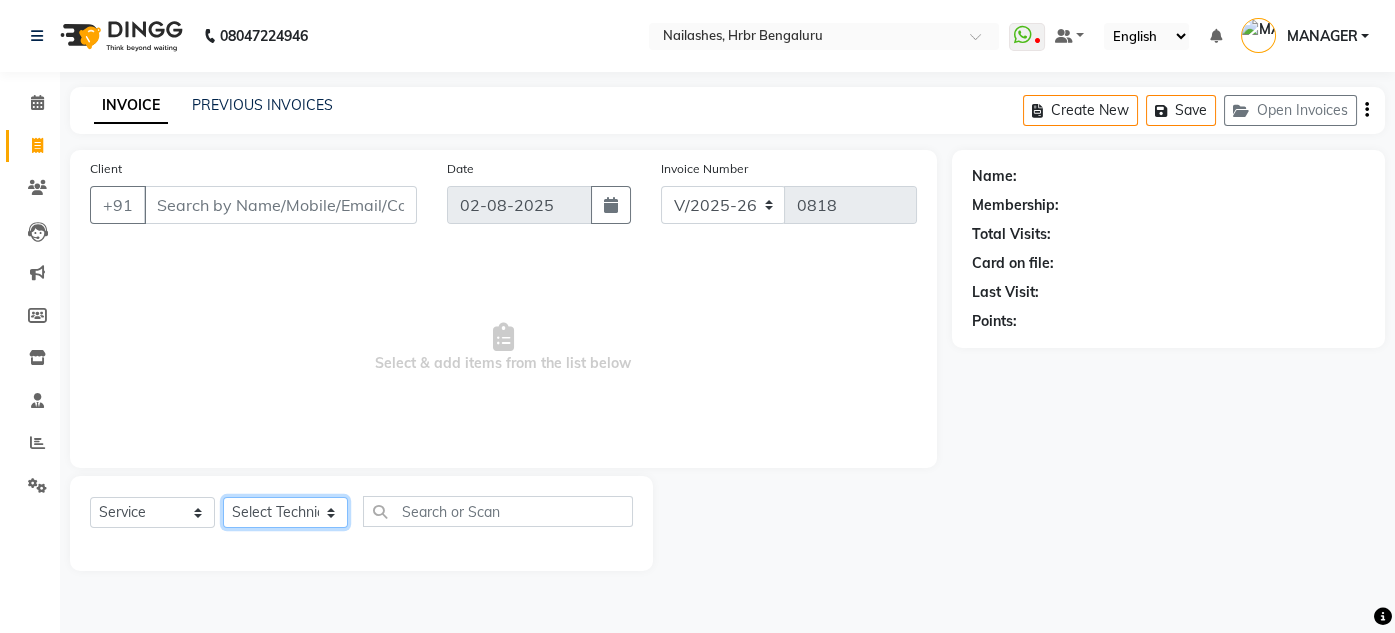select on "77431" 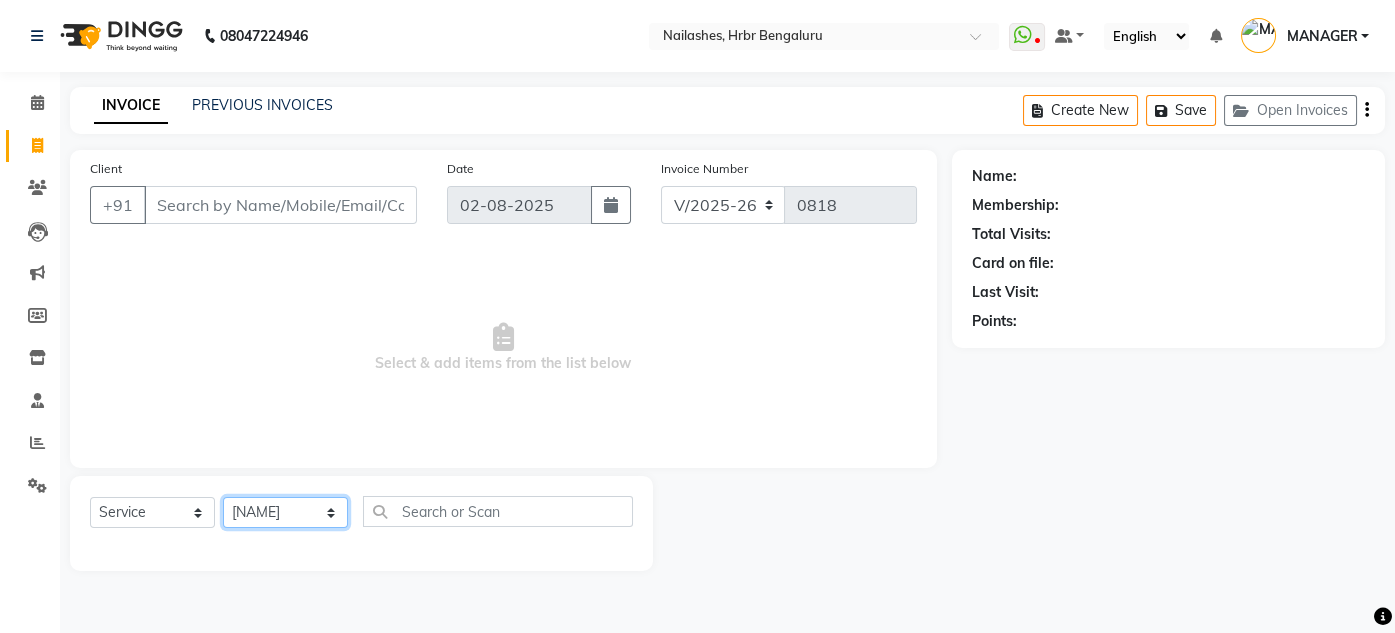 click on "Select Technician [NAME] [NAME] [NAME] [NAME] [NAME] [NAME] [NAME]" 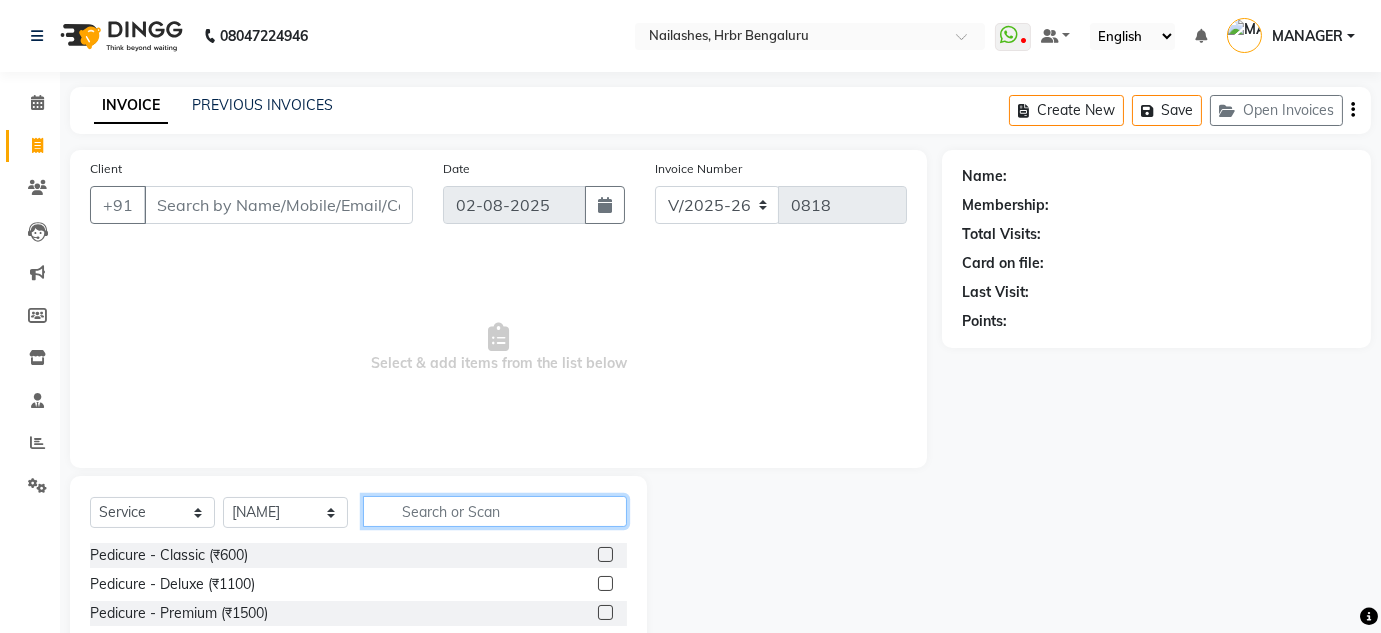 click 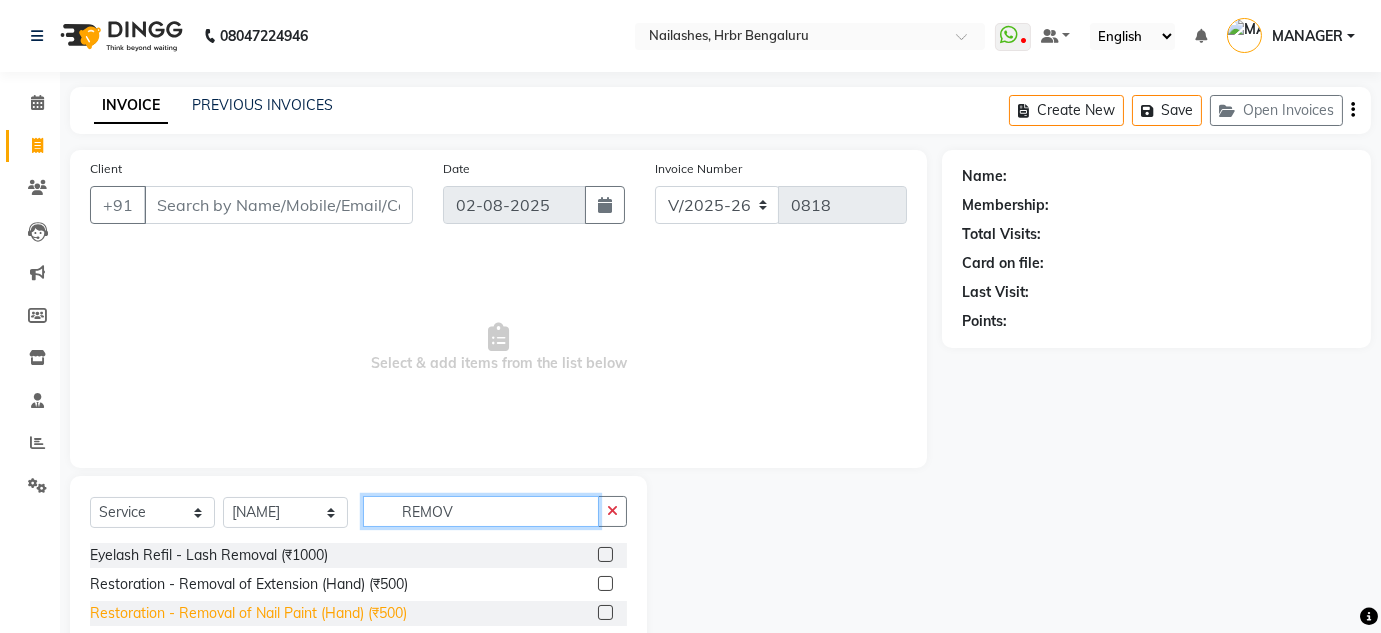 type on "REMOV" 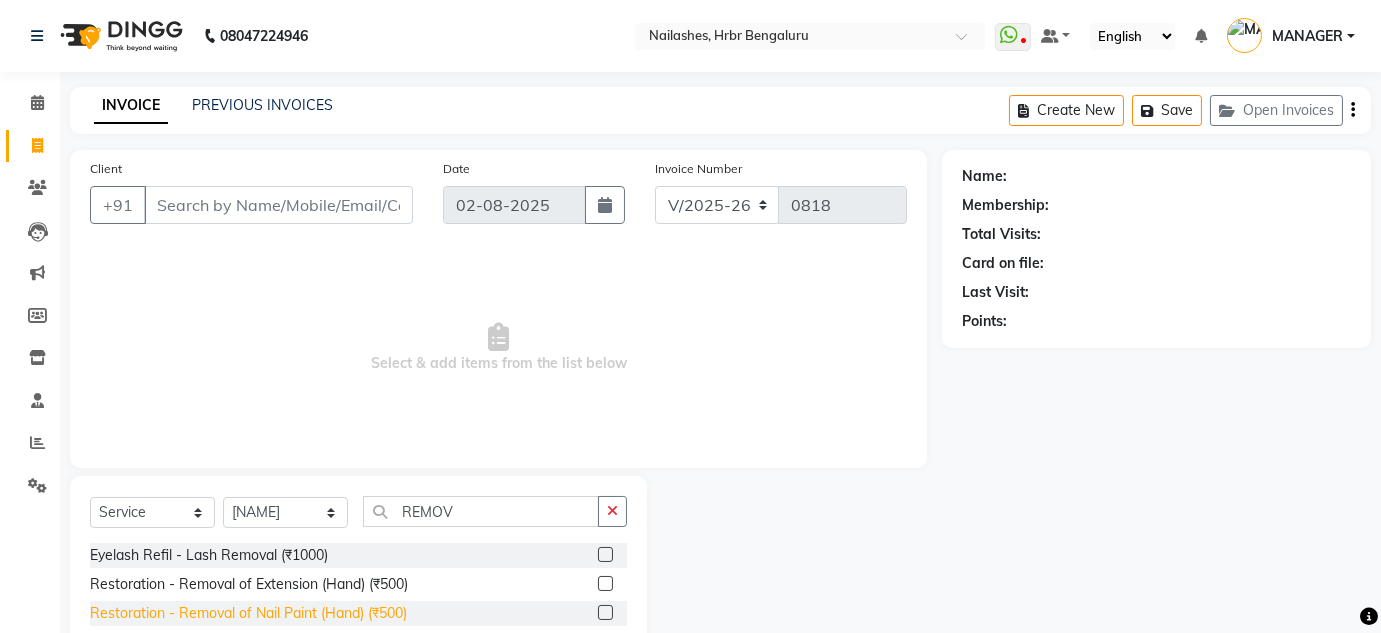 click on "Restoration - Removal of Nail Paint (Hand) (₹500)" 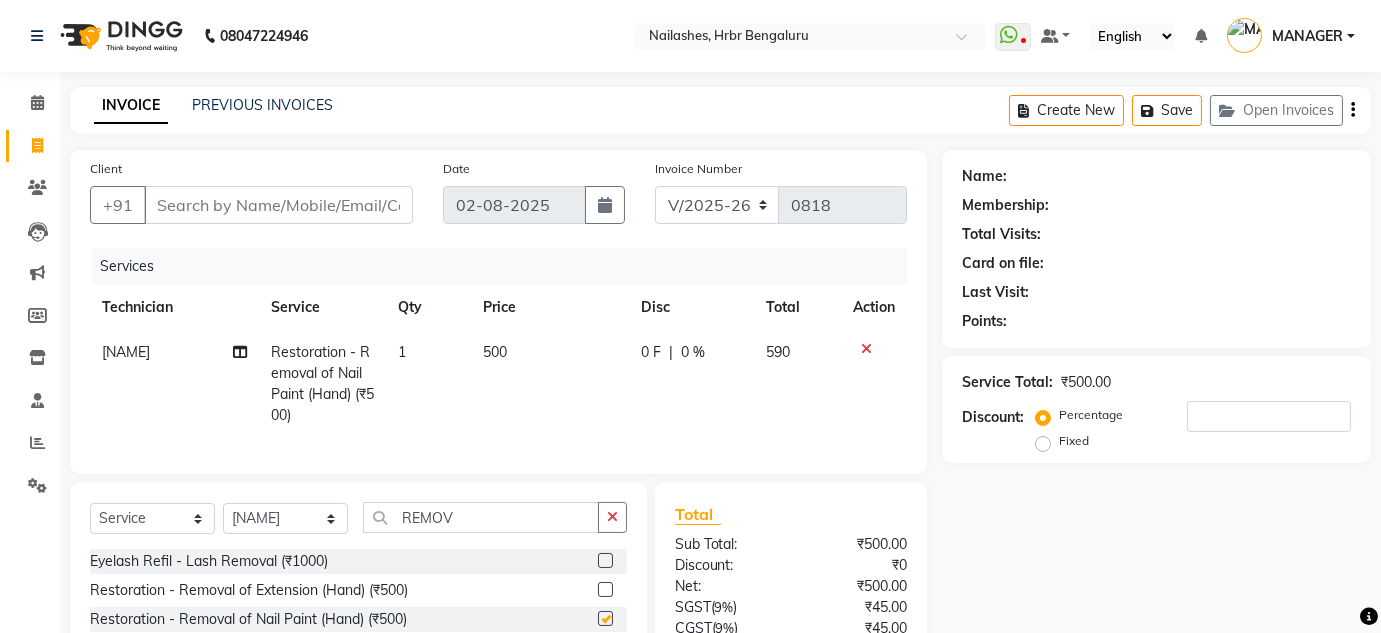 checkbox on "false" 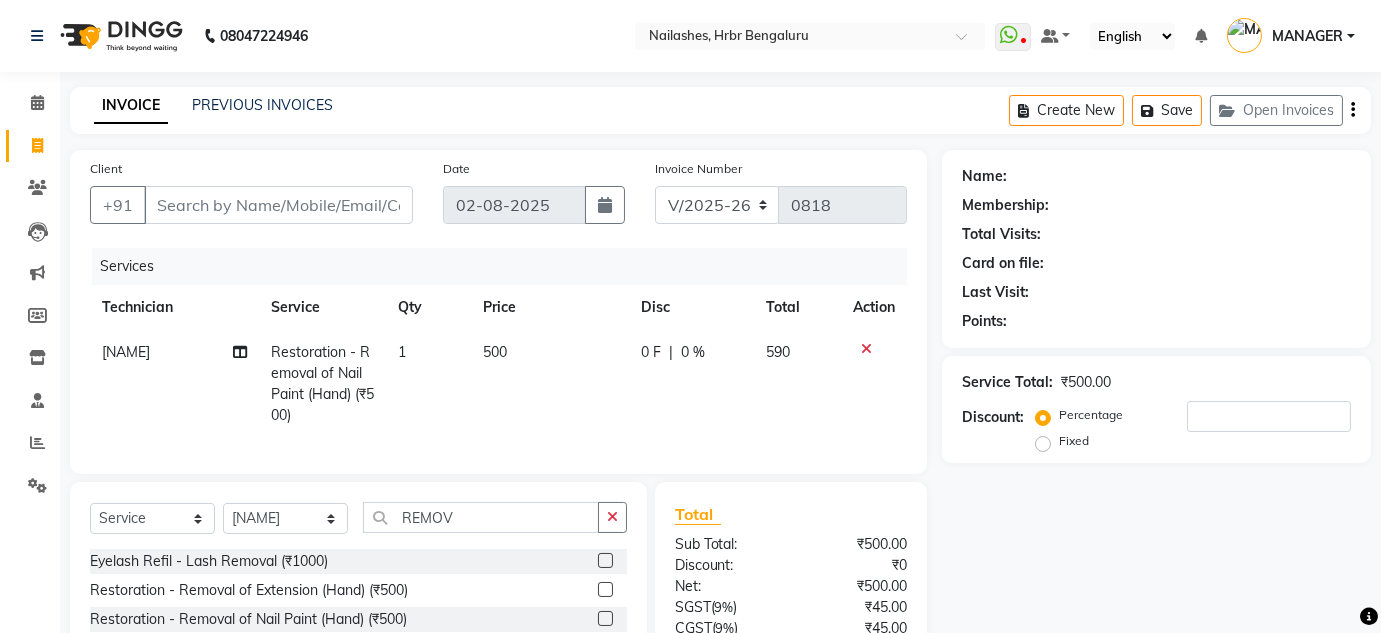 click on "500" 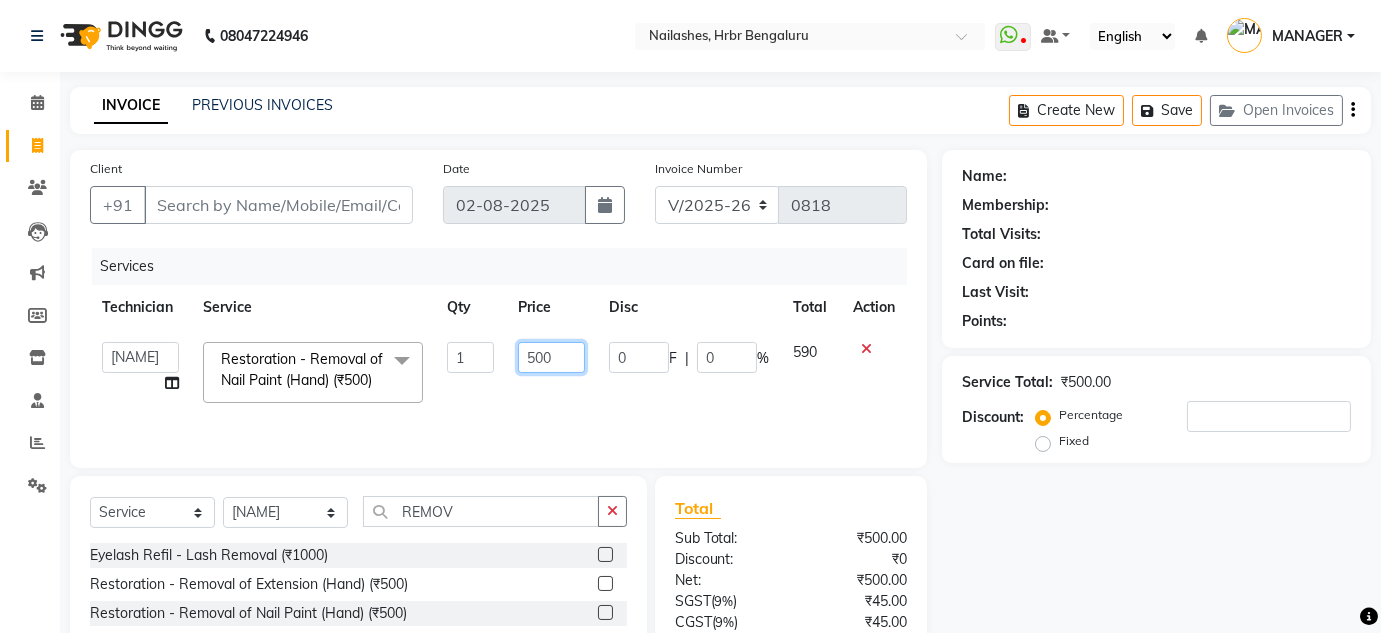 click on "500" 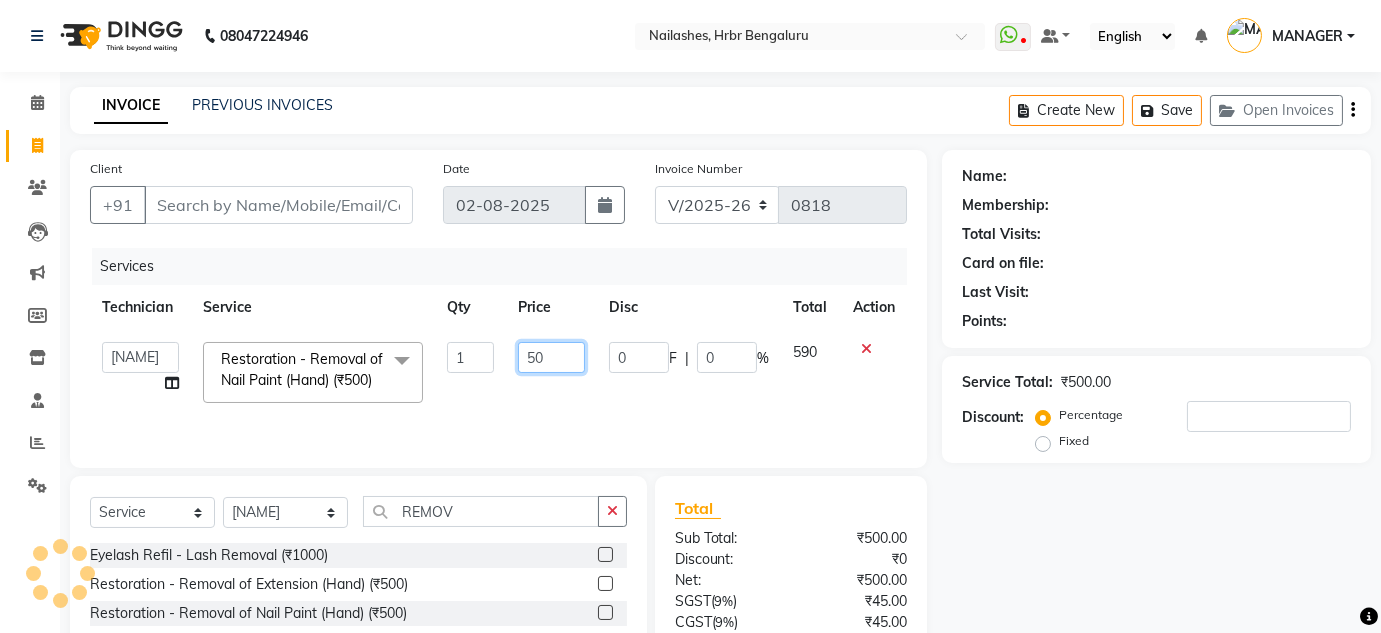 type on "5" 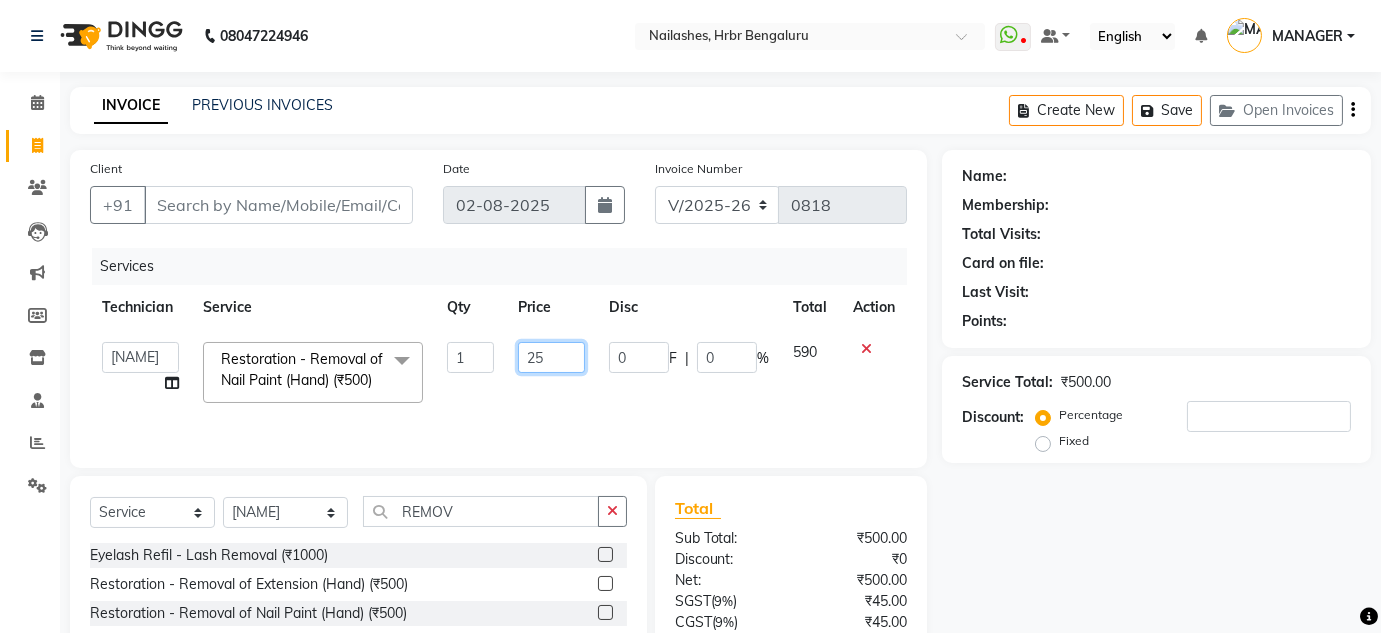 type on "250" 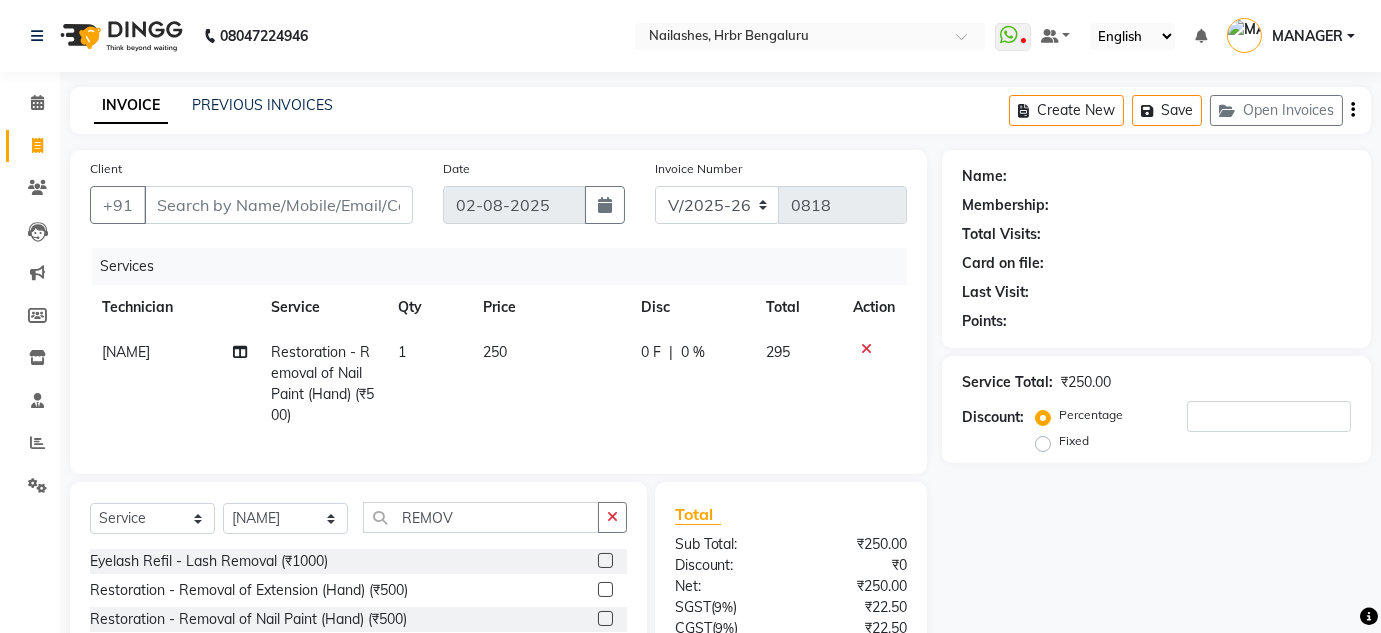 click on "250" 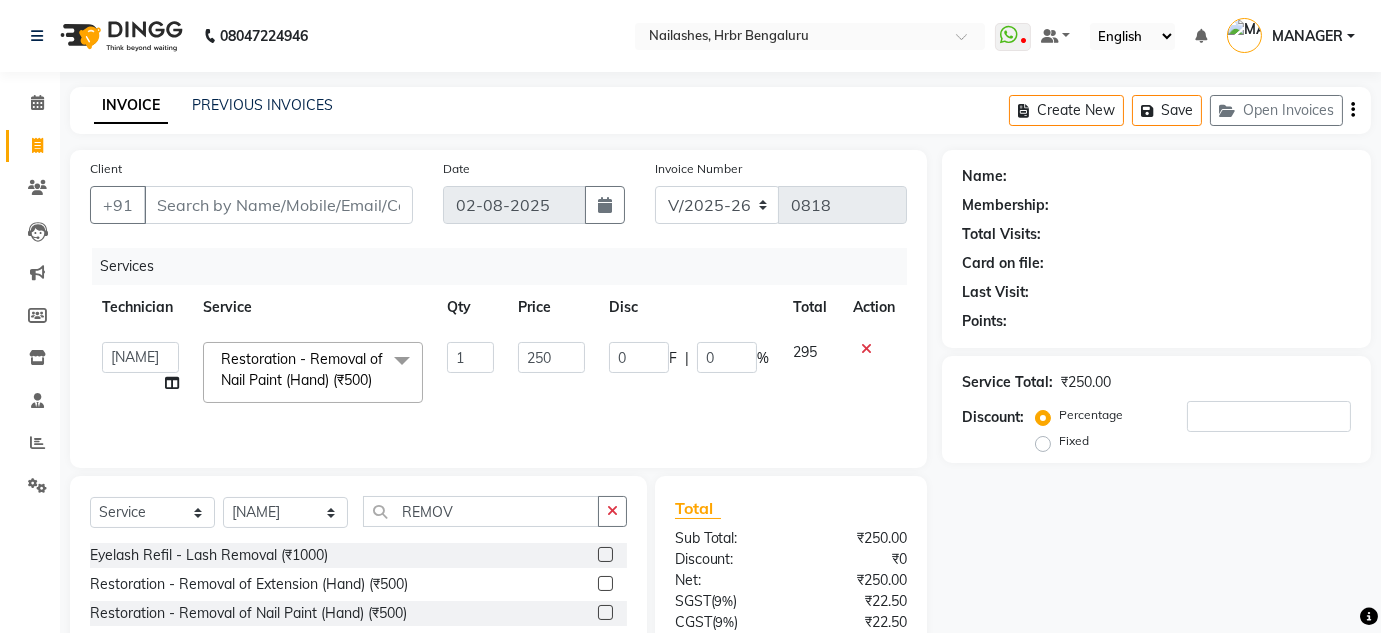 scroll, scrollTop: 185, scrollLeft: 0, axis: vertical 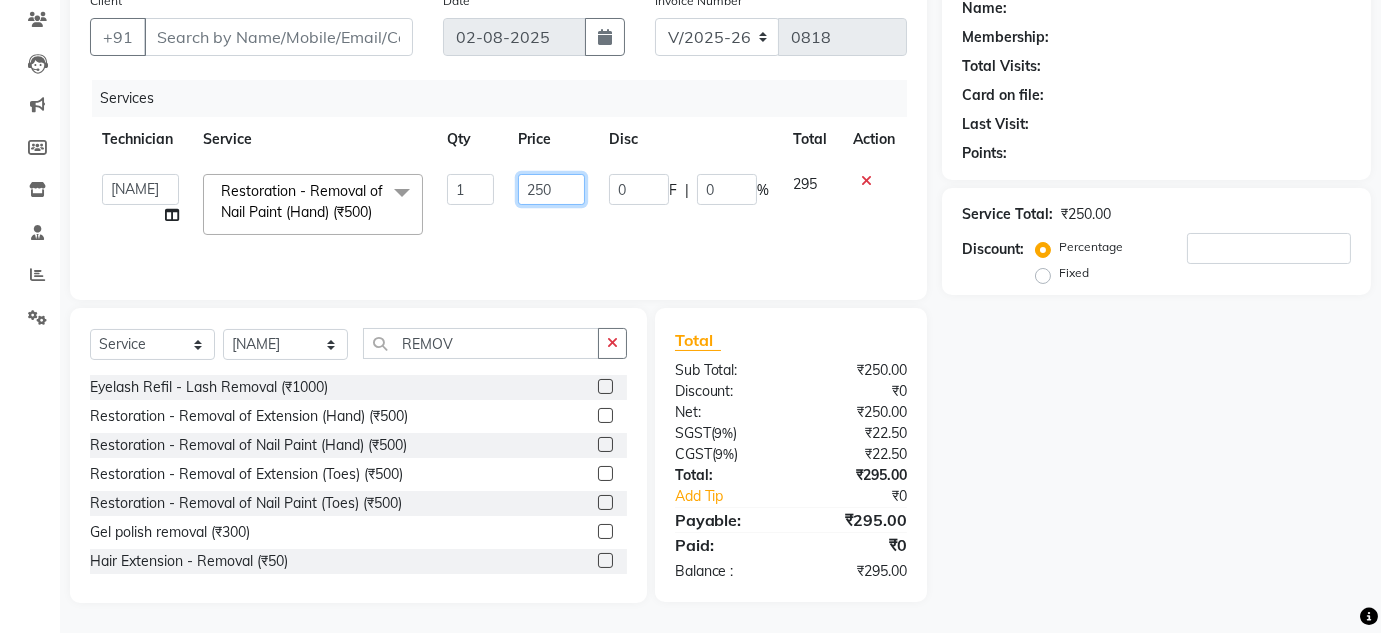 click on "250" 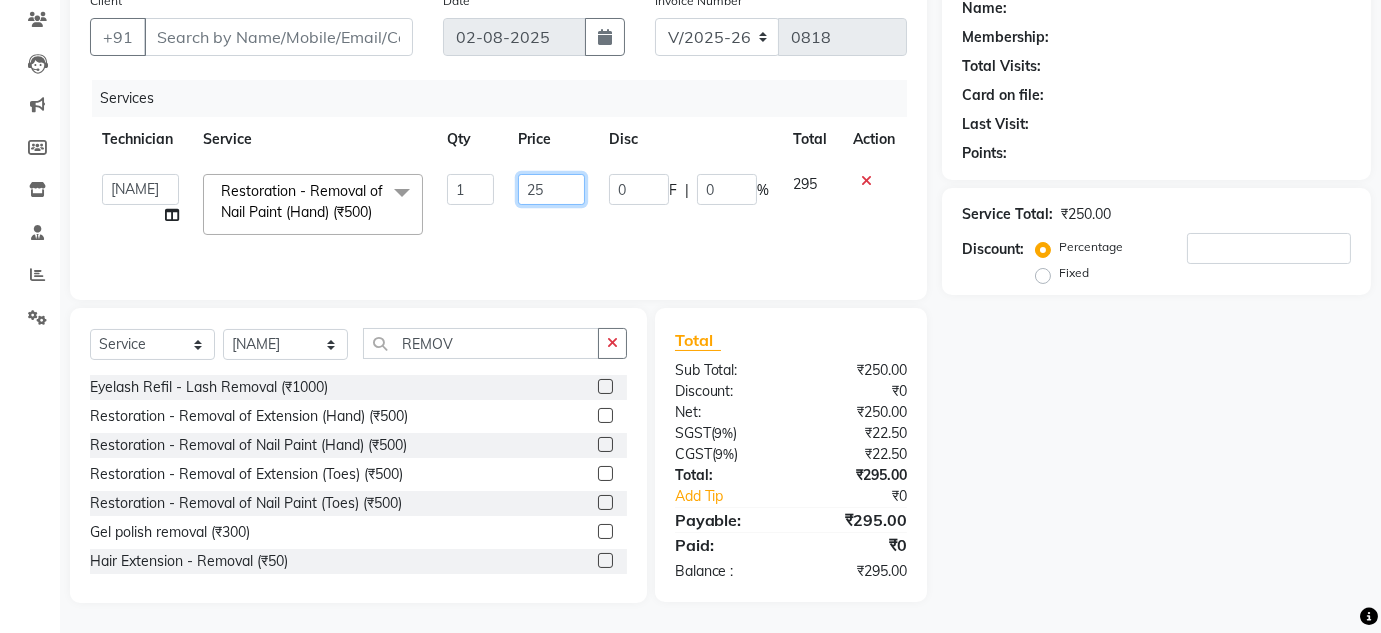 type on "2" 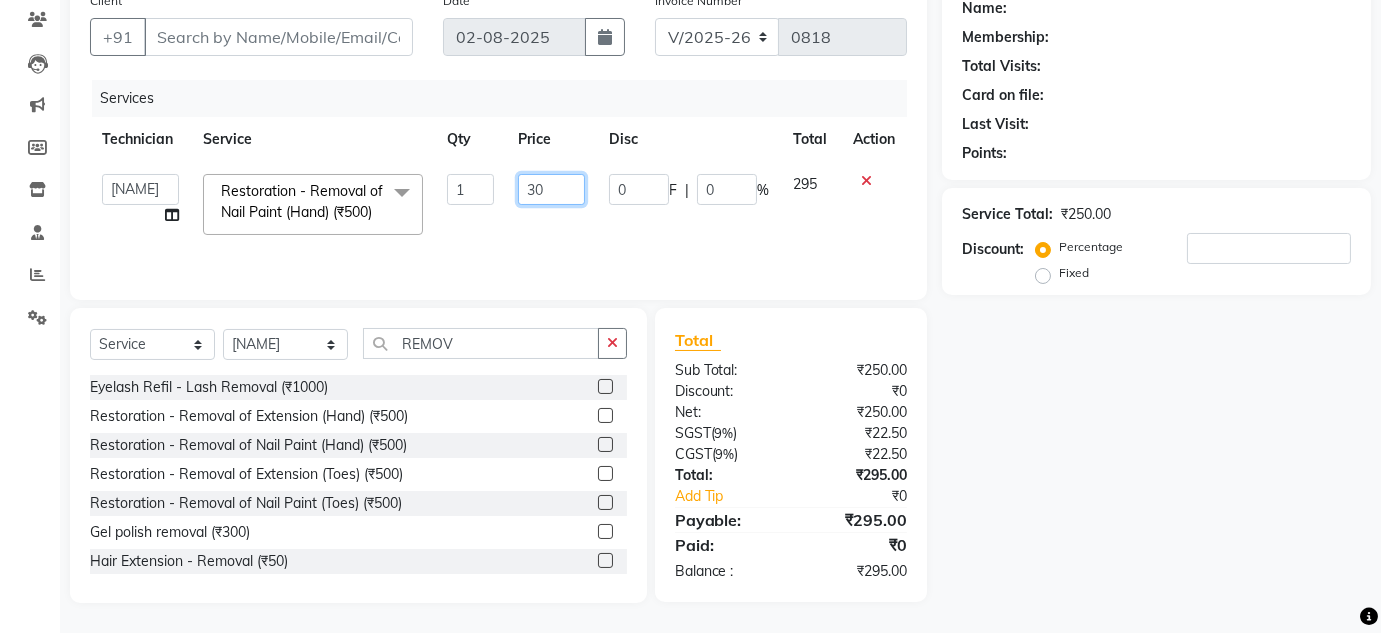 type on "300" 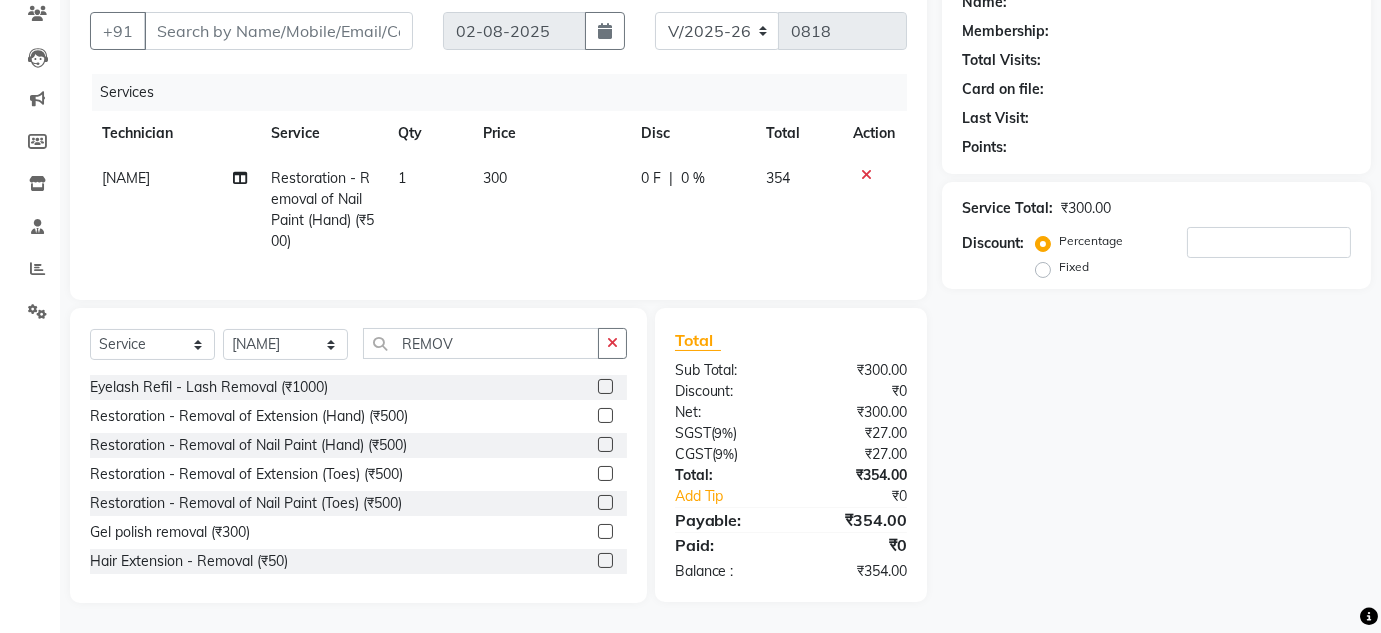 click on "300" 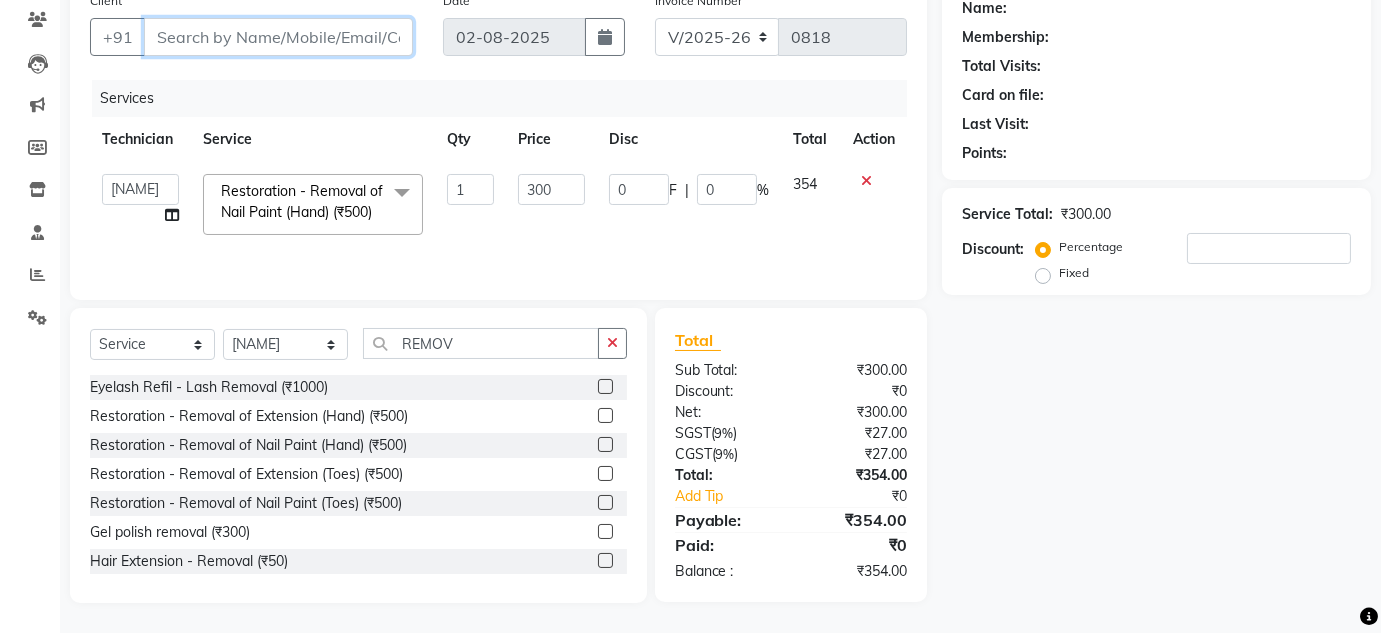 click on "Client" at bounding box center (278, 37) 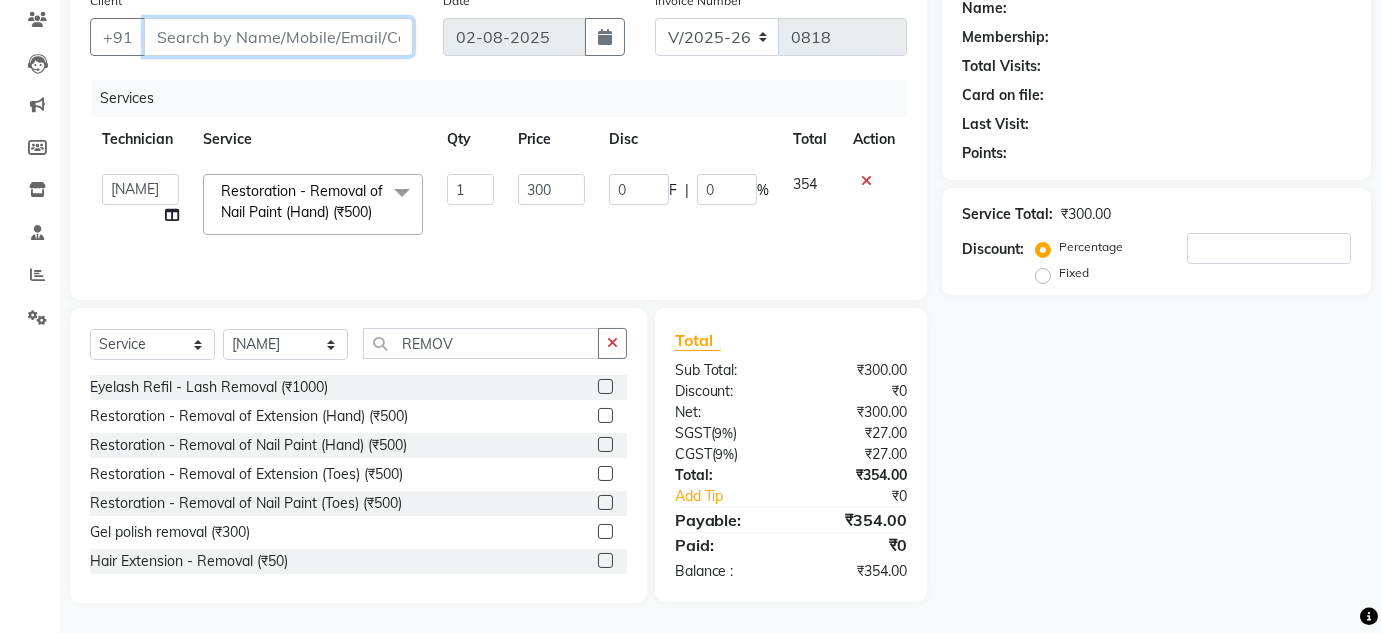 type on "8" 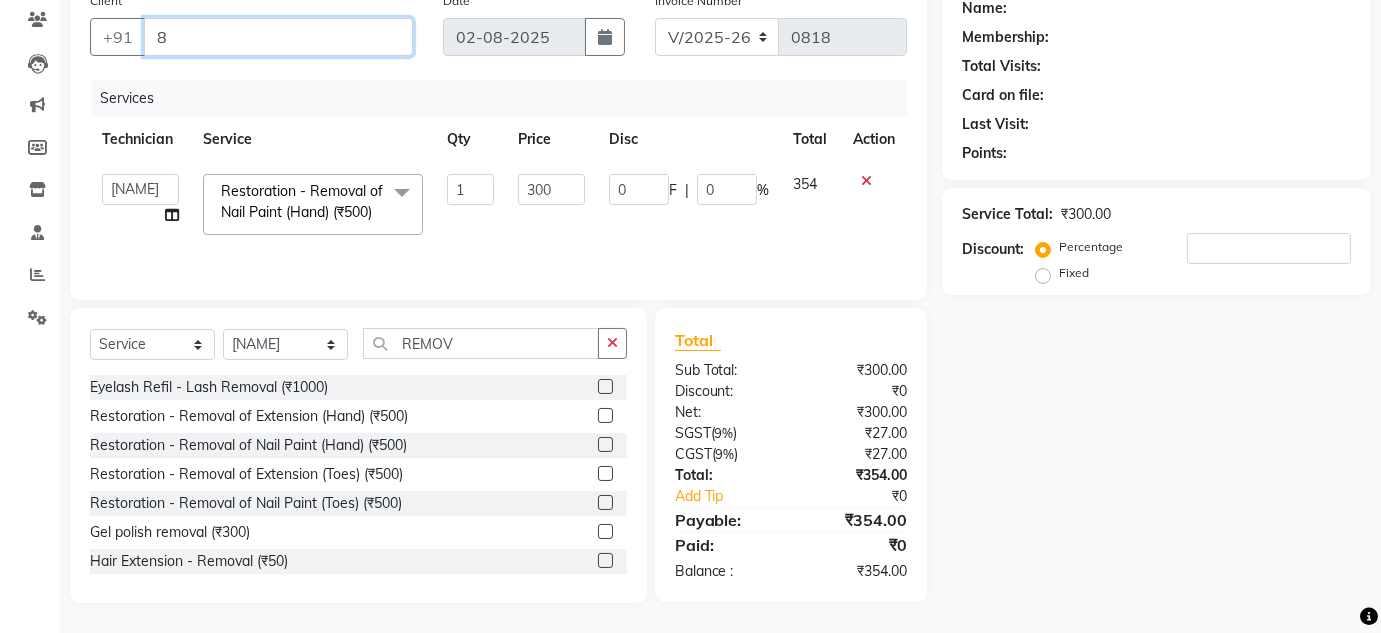 type on "0" 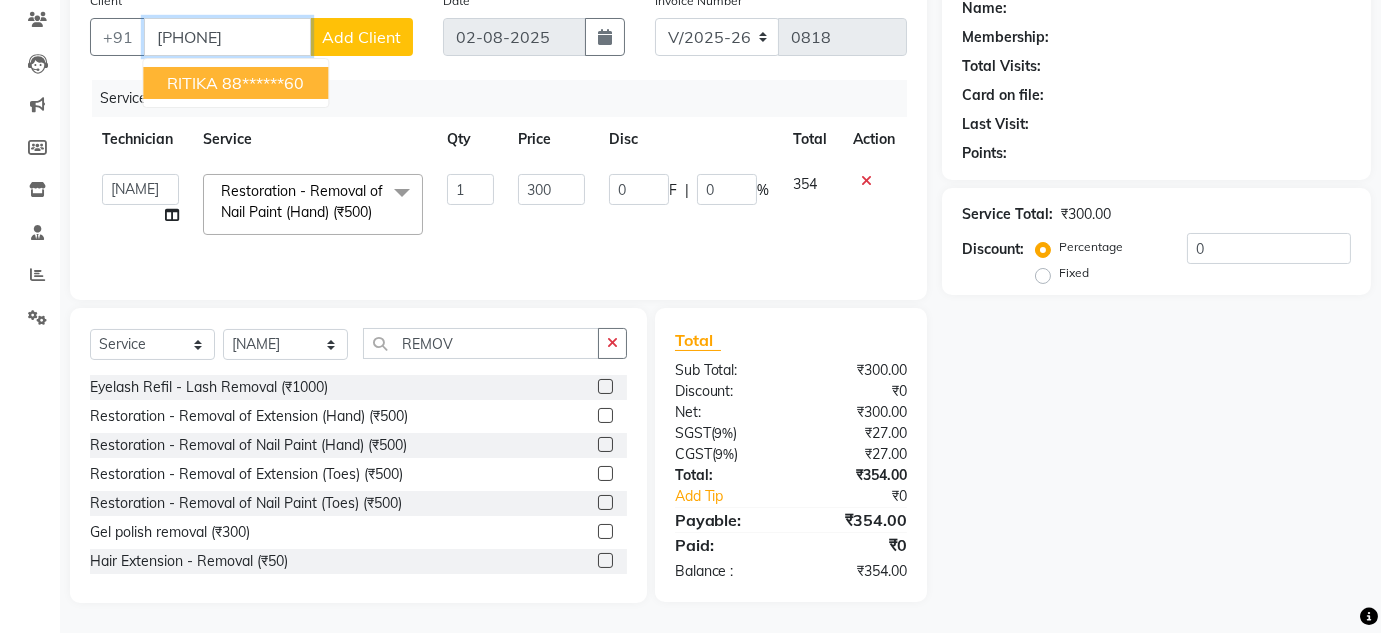 click on "[NAME]  88******60" at bounding box center (235, 83) 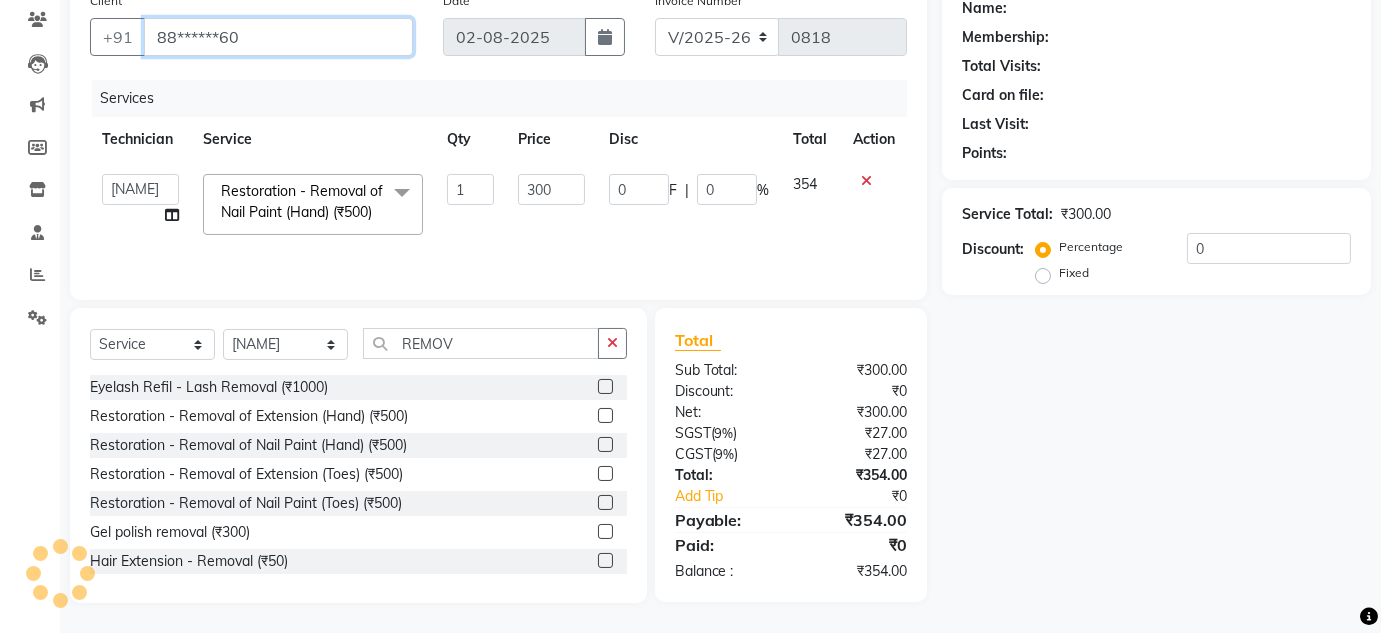 type on "88******60" 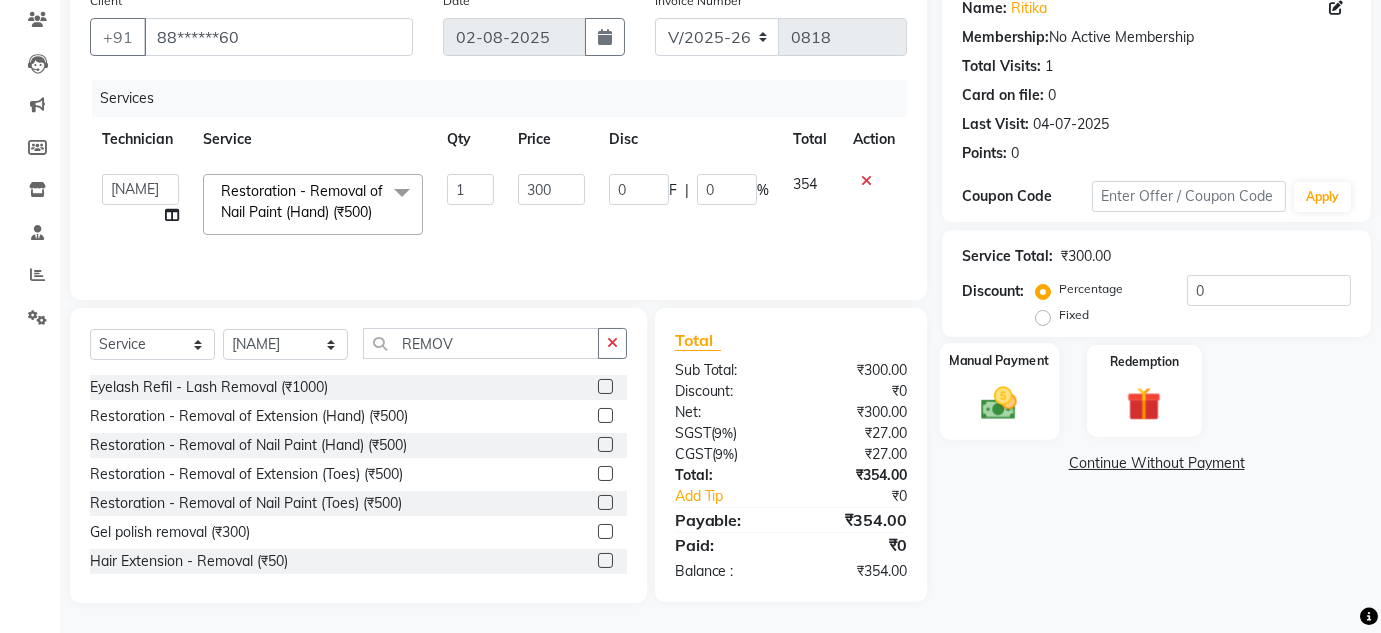 click 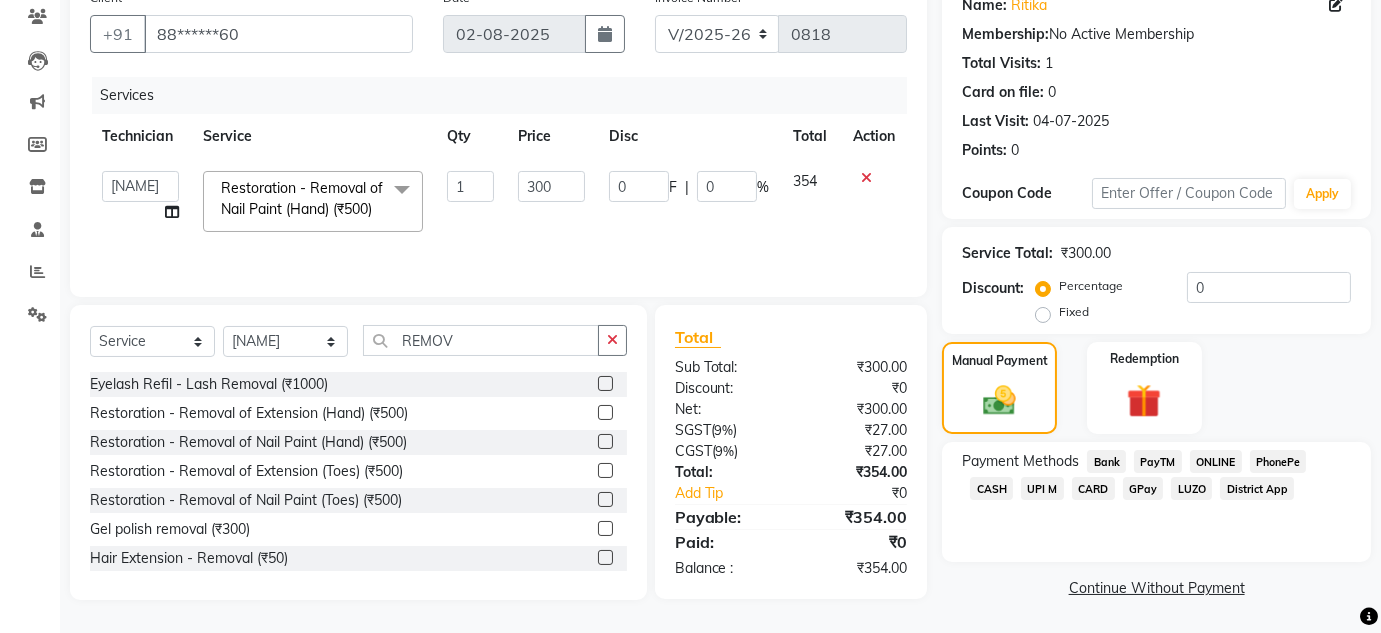 click on "ONLINE" 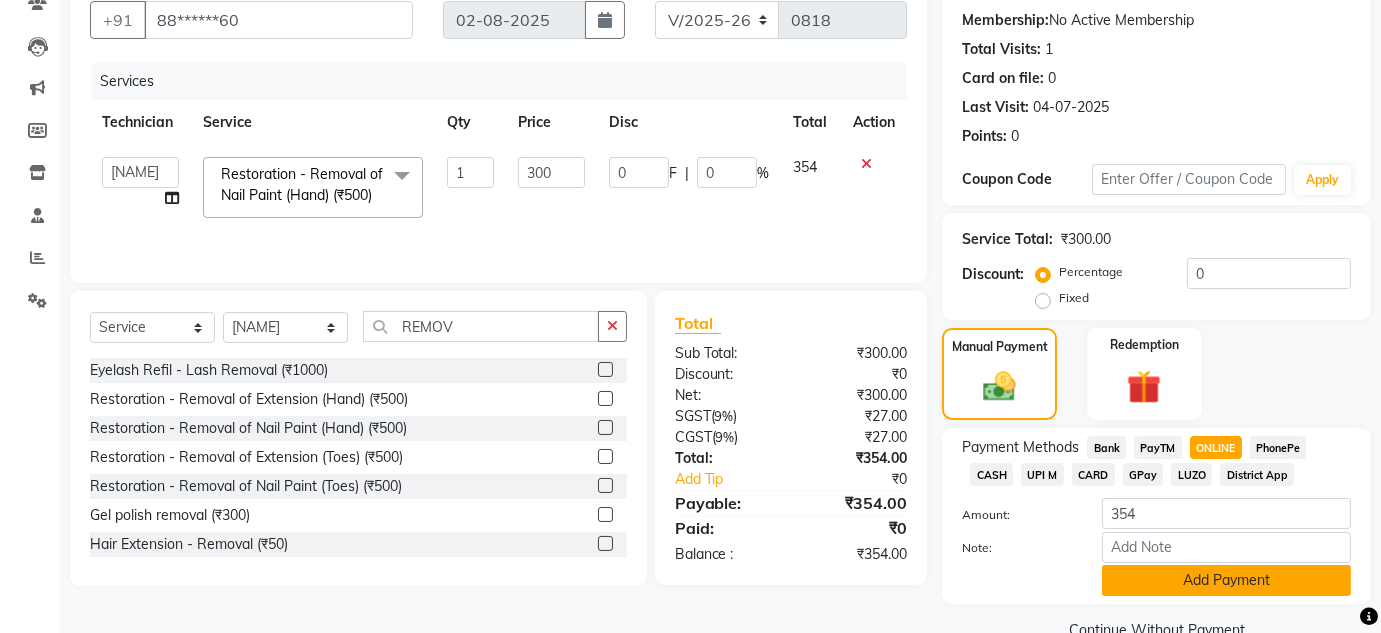 click on "Add Payment" 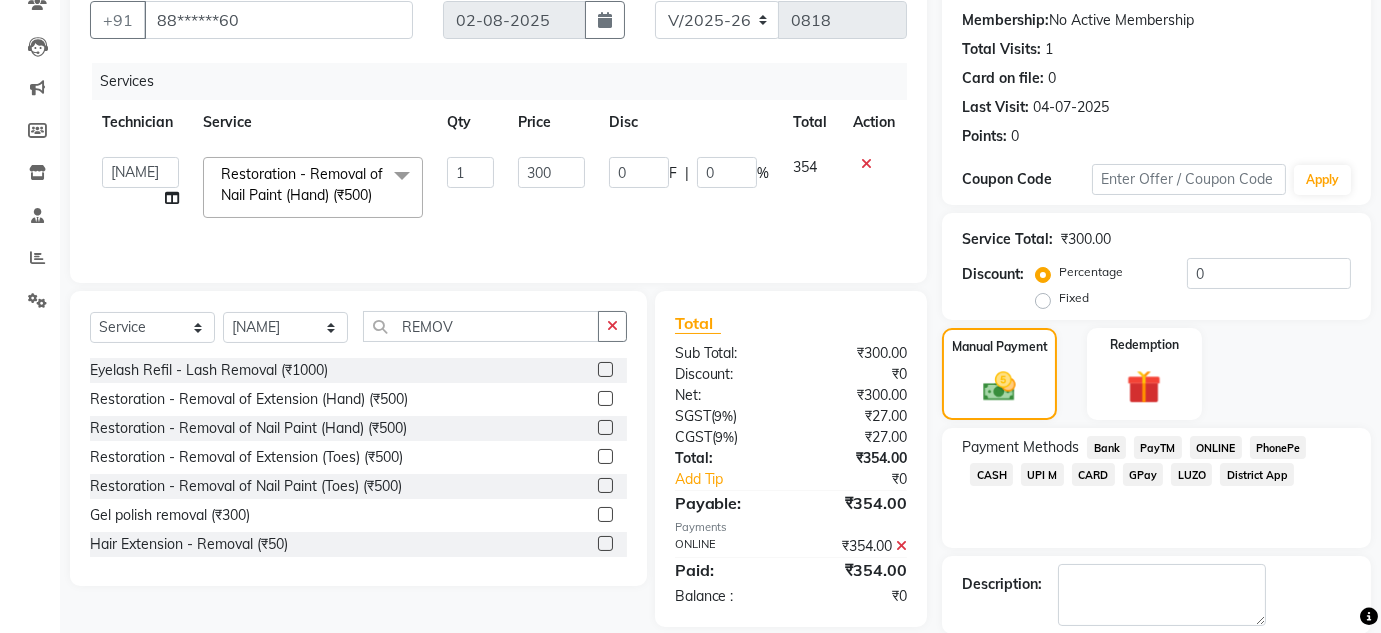 scroll, scrollTop: 282, scrollLeft: 0, axis: vertical 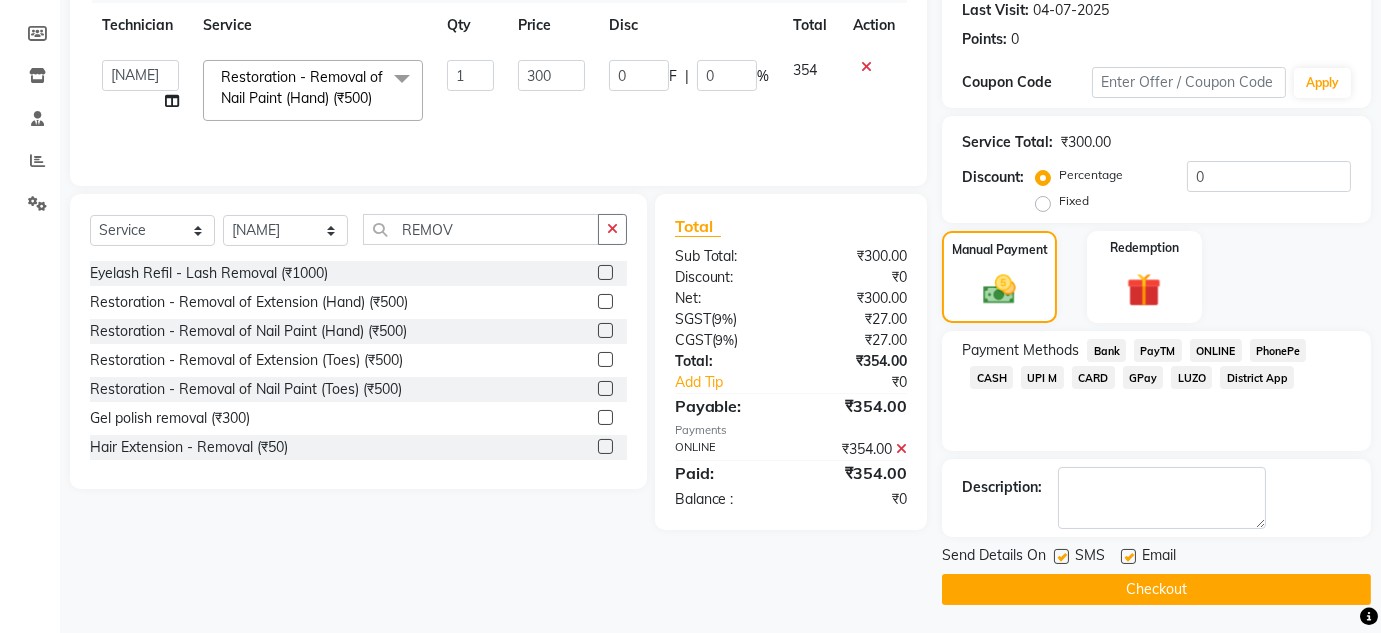 click on "Checkout" 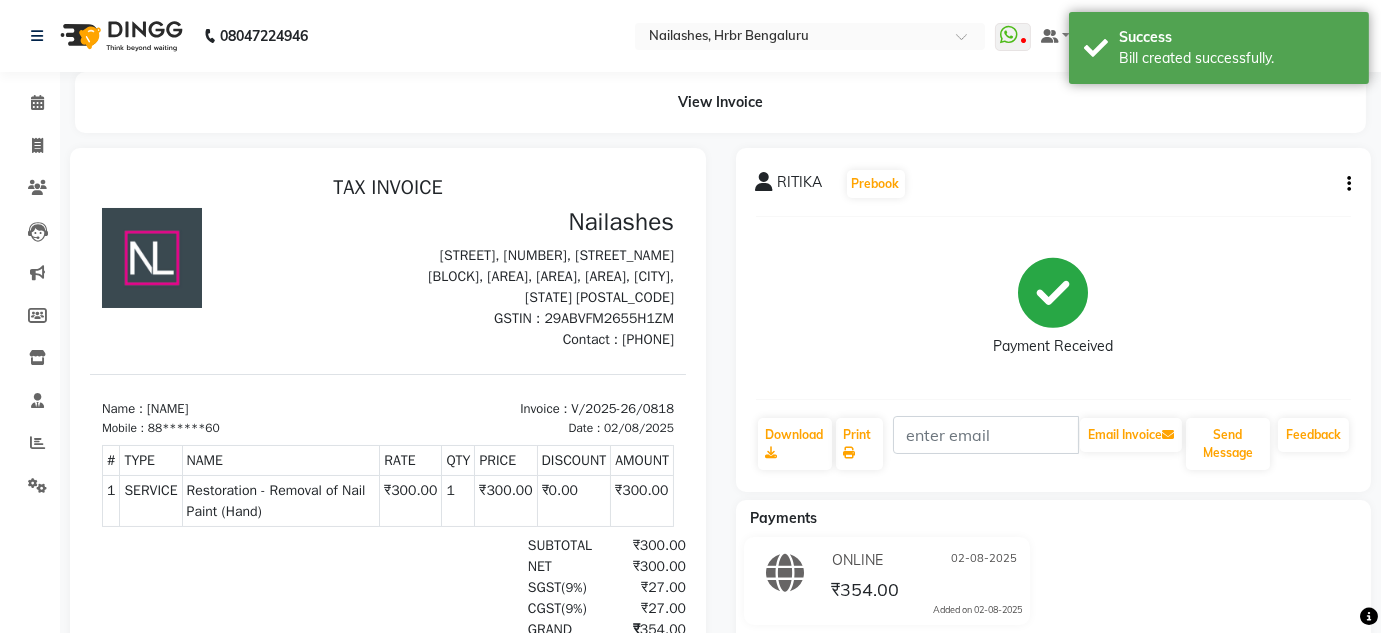 scroll, scrollTop: 0, scrollLeft: 0, axis: both 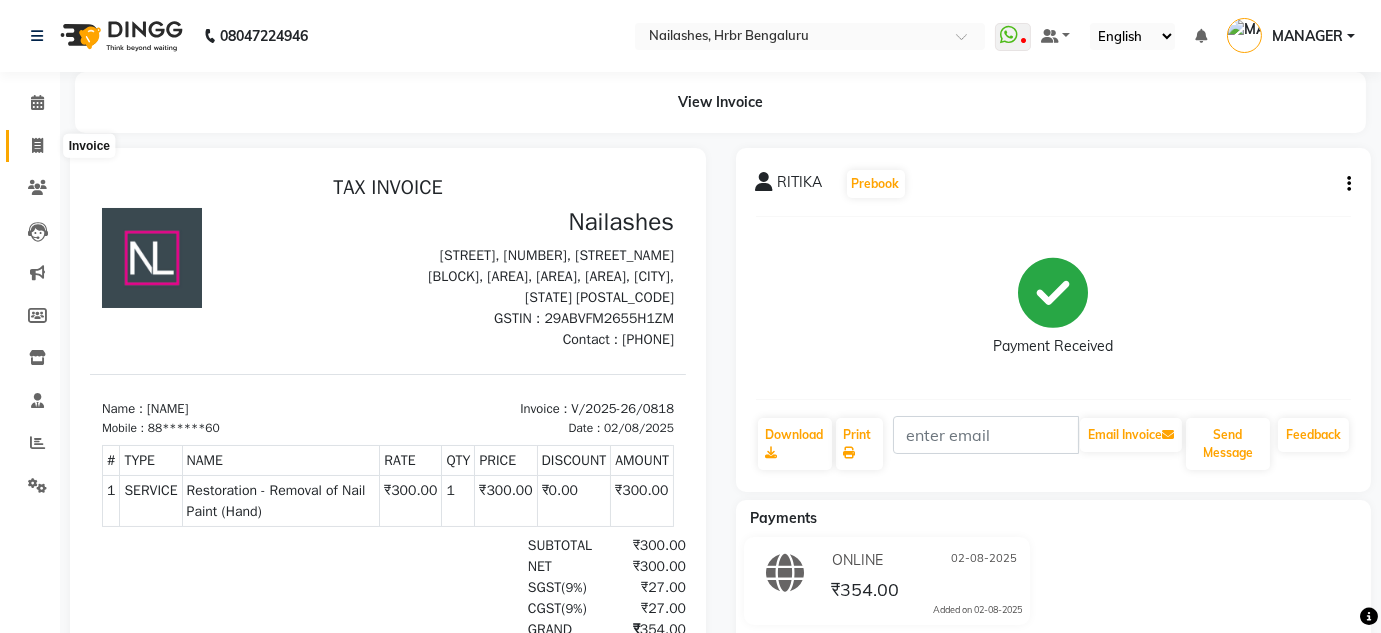 click 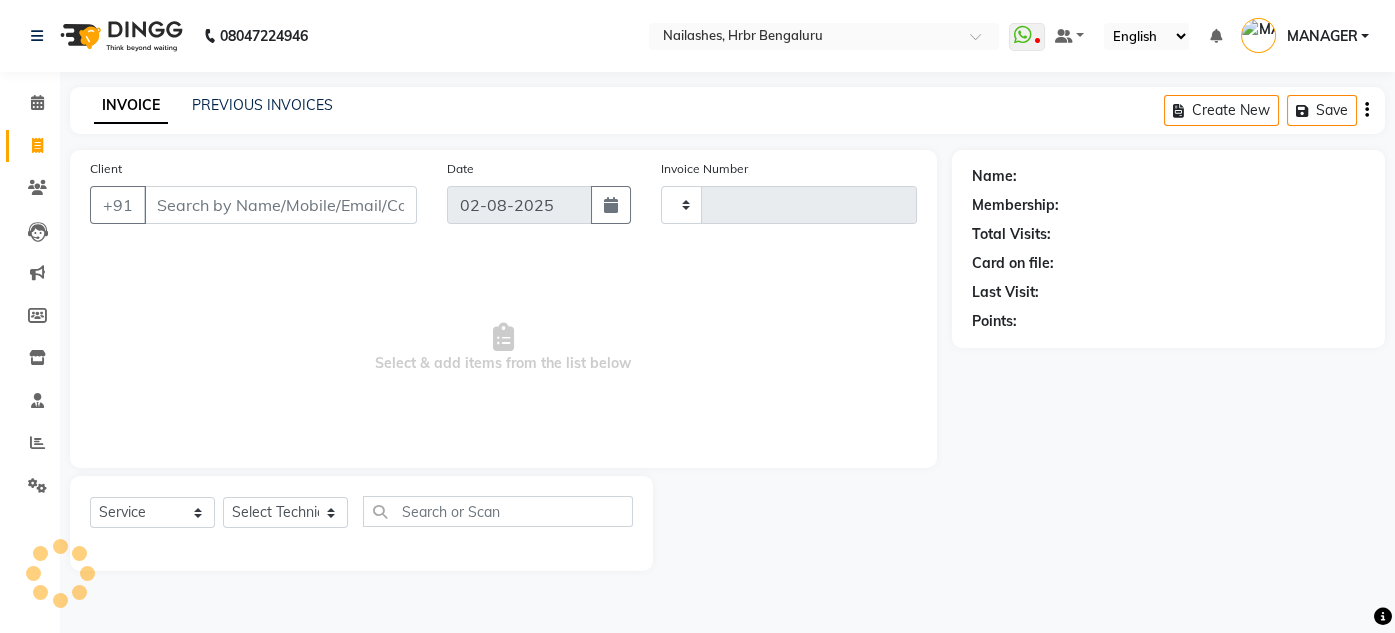 type on "0819" 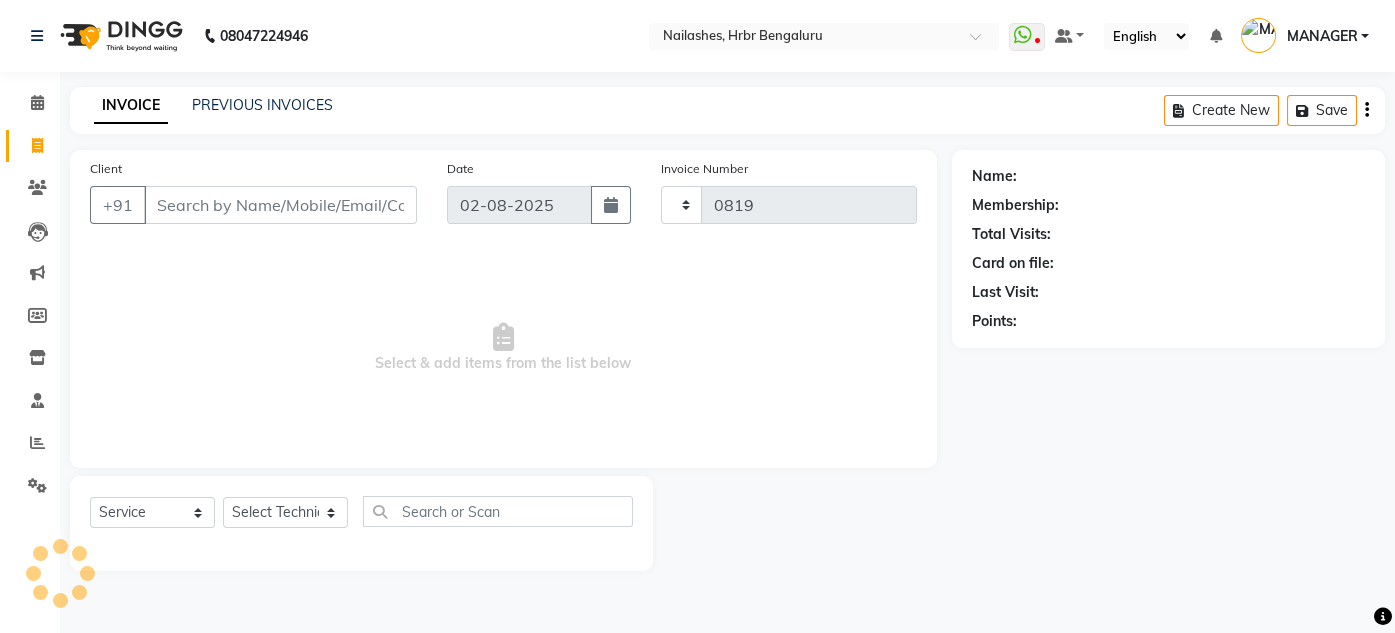select on "3771" 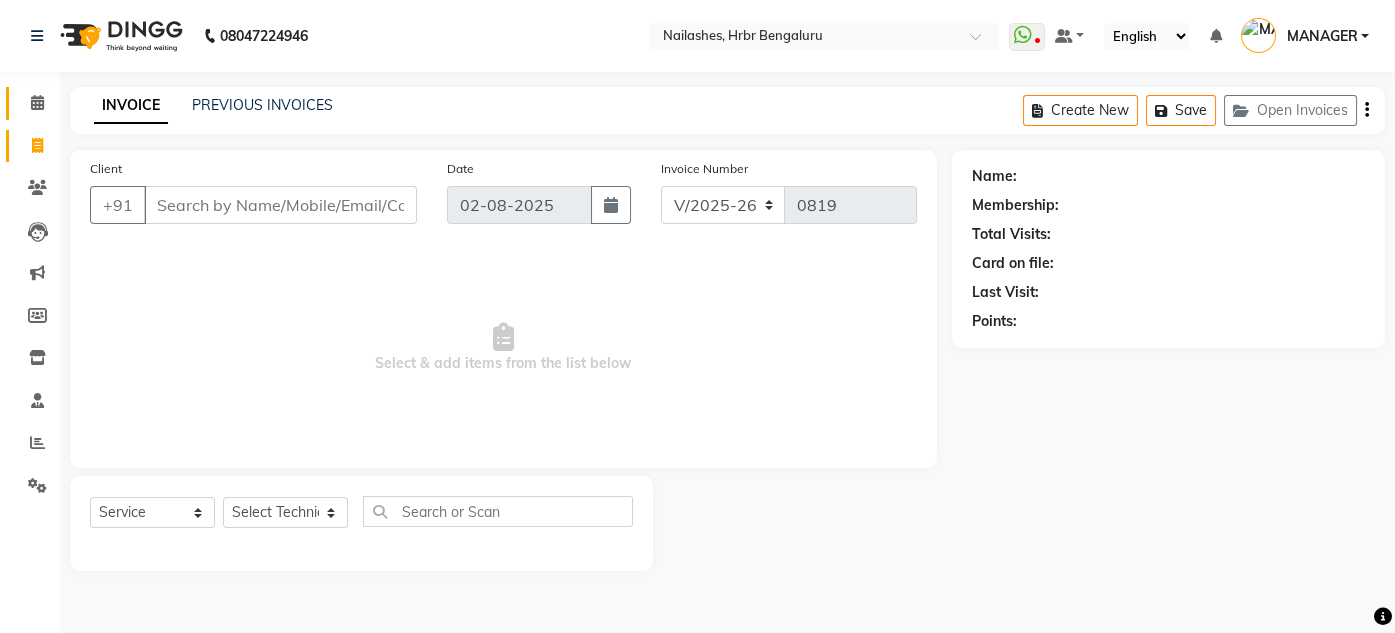 click 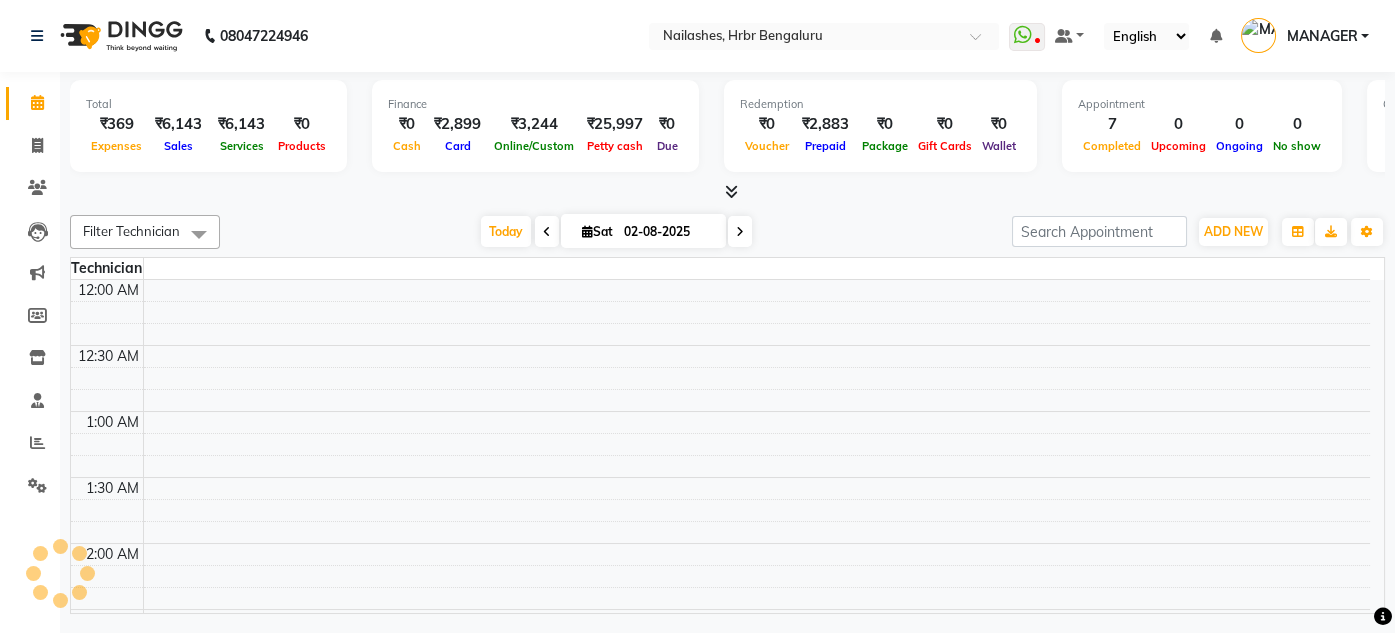 scroll, scrollTop: 783, scrollLeft: 0, axis: vertical 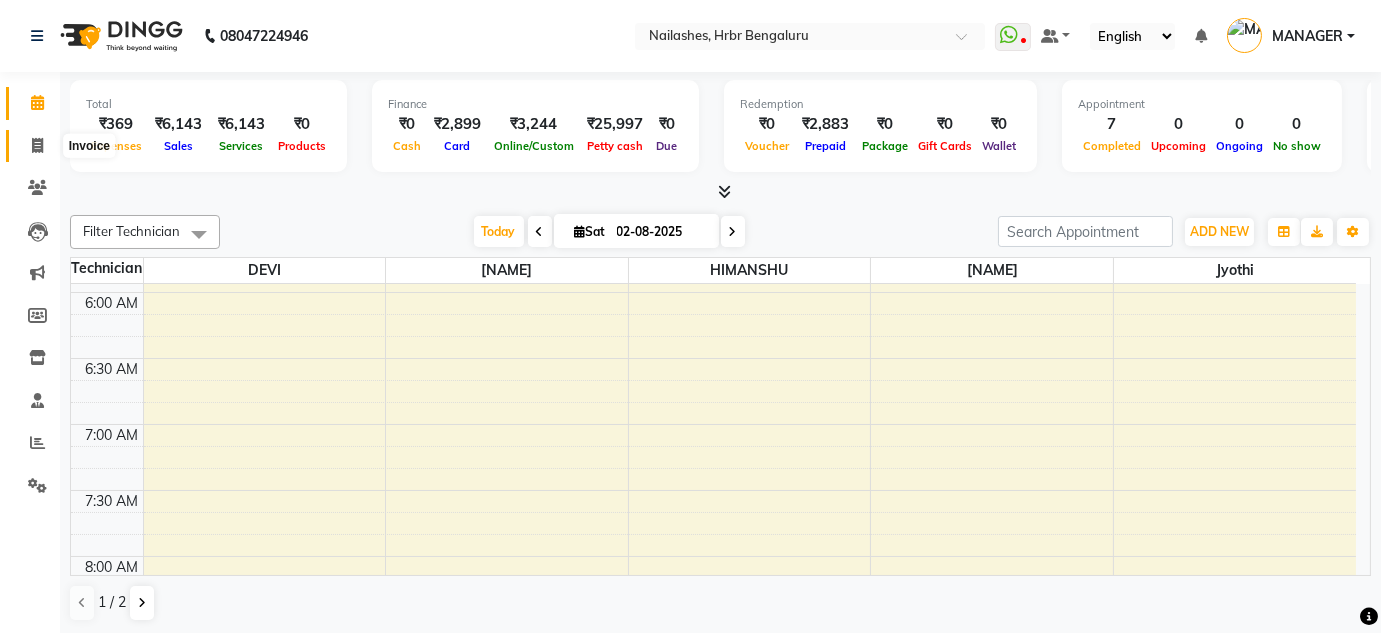 click 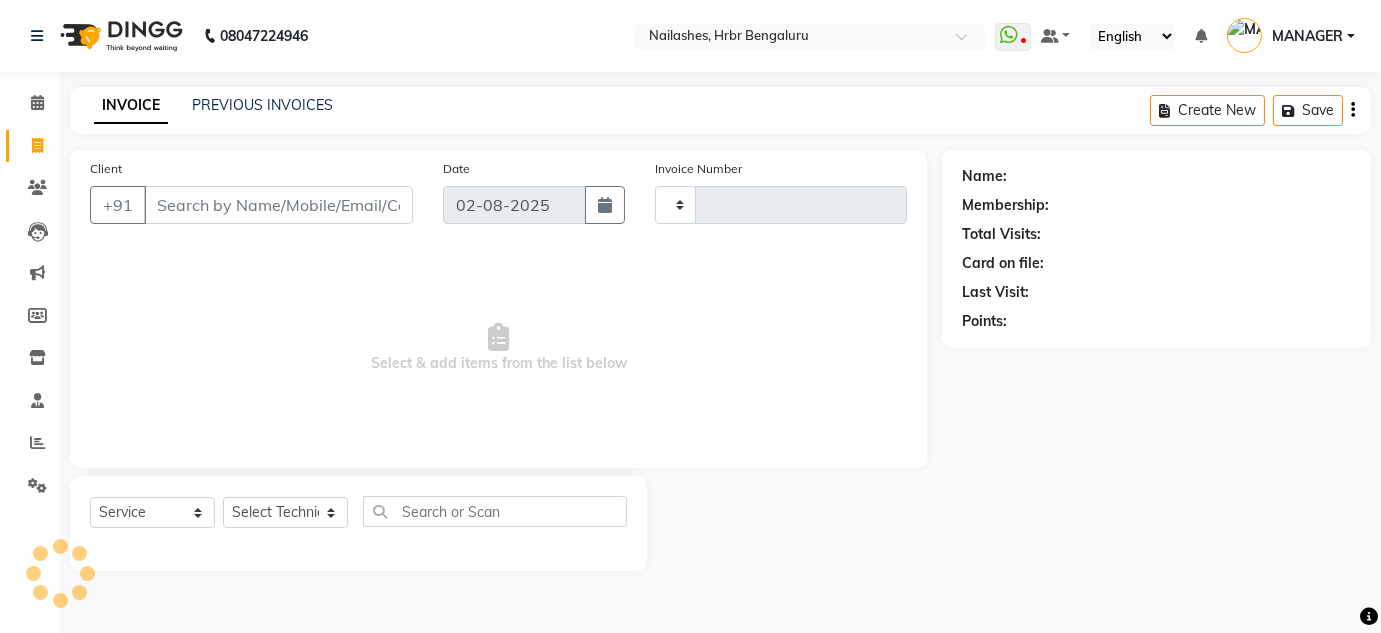 type on "0819" 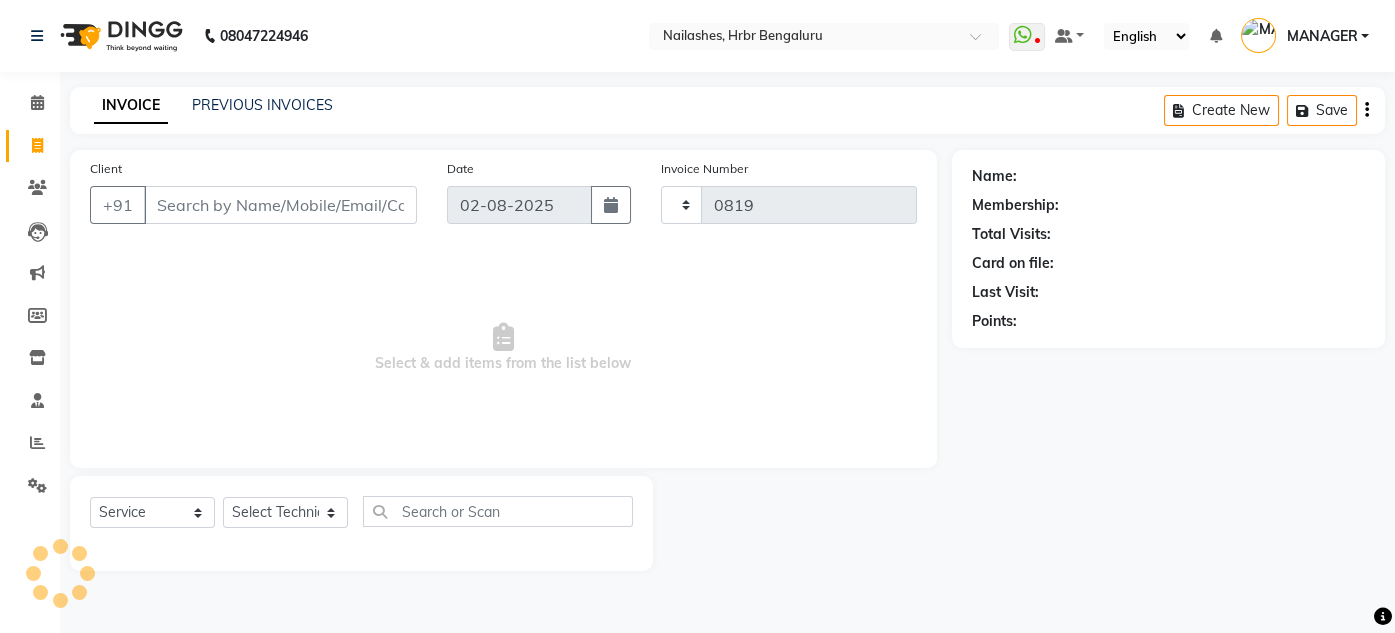 select on "3771" 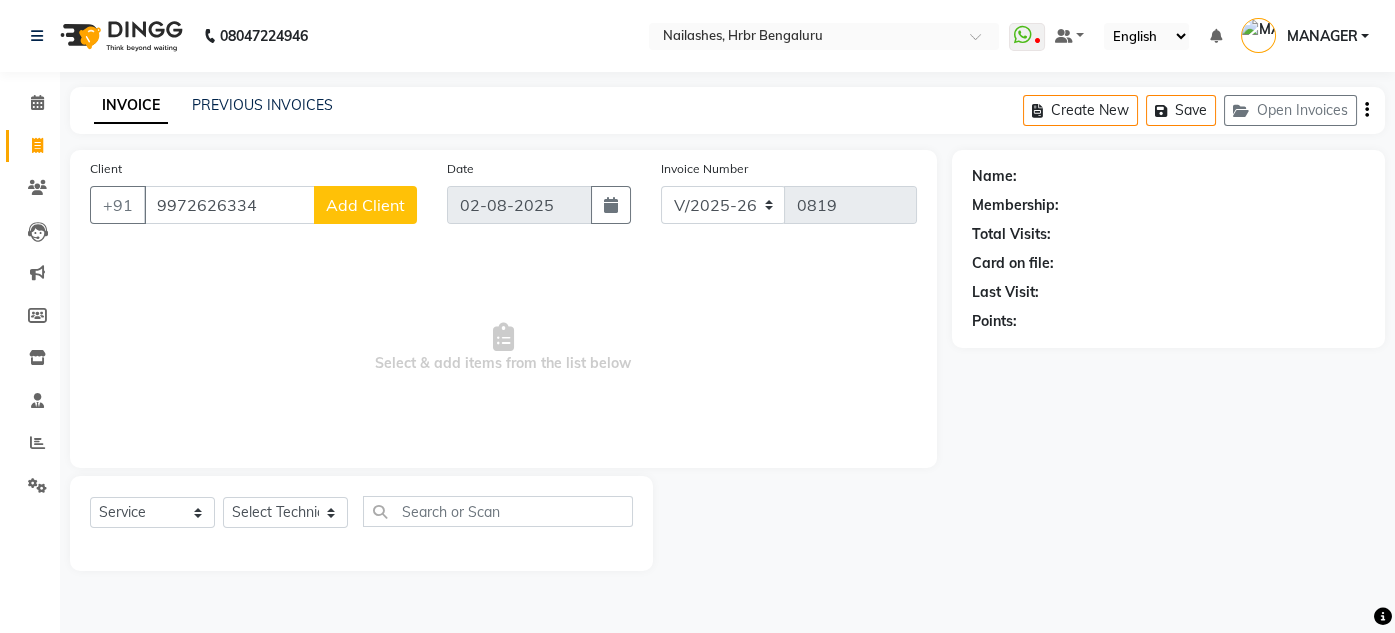 type on "9972626334" 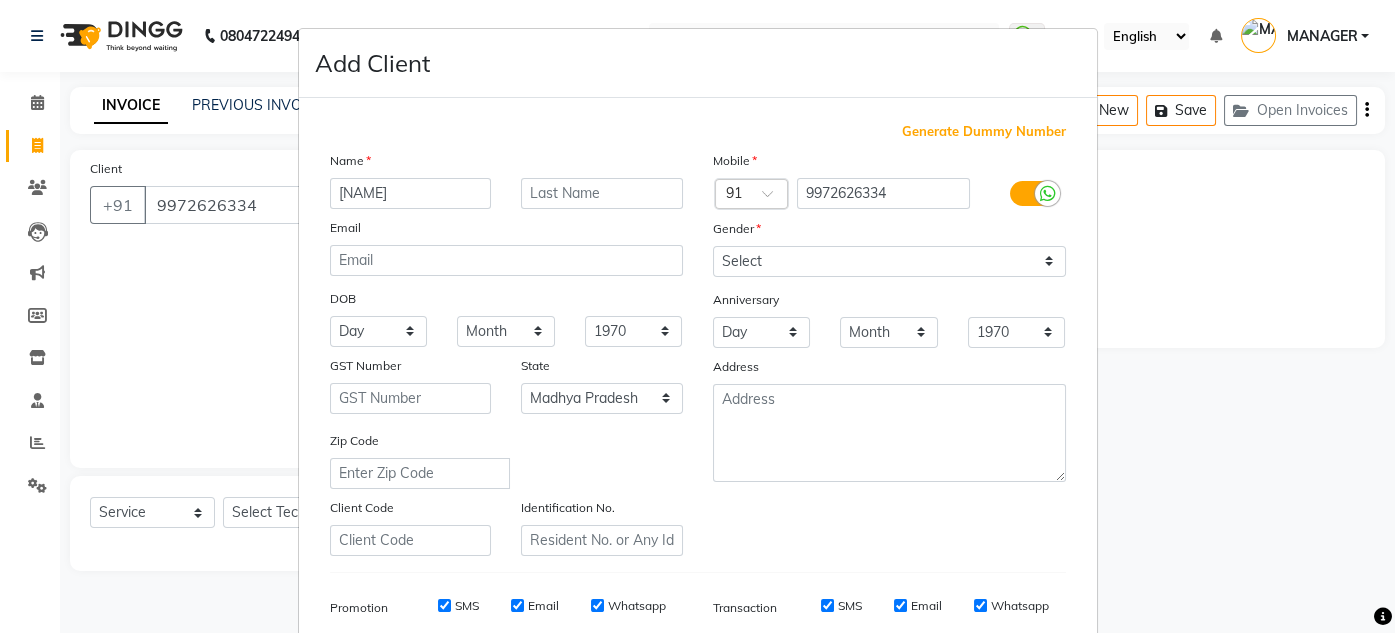 type on "[NAME]" 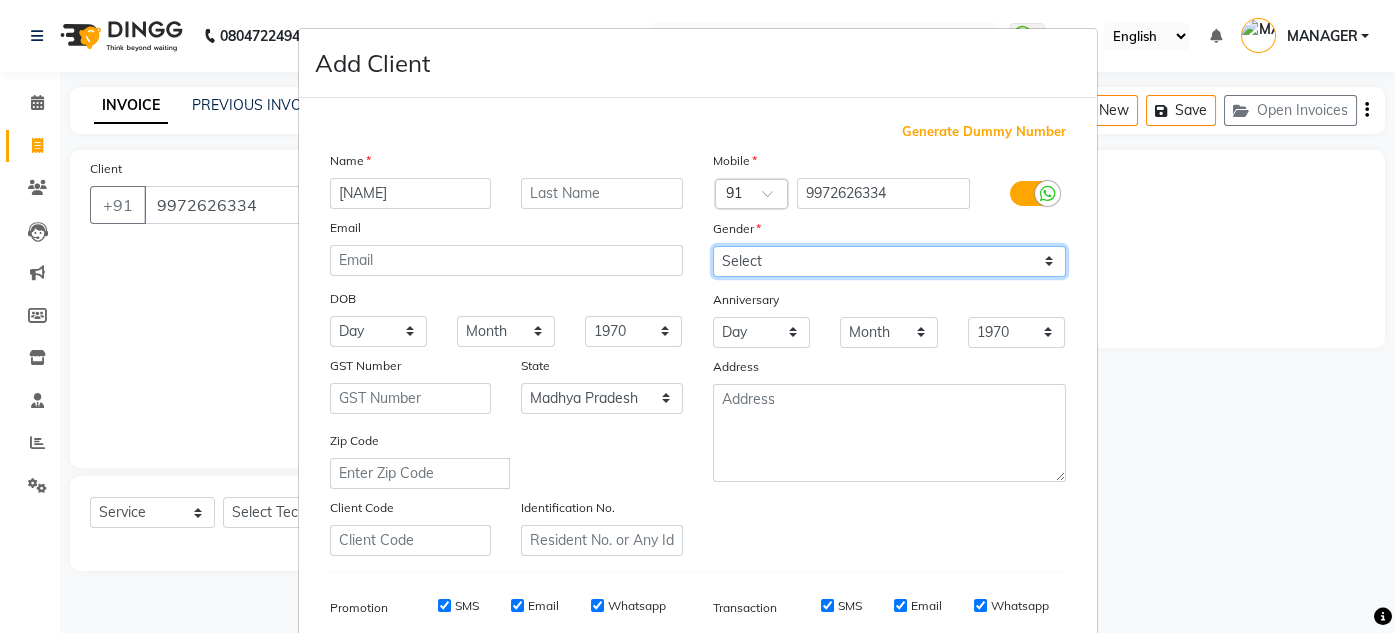 click on "Select Male Female Other Prefer Not To Say" at bounding box center [889, 261] 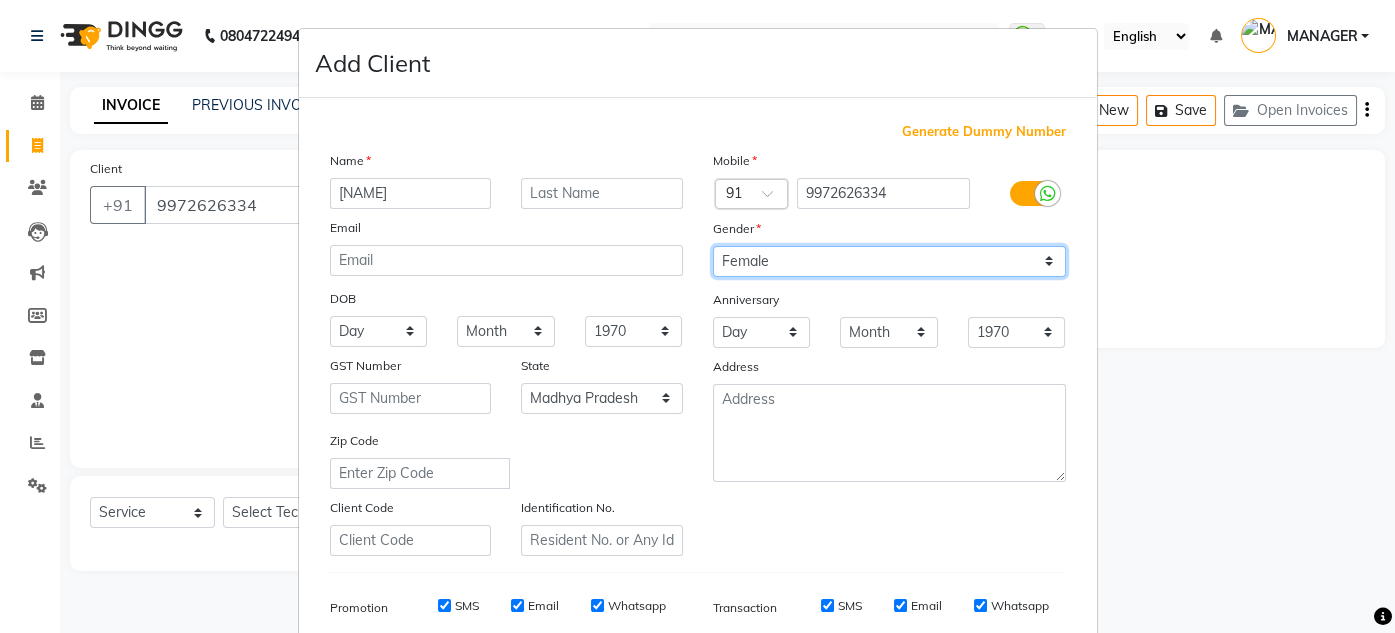 click on "Select Male Female Other Prefer Not To Say" at bounding box center (889, 261) 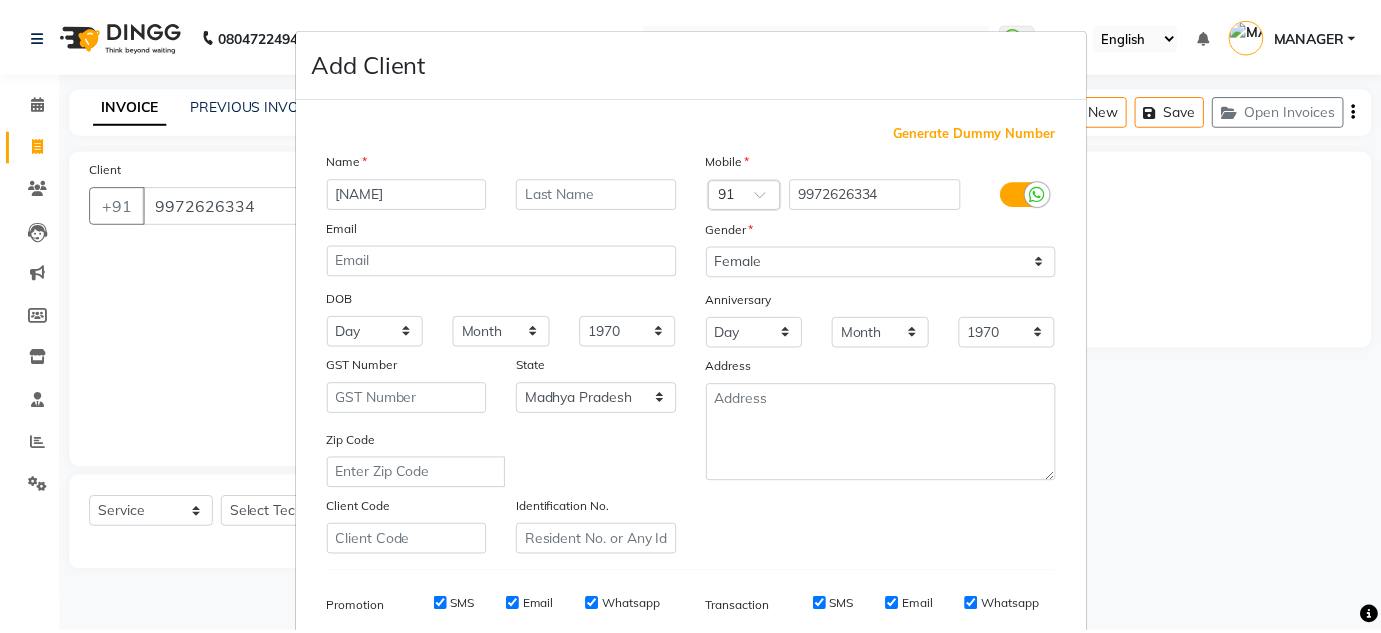 scroll, scrollTop: 289, scrollLeft: 0, axis: vertical 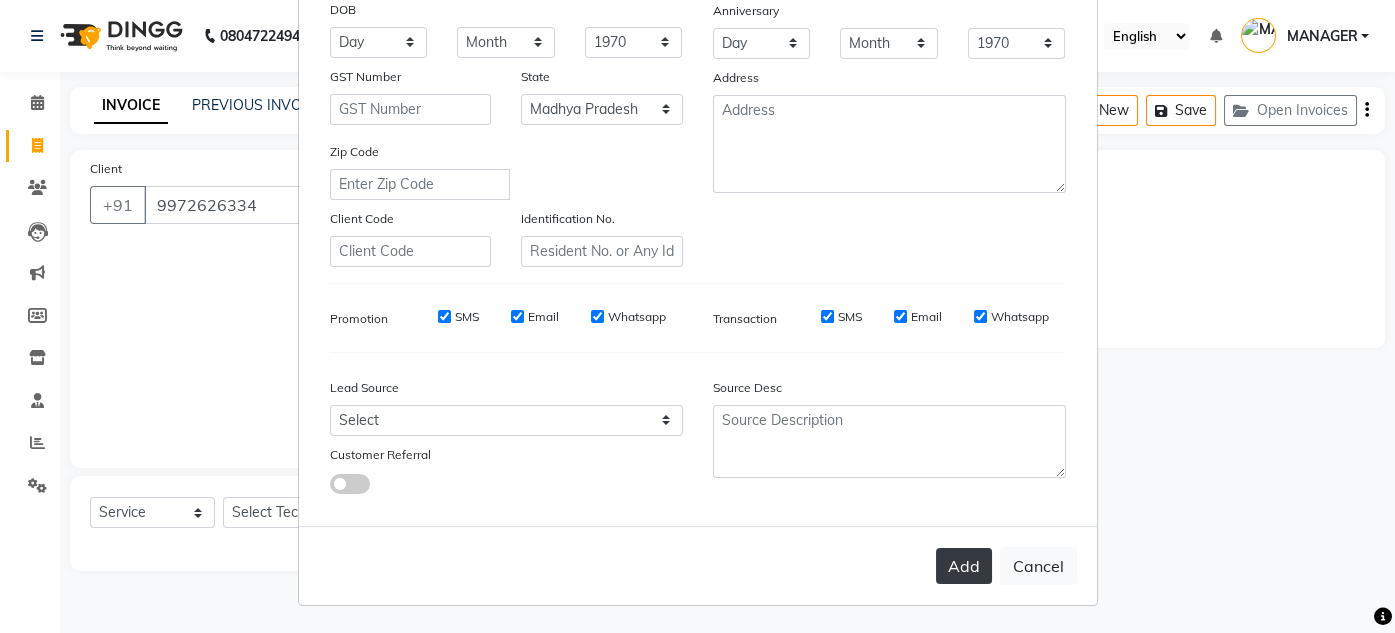 click on "Add" at bounding box center (964, 566) 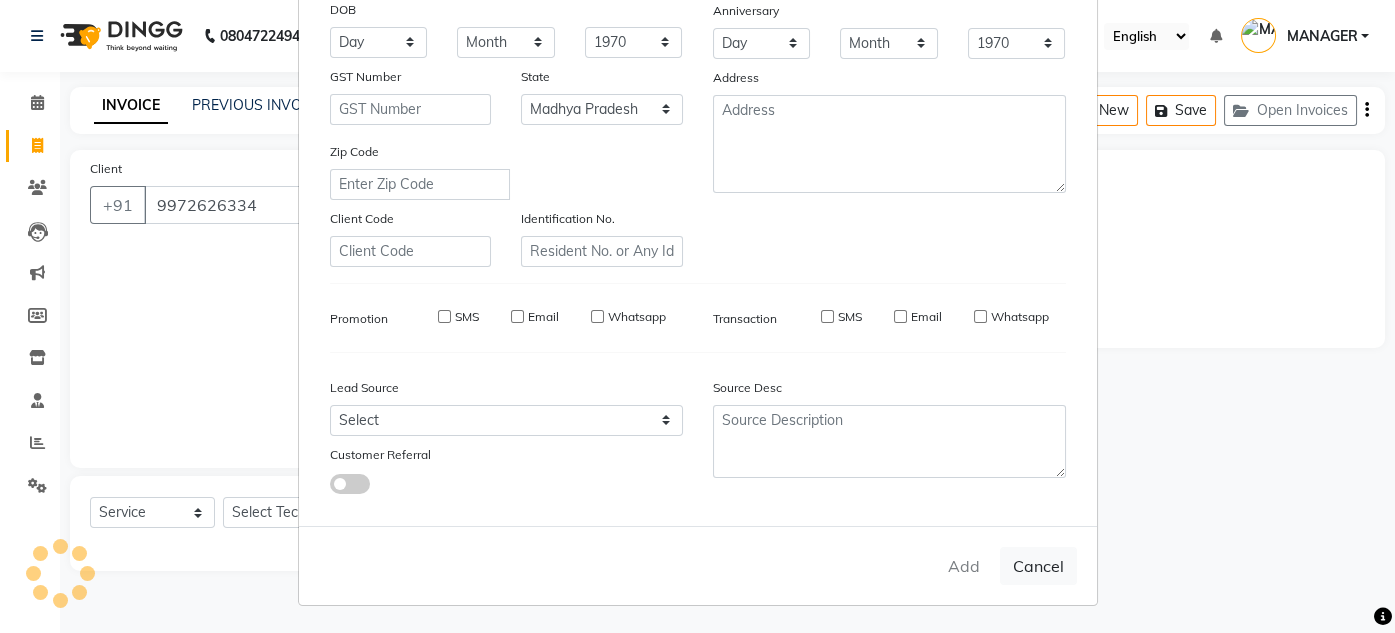 type on "99******34" 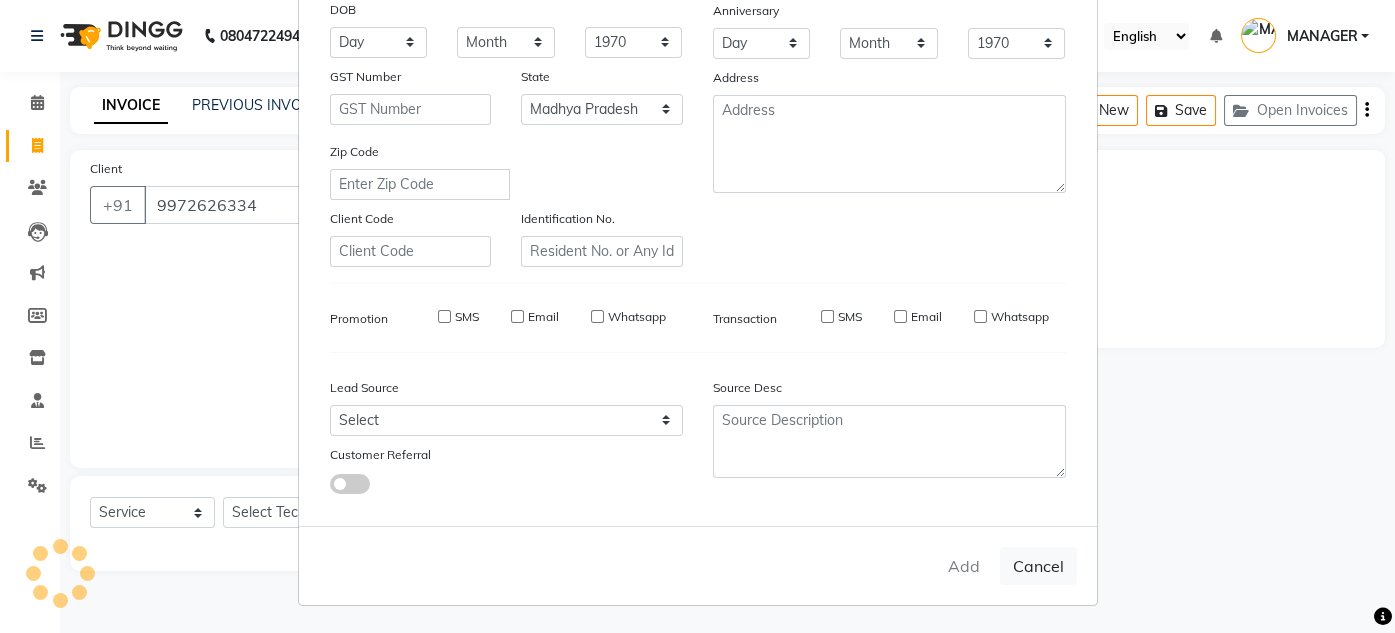 type 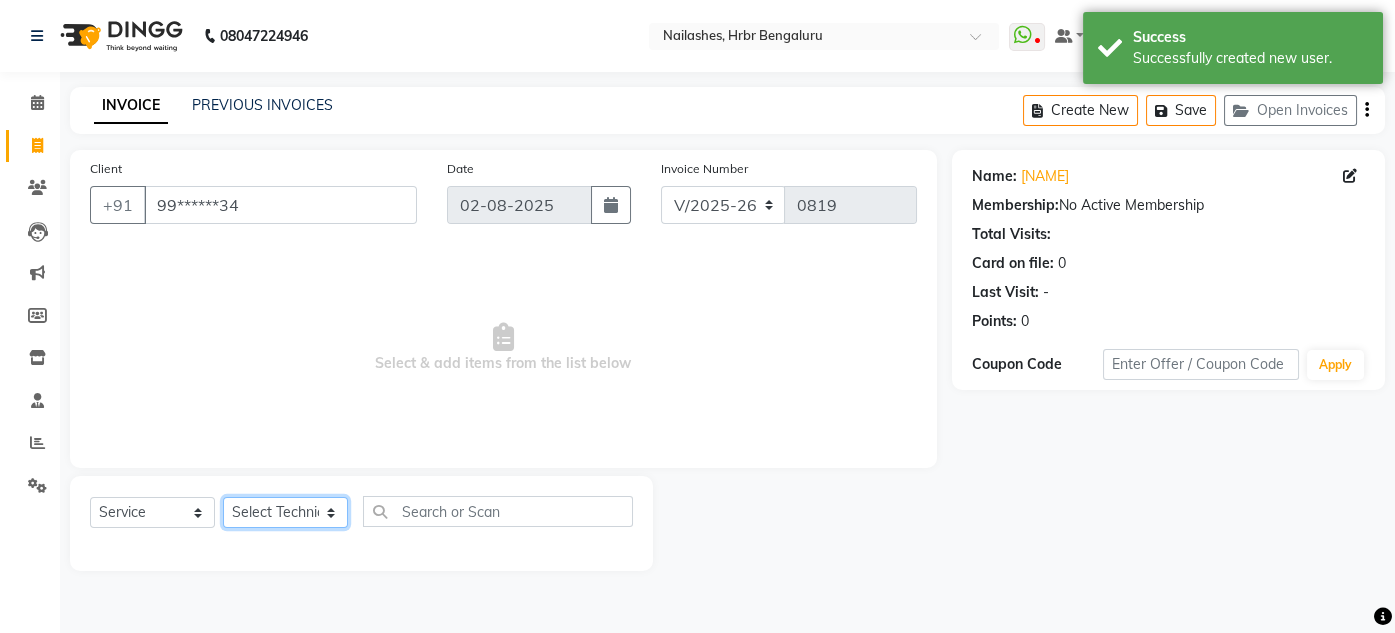 click on "Select Technician [NAME] [NAME] [NAME] [NAME] [NAME] [NAME] [NAME]" 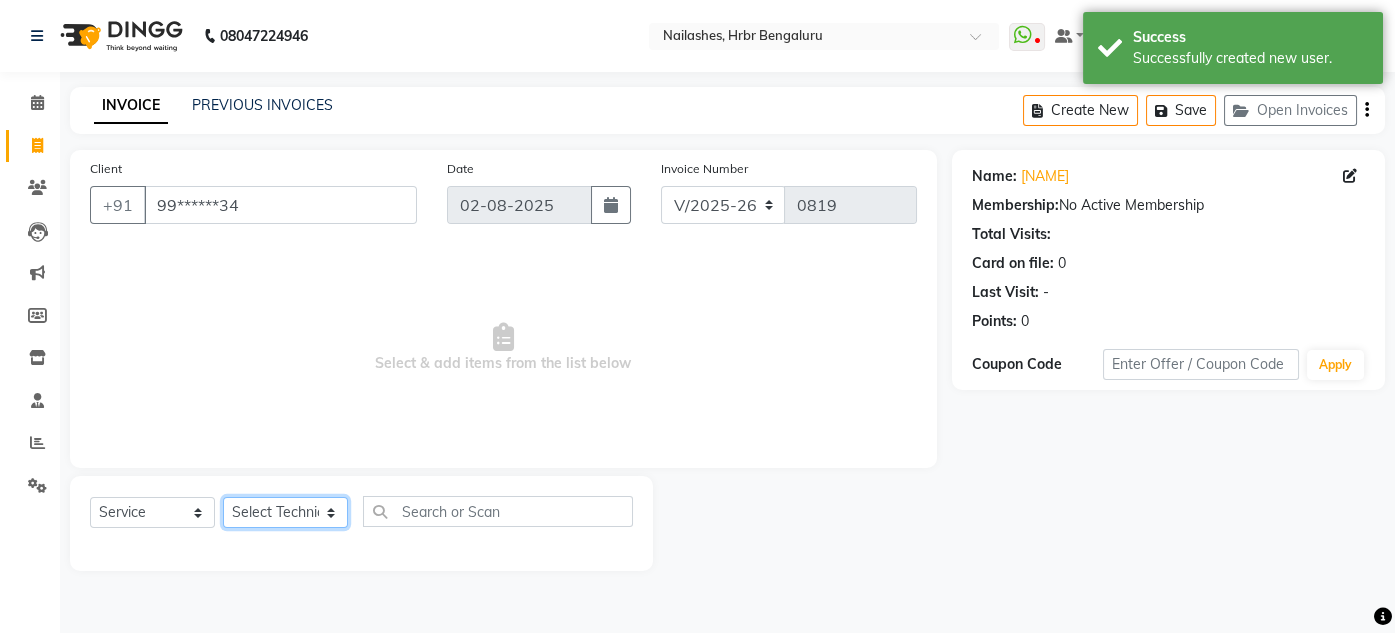 select on "84501" 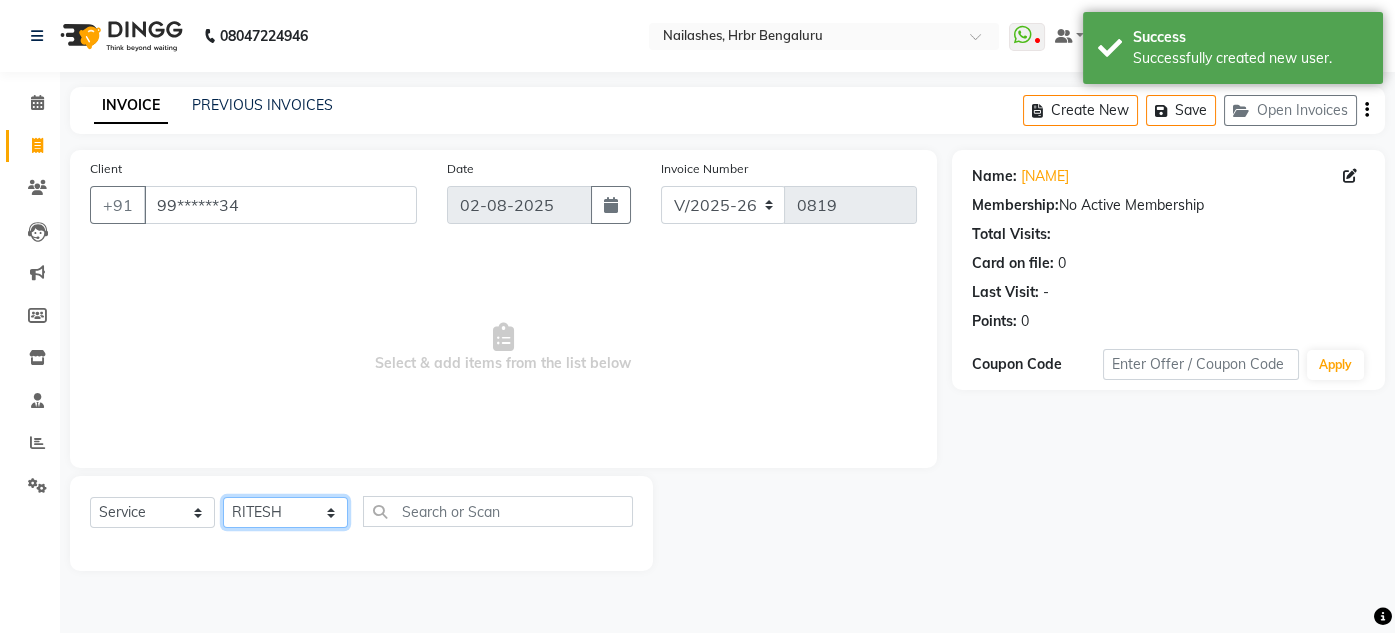 click on "Select Technician [NAME] [NAME] [NAME] [NAME] [NAME] [NAME] [NAME]" 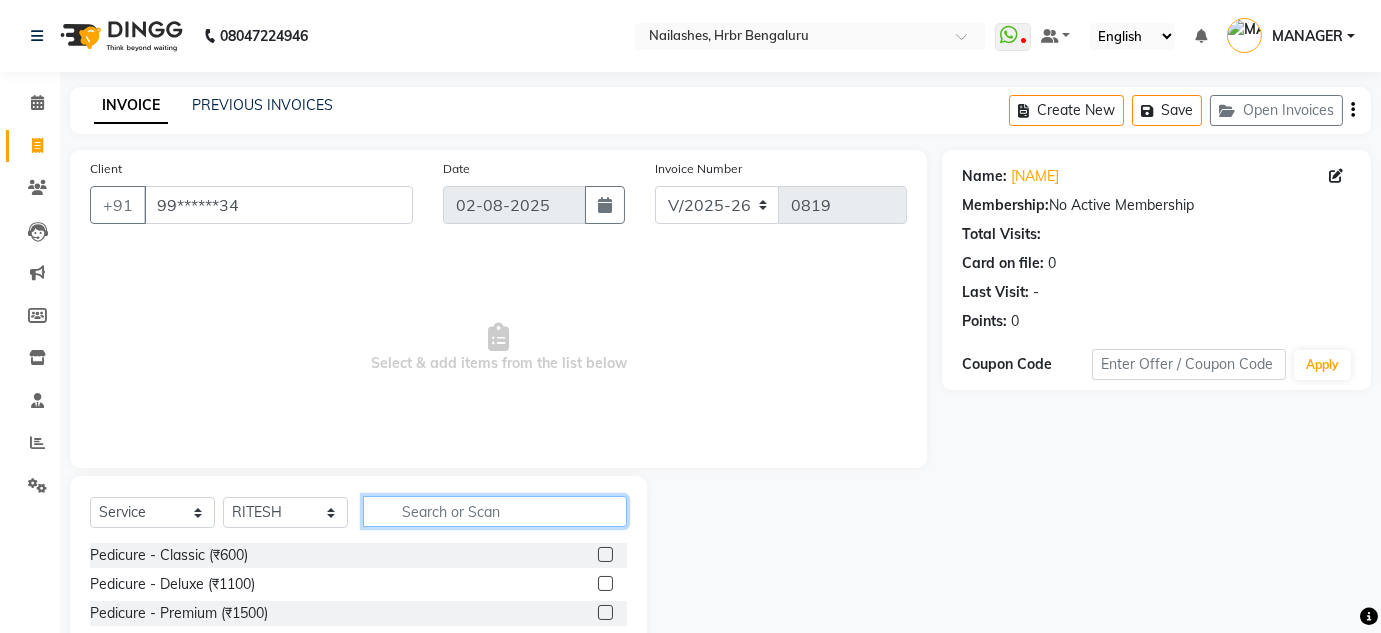click 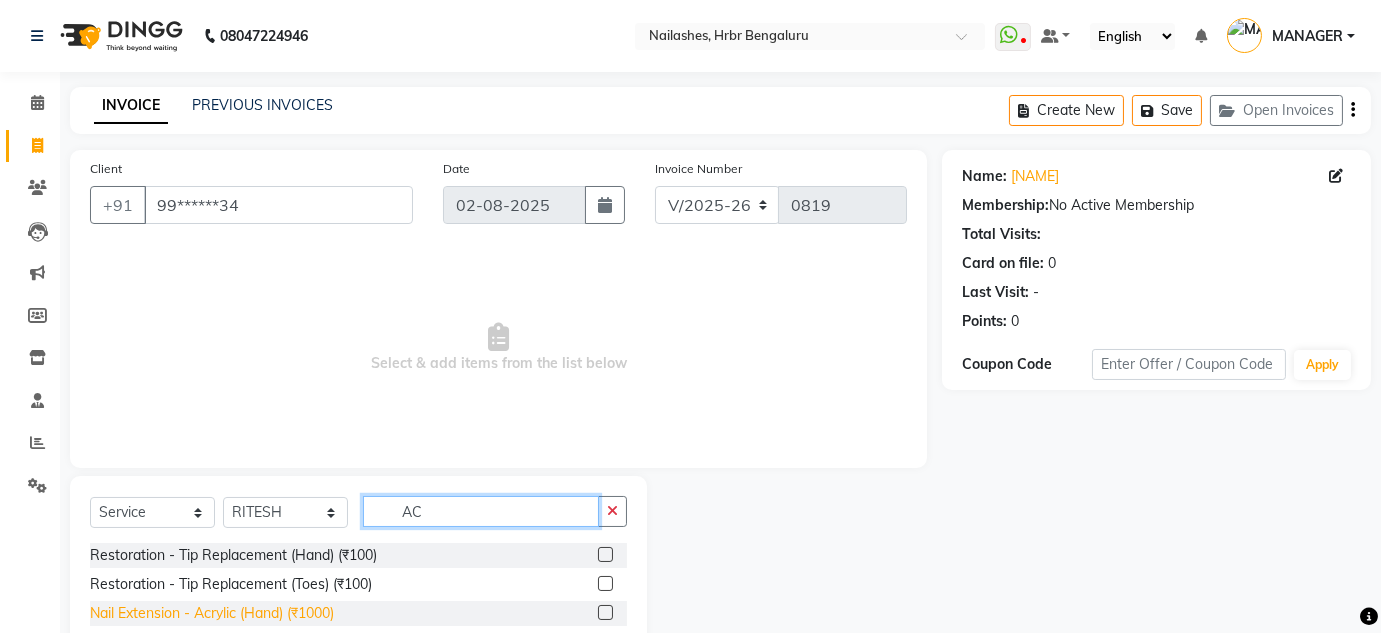 type on "AC" 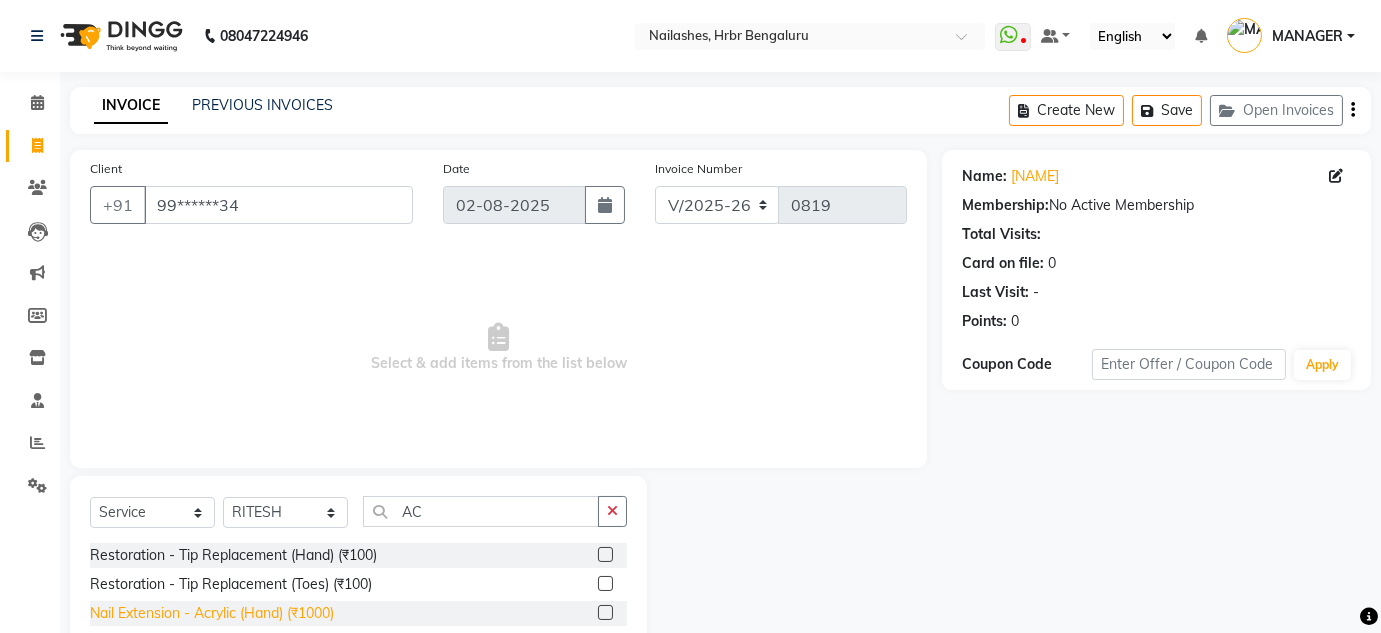 click on "Nail Extension - Acrylic (Hand) (₹1000)" 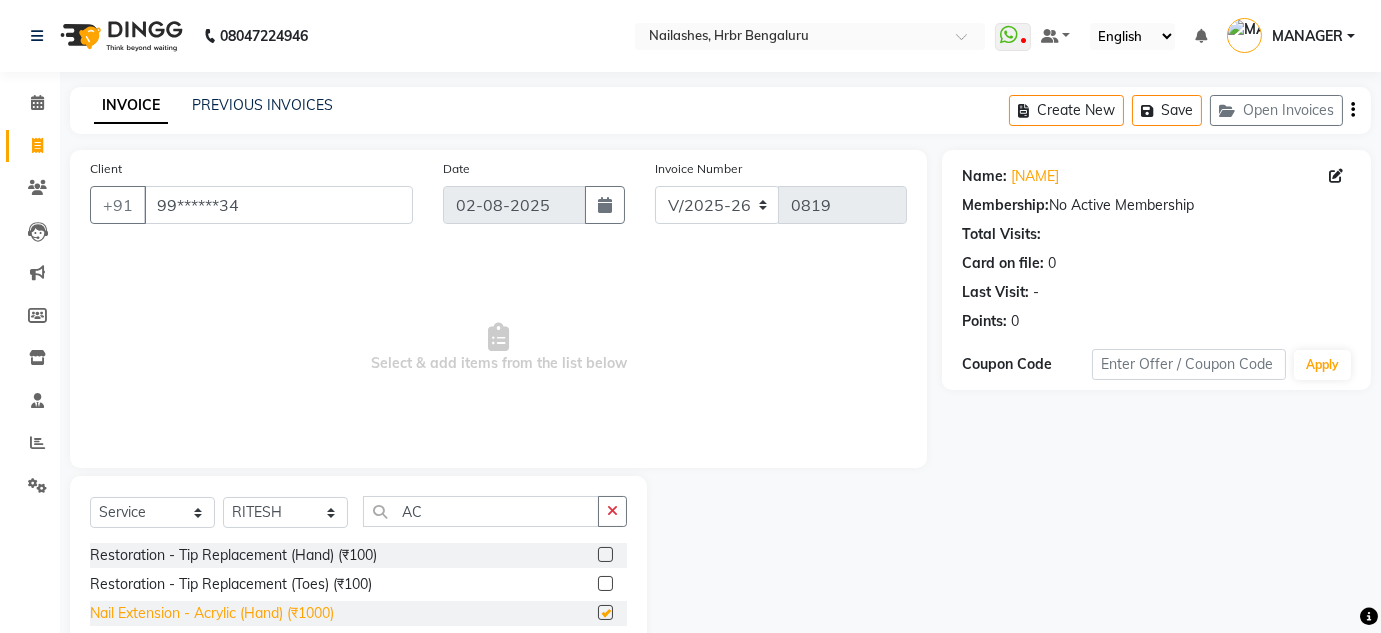checkbox on "false" 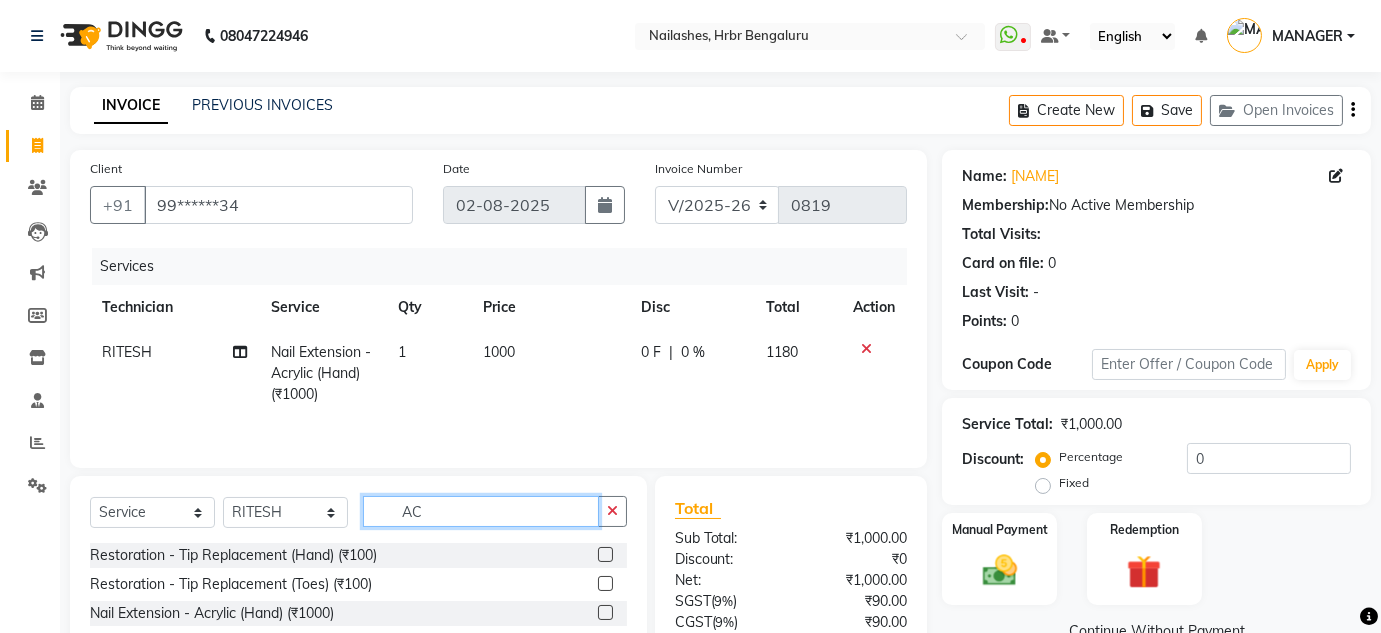 click on "AC" 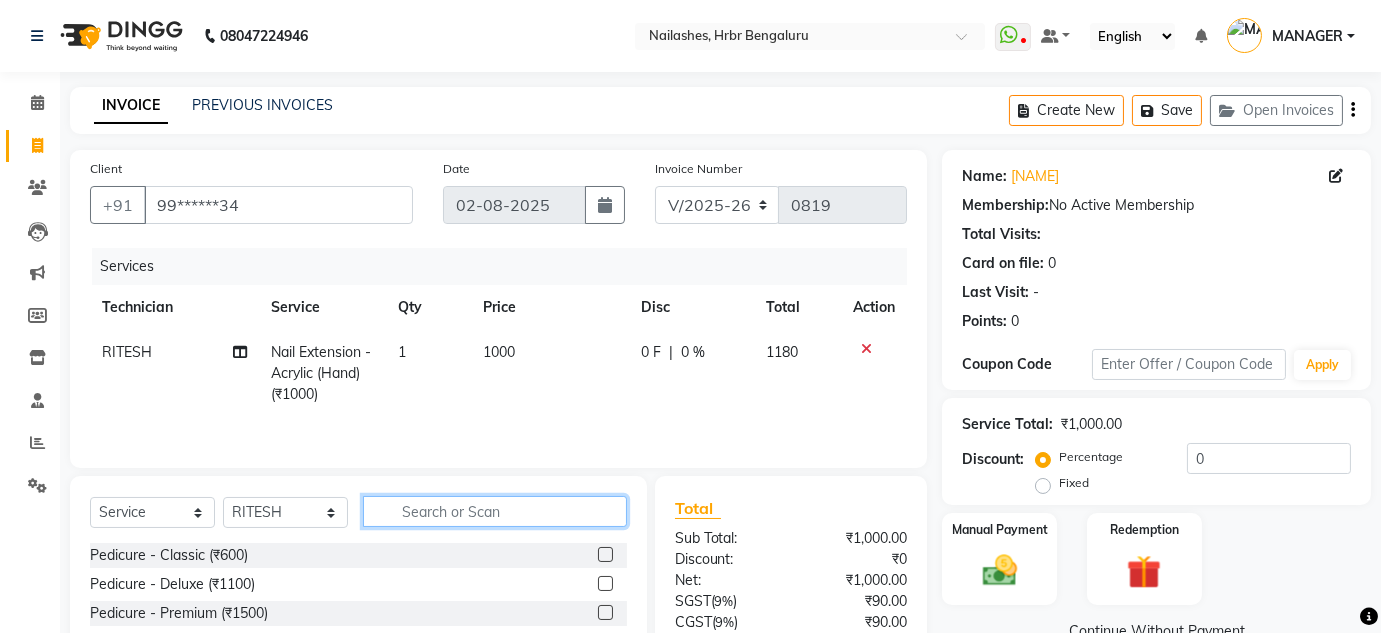 type 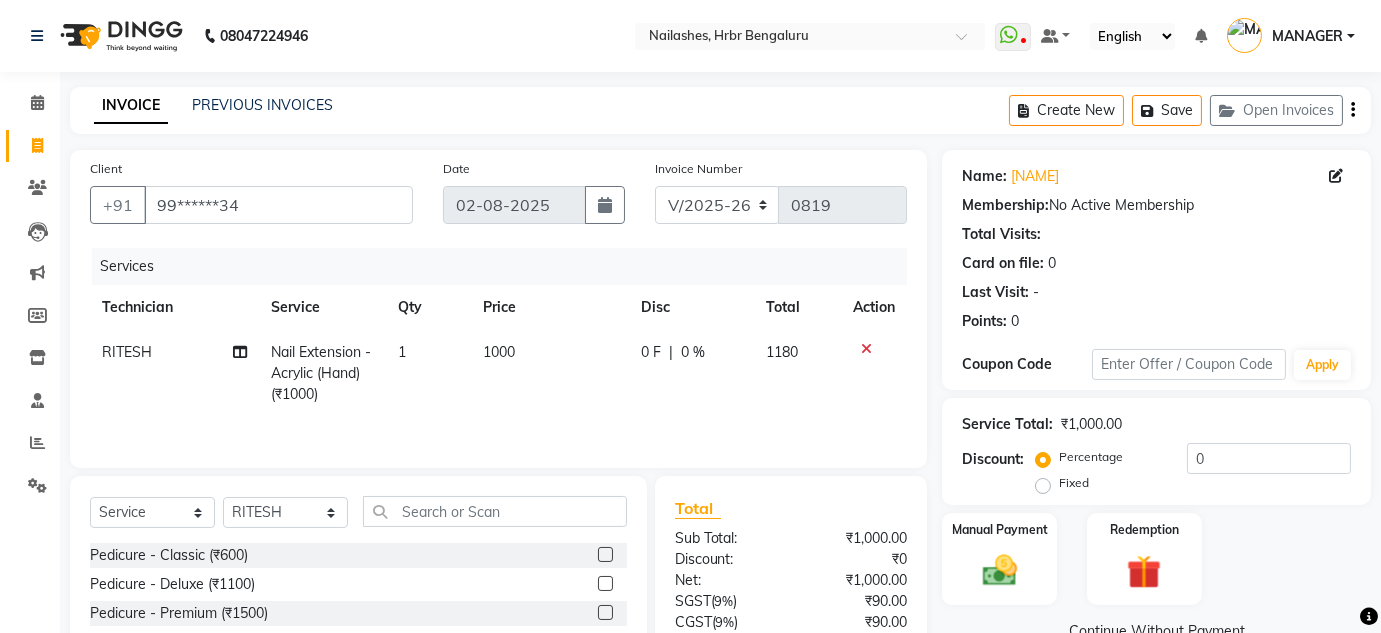 click on "1000" 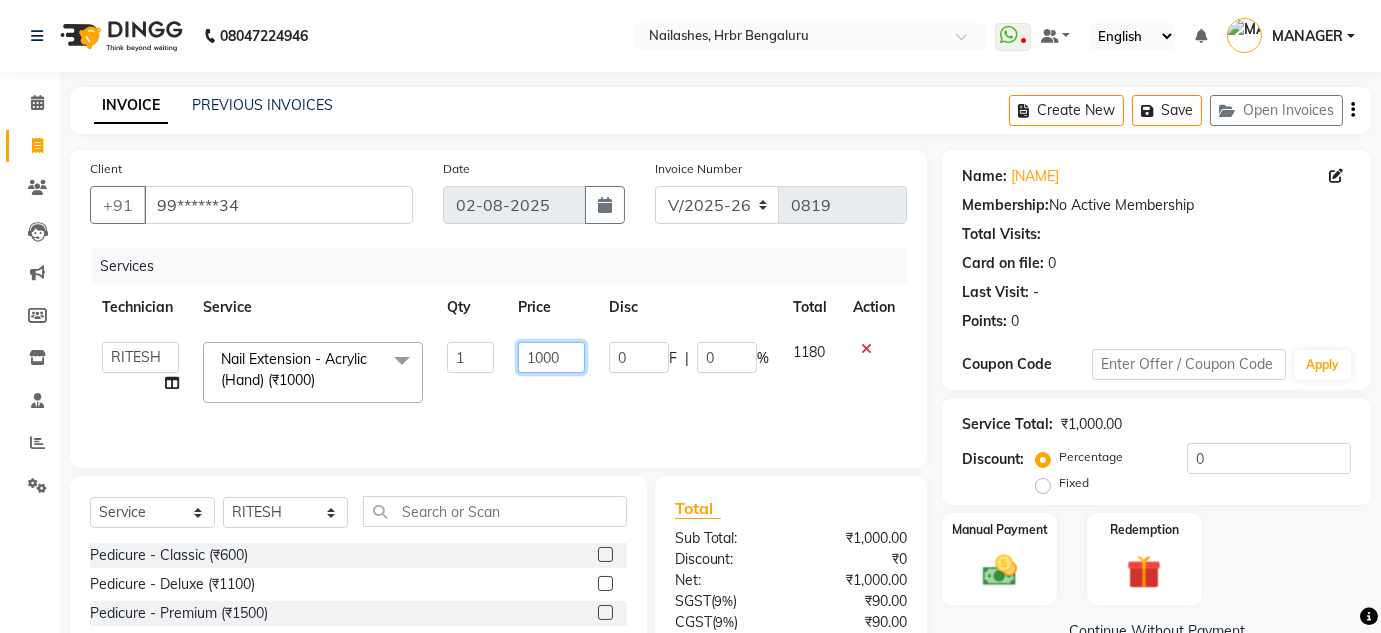 click on "1000" 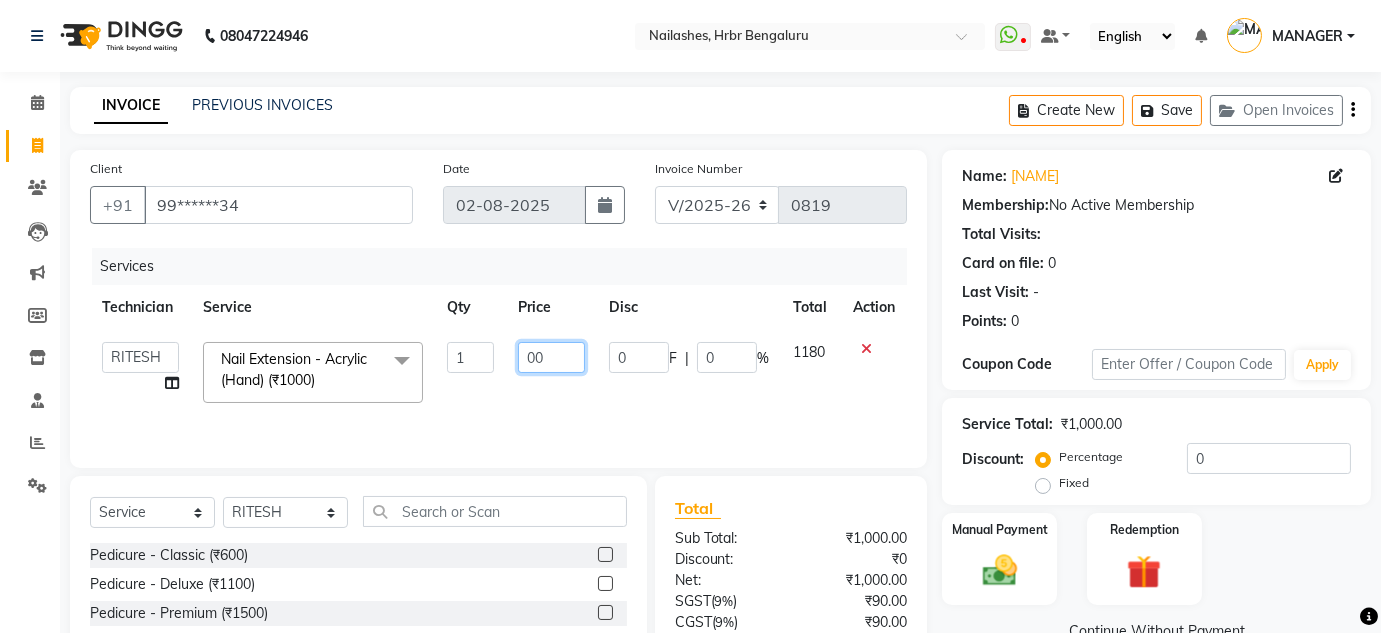 type on "500" 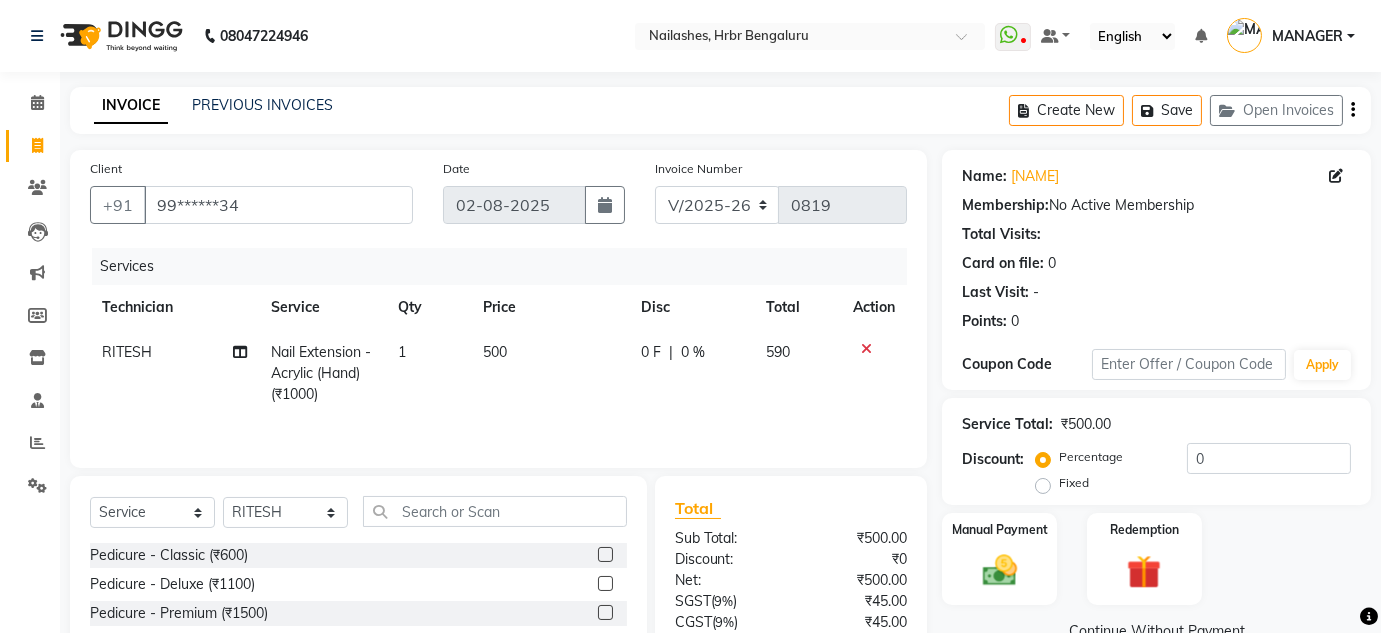 click on "500" 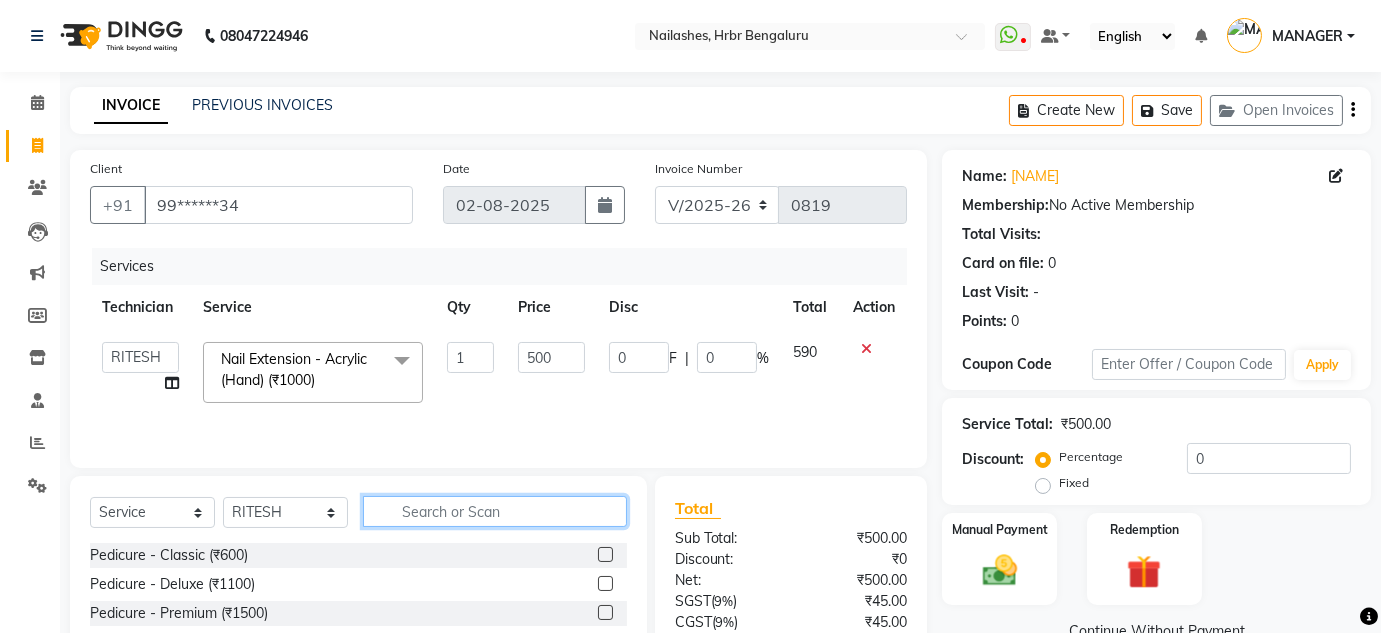 click 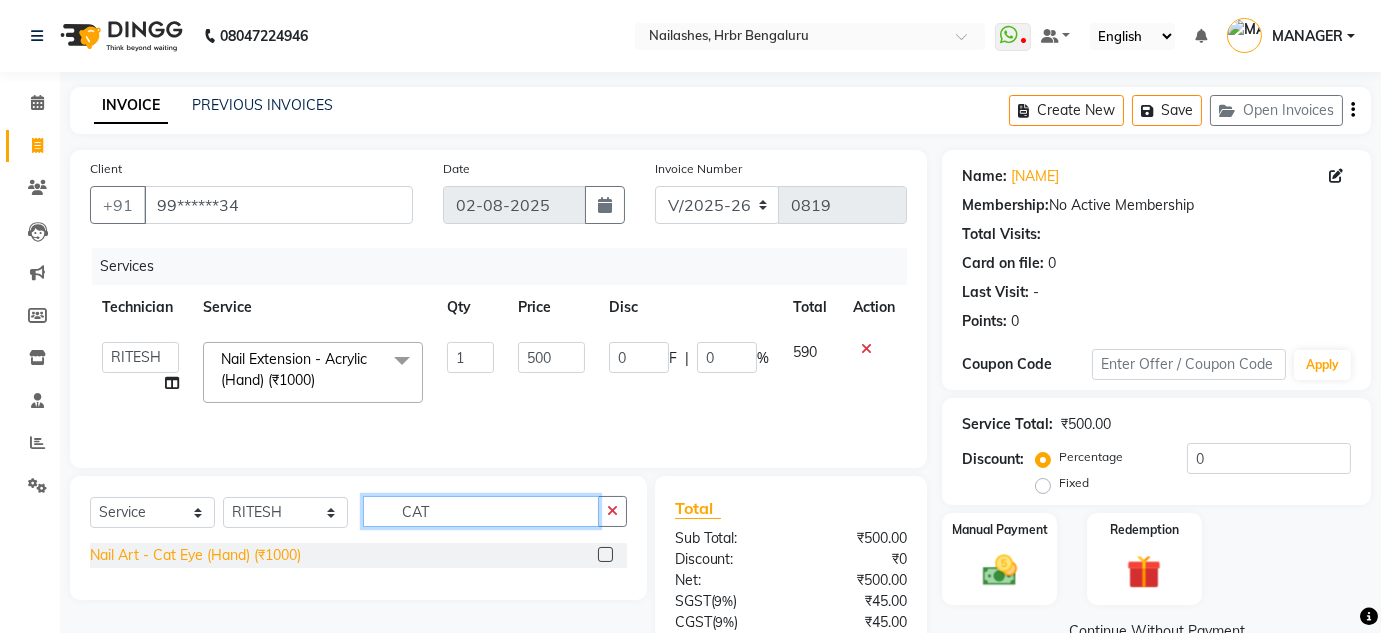 type on "CAT" 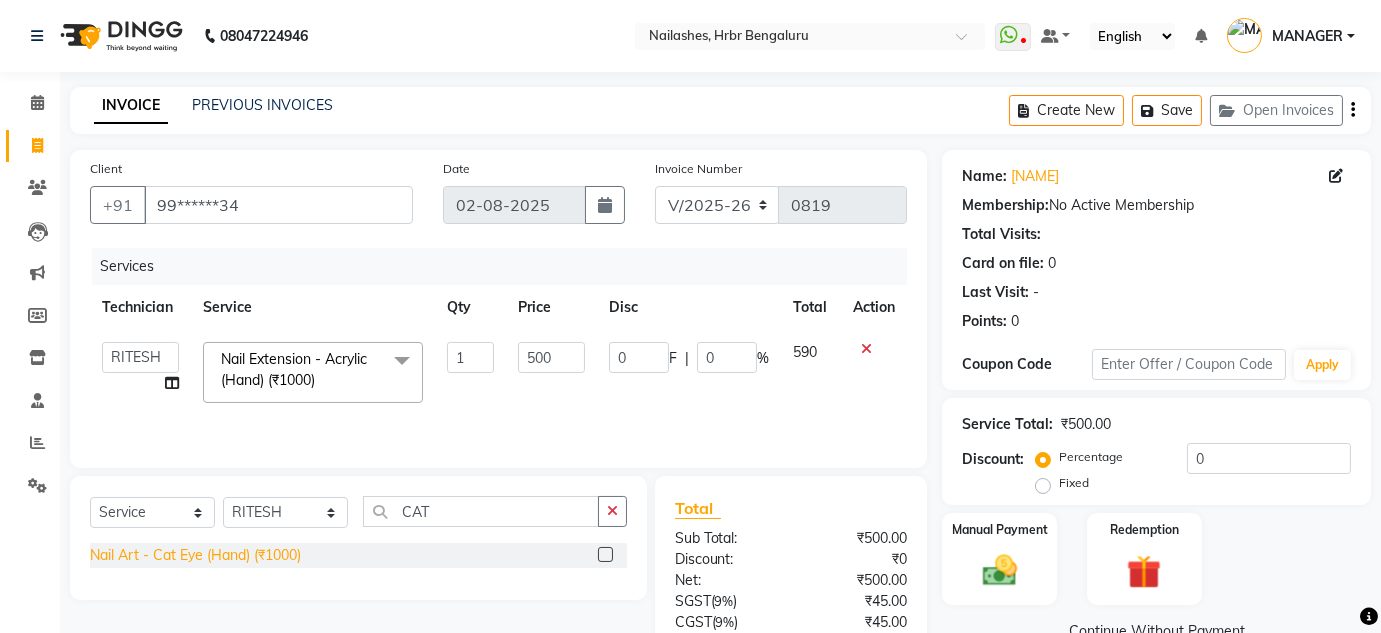 click on "Nail Art - Cat Eye (Hand) (₹1000)" 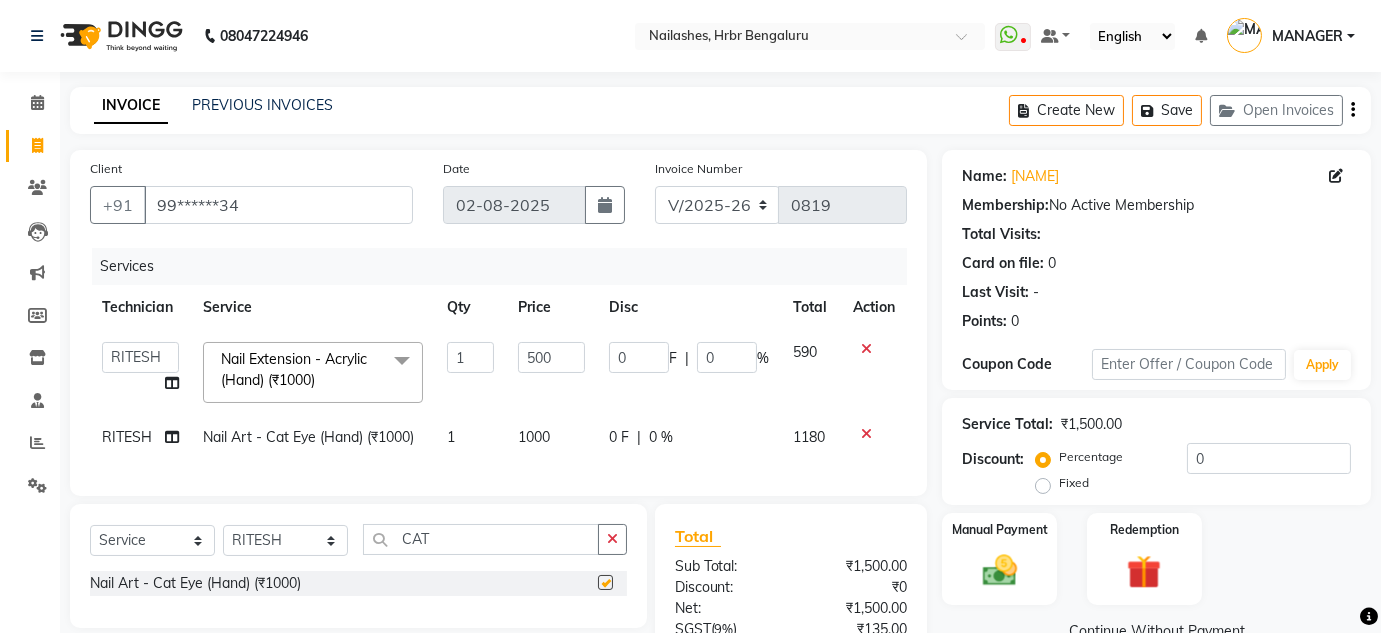 checkbox on "false" 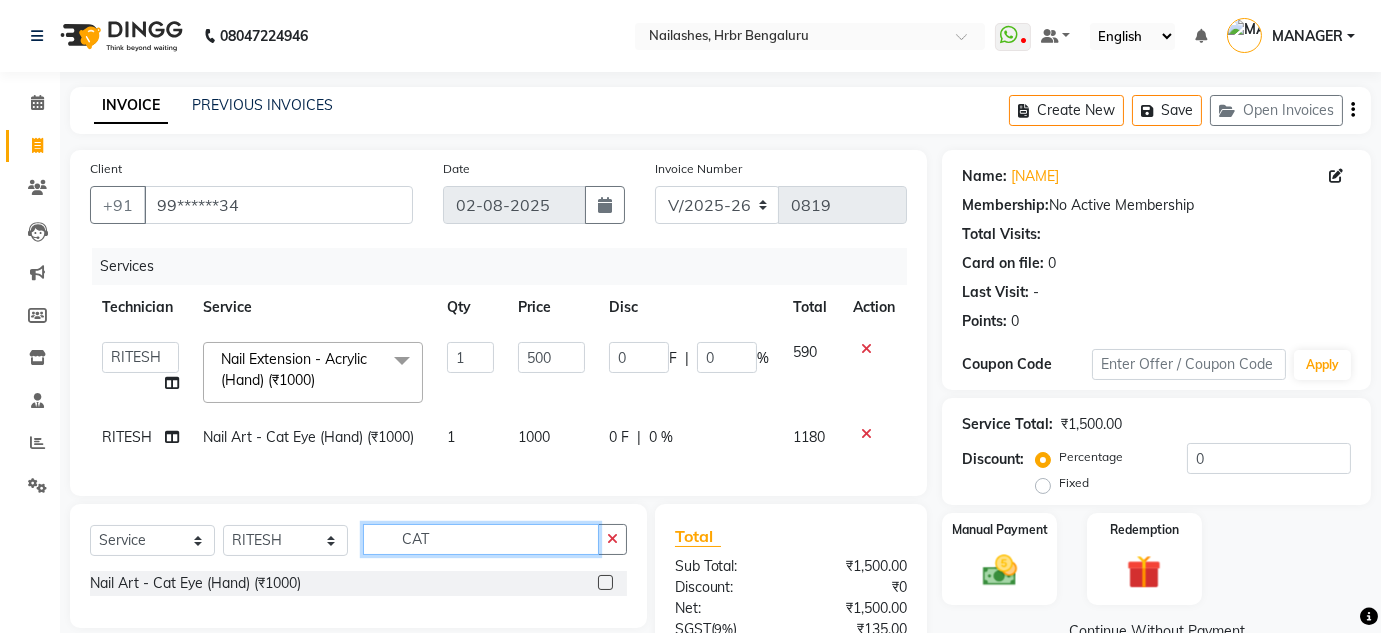 click on "CAT" 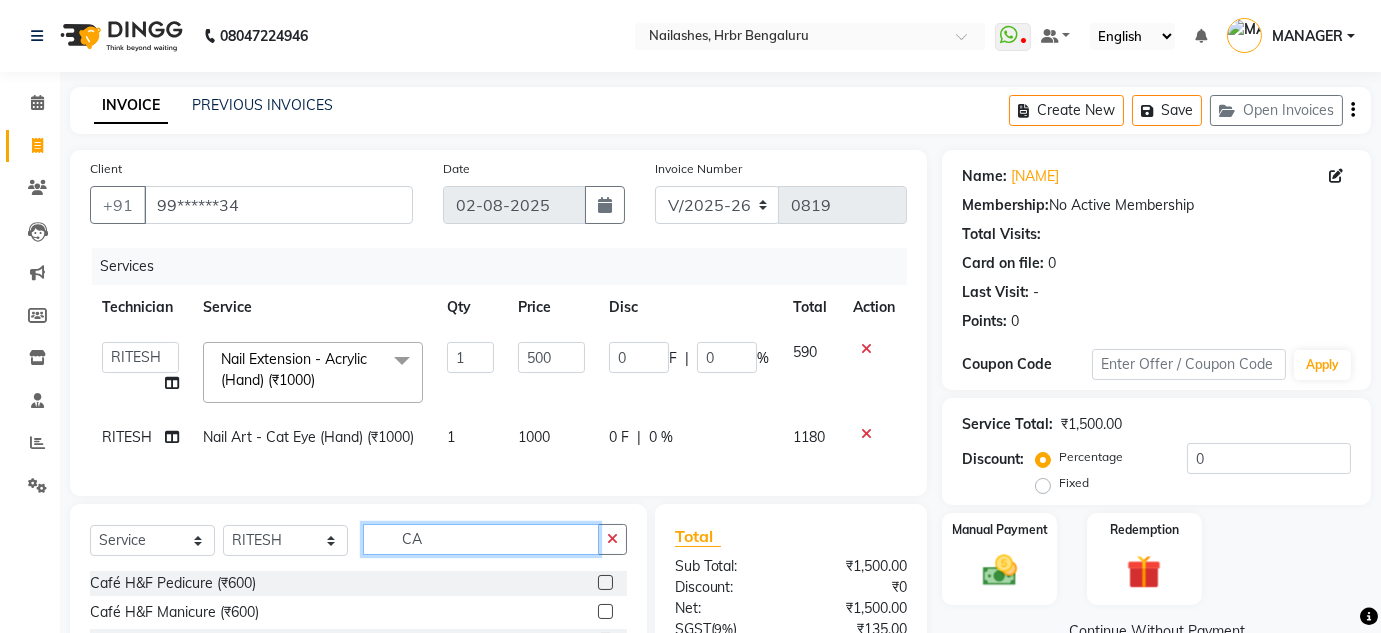 type on "C" 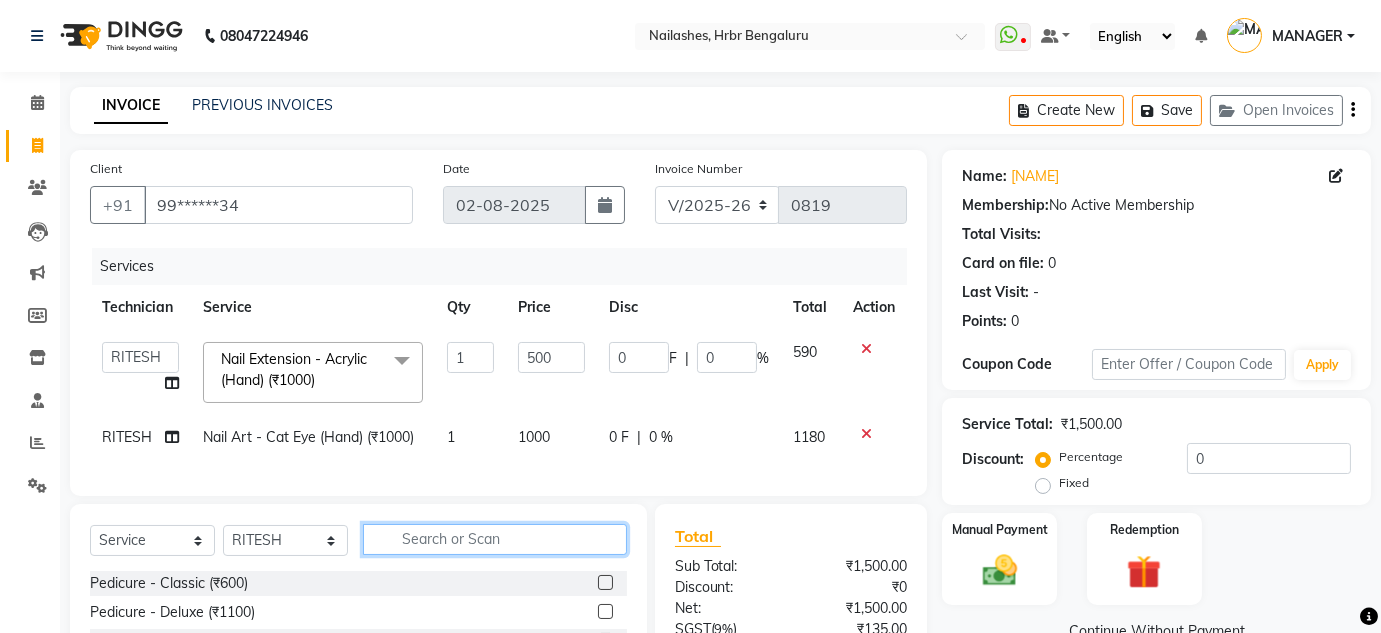 type 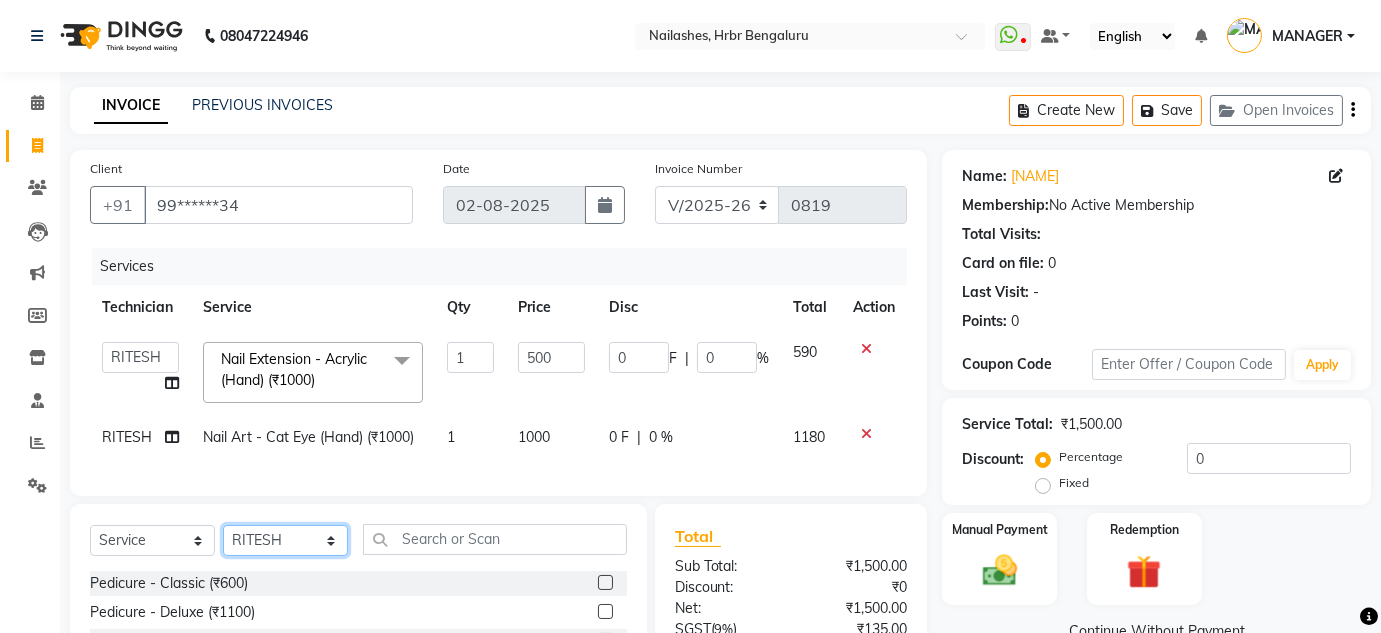 click on "Select Technician [NAME] [NAME] [NAME] [NAME] [NAME] [NAME] [NAME]" 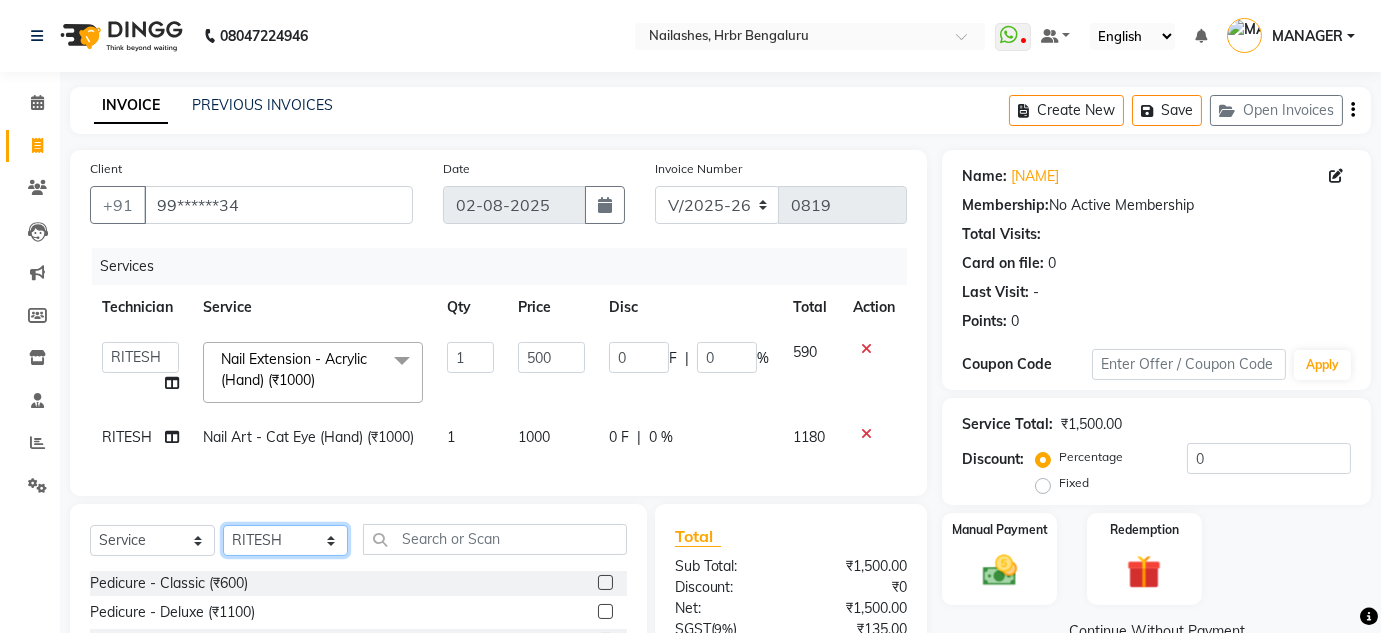 select on "82748" 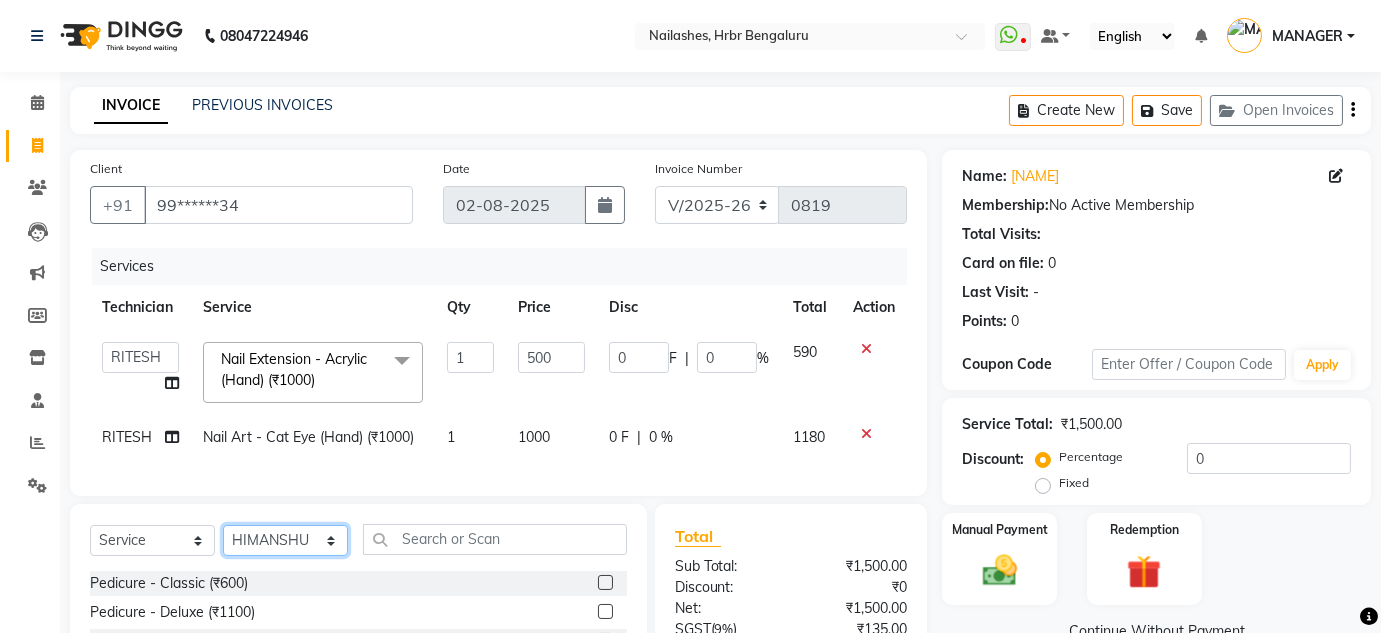 click on "Select Technician [NAME] [NAME] [NAME] [NAME] [NAME] [NAME] [NAME]" 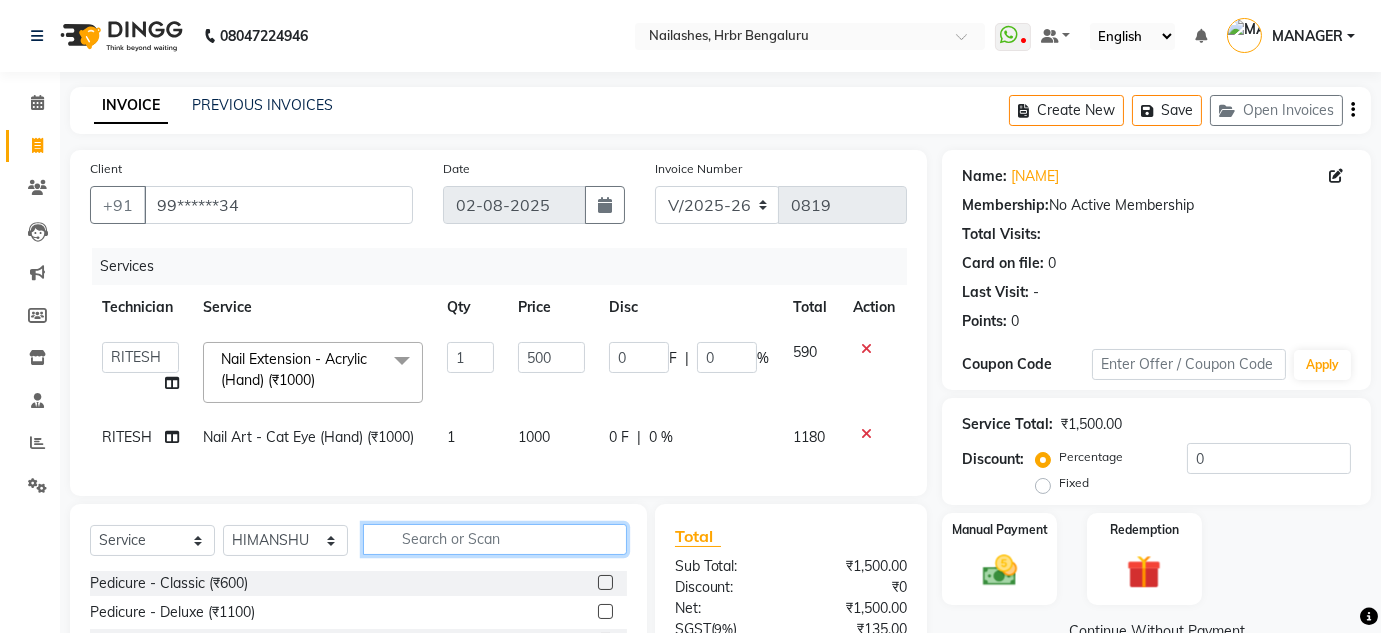 click 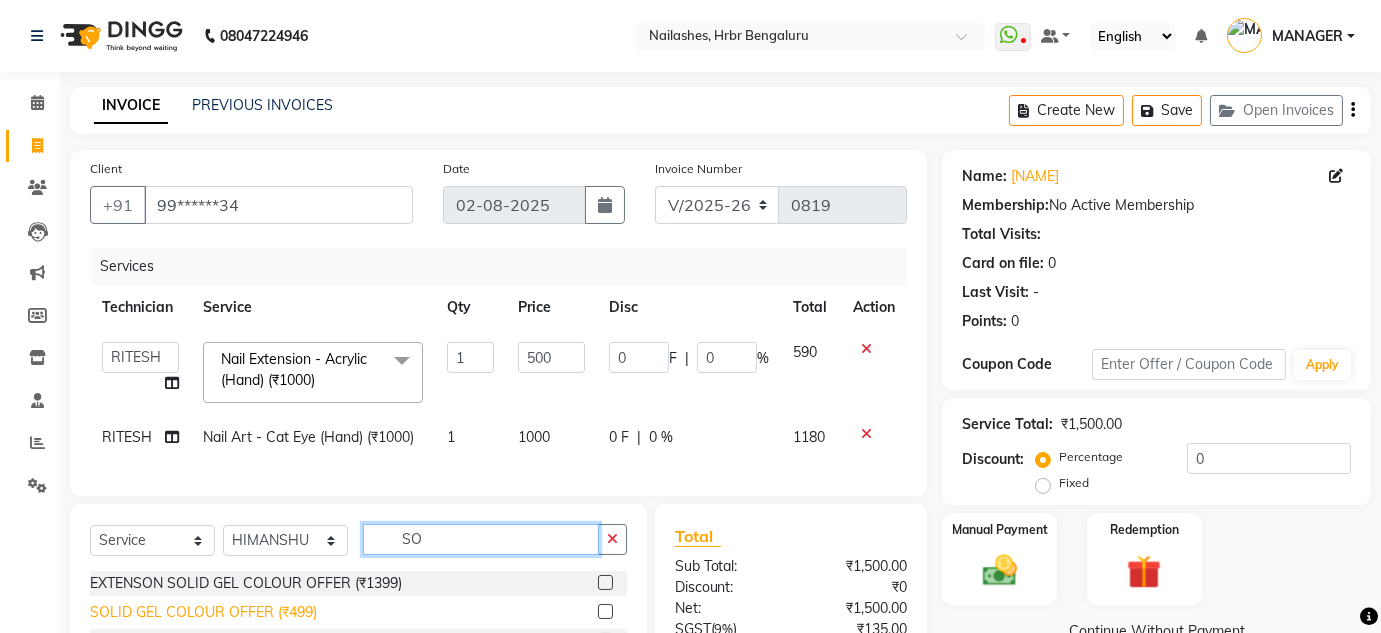 type on "SO" 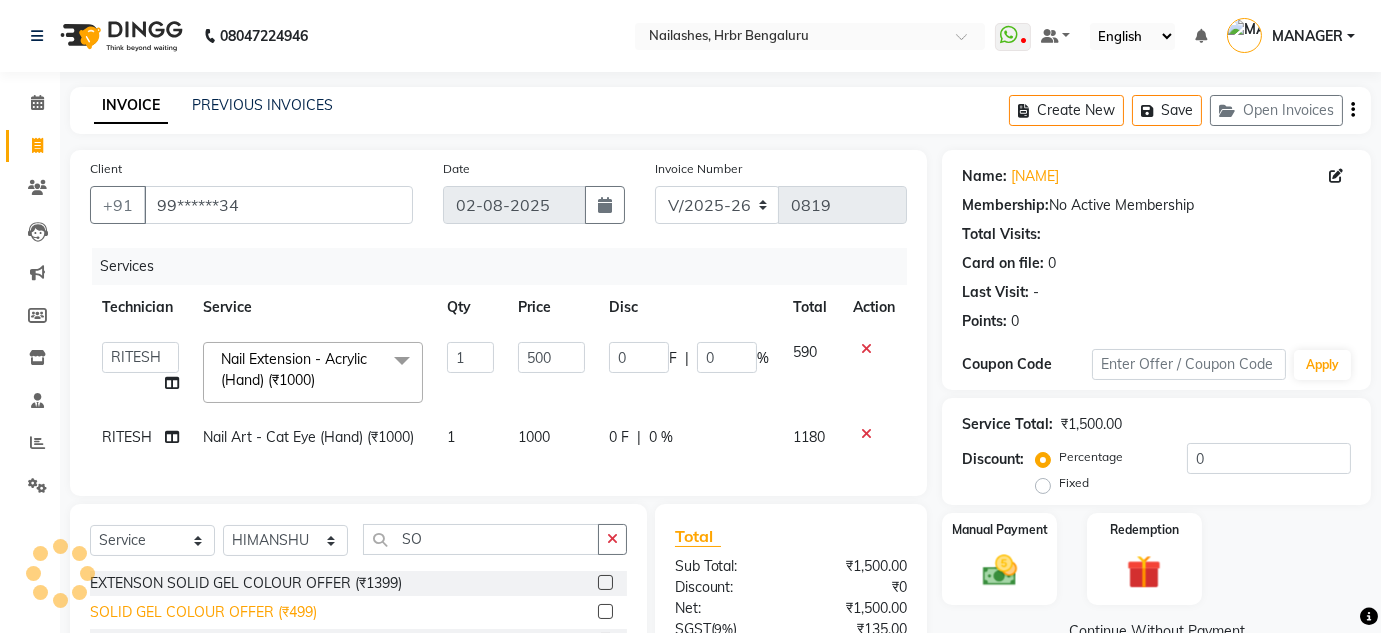 click on "SOLID GEL COLOUR OFFER (₹499)" 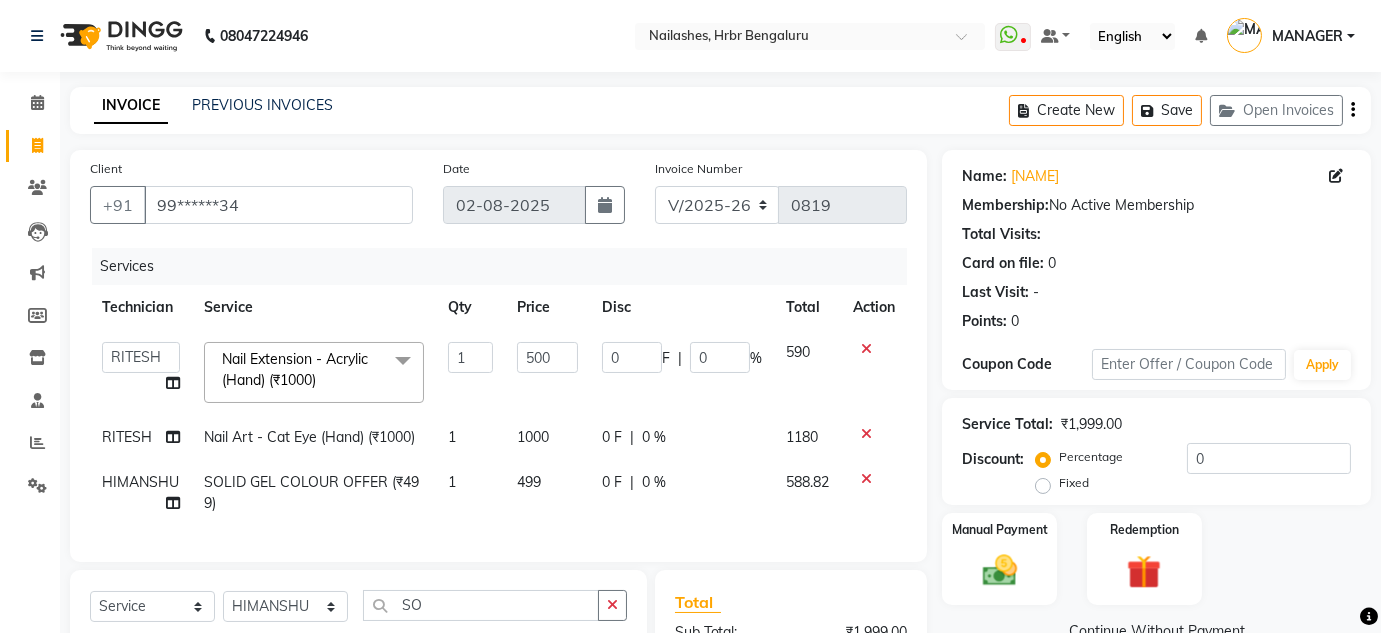 checkbox on "false" 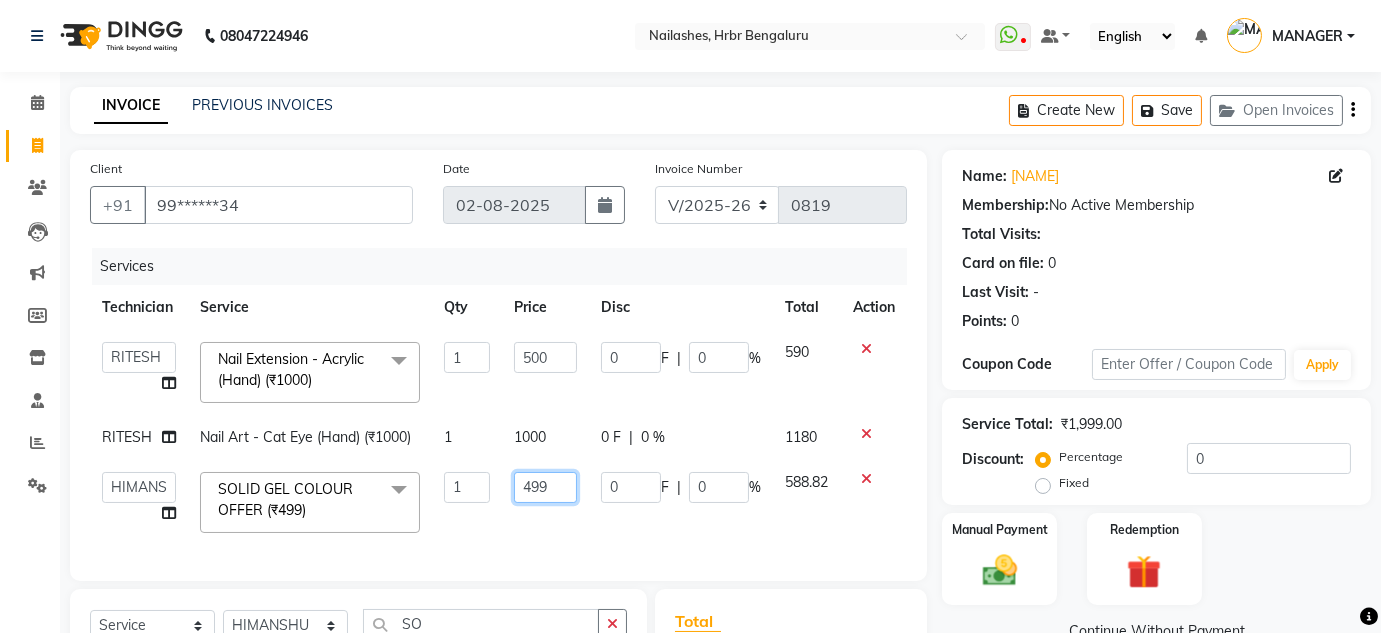 click on "499" 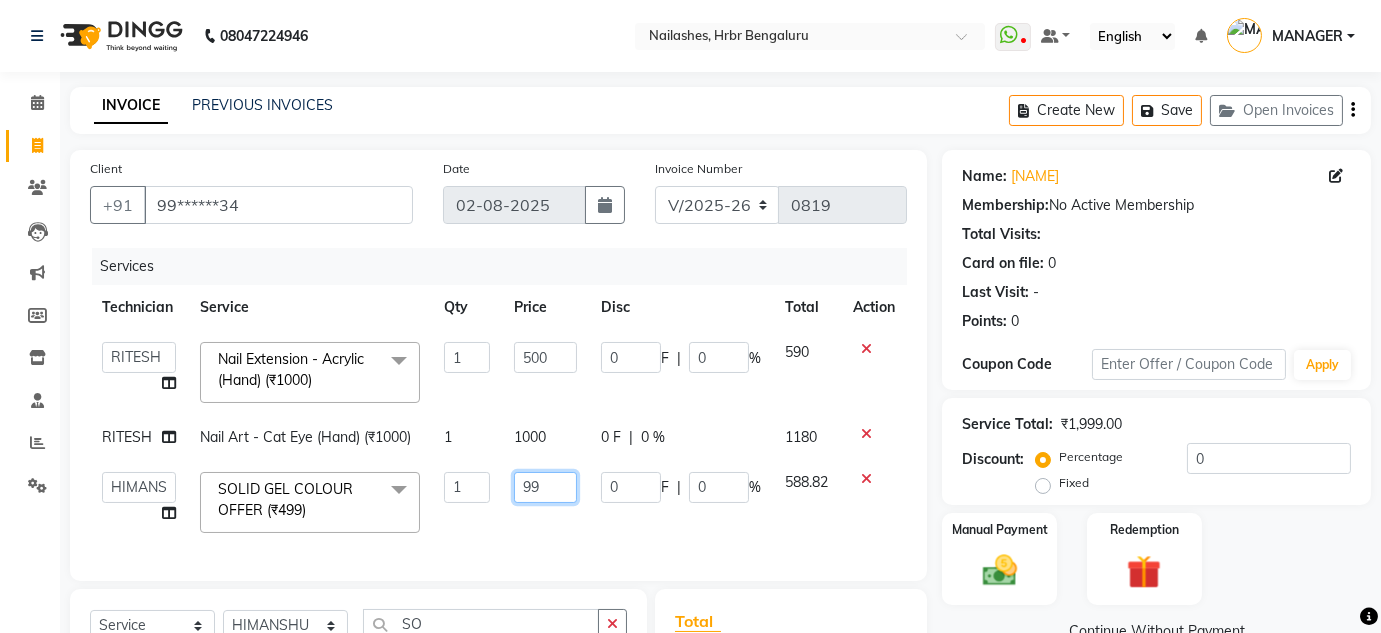 type on "599" 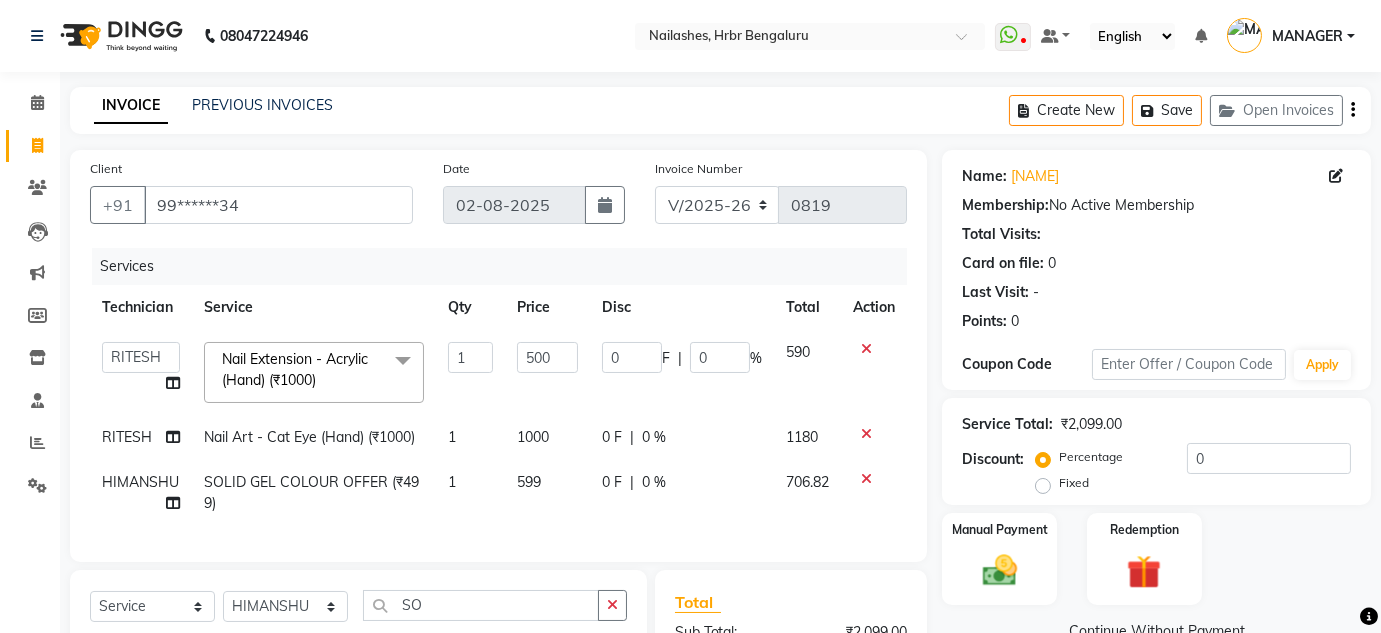 click on "Services Technician Service Qty Price Disc Total Action  [NAME]   [NAME]   [NAME]   [NAME]   [NAME]   [NAME]   [NAME]  Nail Extension - Acrylic (Hand) (₹1000)  x Pedicure - Classic (₹600) Pedicure - Deluxe (₹1100) Pedicure - Premium (₹1500) Pedicure - Platinum (₹2000) EYEBROWS (₹100) UPPERLIP (₹50) FULL HAND  (₹400) FULL LEG  (₹550) UNDERARMS (₹350) HALF LEG (₹275) HALF HAND (₹200) EXTENSON SOLID GEL COLOUR OFFER (₹1399) SOLID GEL COLOUR OFFER (₹499) upperlip wax (₹80) upperlip & chin wax (₹100) O3+ (₹1500) Café H&F Pedicure (₹600) AVL Express Pedicure (₹1000) Bombini Pedicure (₹1600) AVL Luxury Pedicure (₹1800) Pedipure Luxury Pedicure (₹2000) Foot Massage Pedicure (₹400) Nail Paint Pedicure (₹150) Nail Cut & File Pedicure (₹100) Eyelash Extension - Classic (₹2500) Eyelash Extension - Hybrid (₹3500) Eyelash Extension - Volume (₹4500) Eyelash Extension - Mega Volume (₹5500) Eyelash Extension - Eyelash Lifeting (₹2500) Matte Coat (₹200) 1 500 0 F" 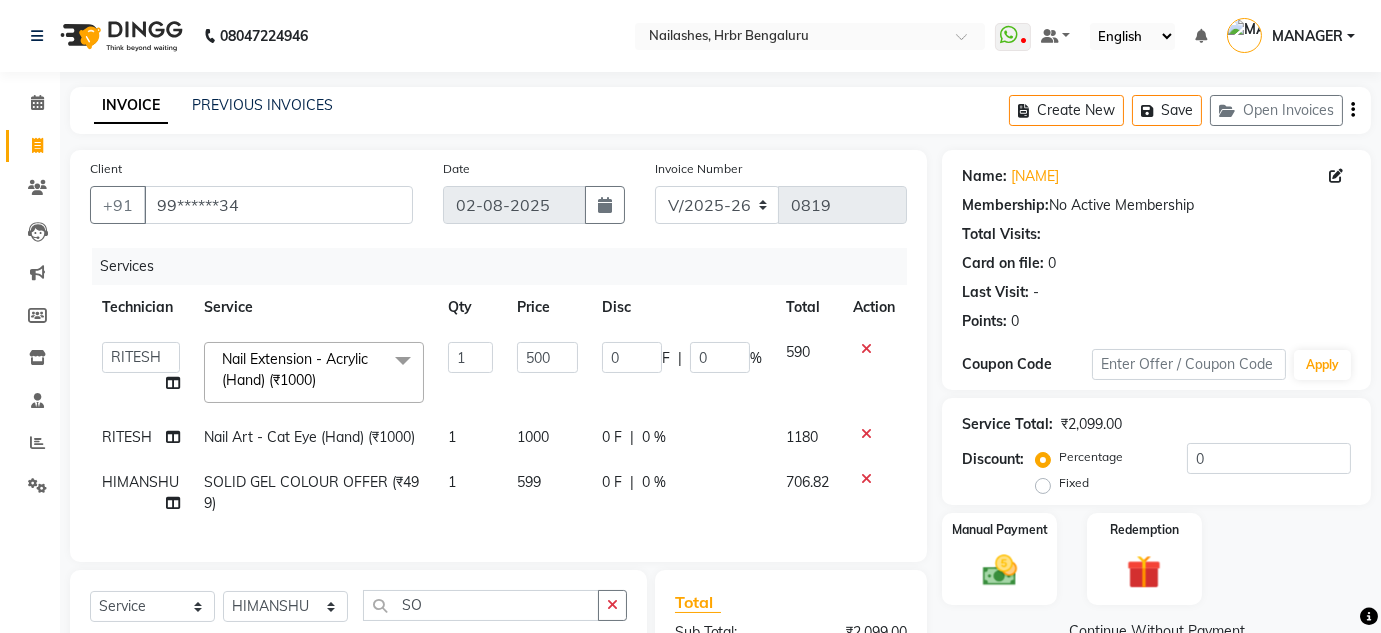 scroll, scrollTop: 273, scrollLeft: 0, axis: vertical 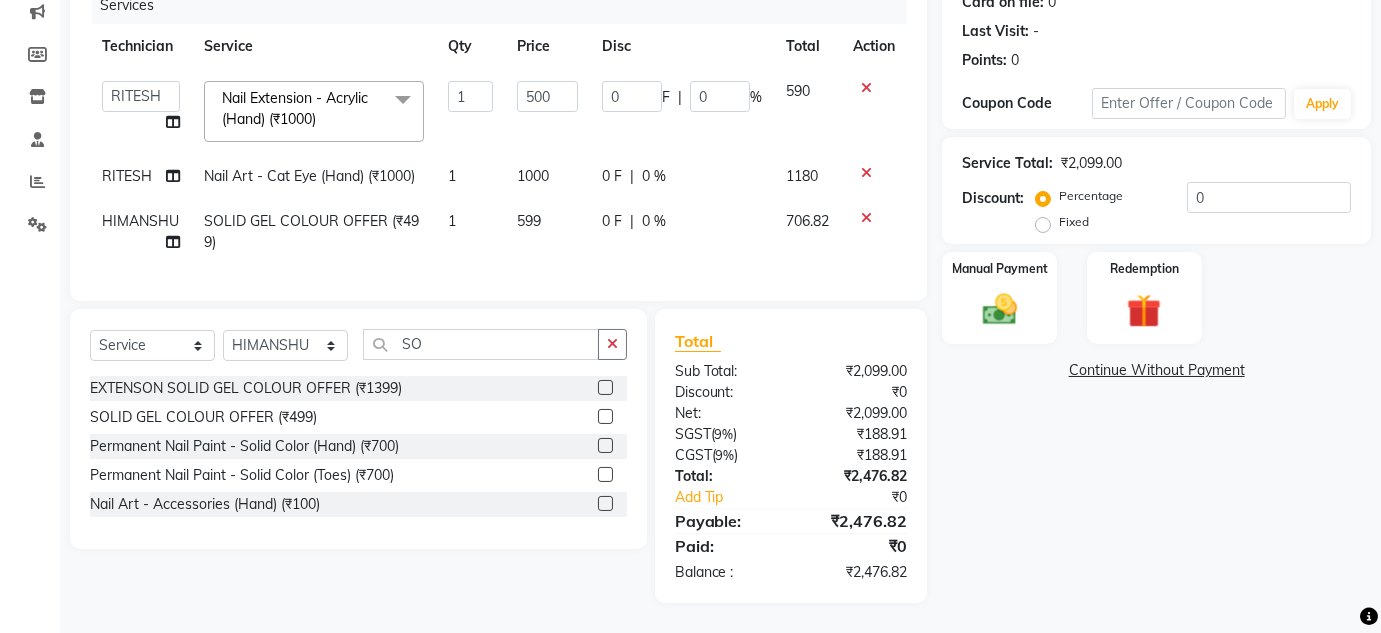 click on "Fixed" 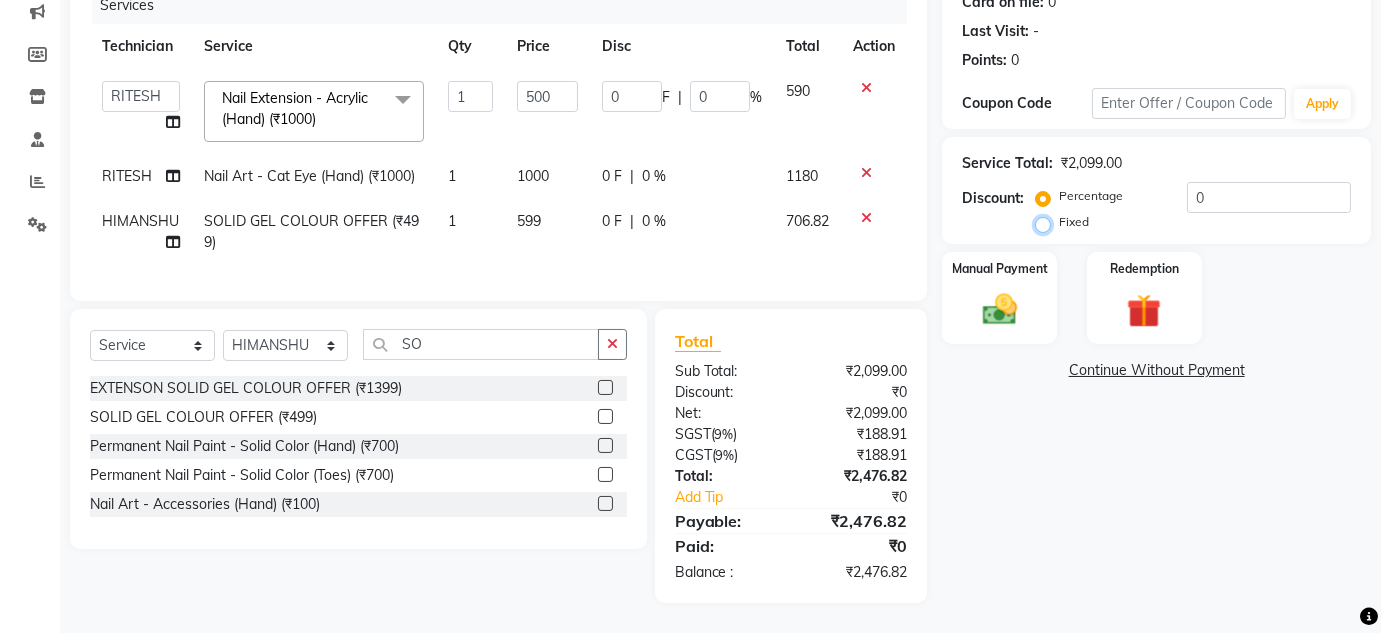 click on "Fixed" at bounding box center [1047, 222] 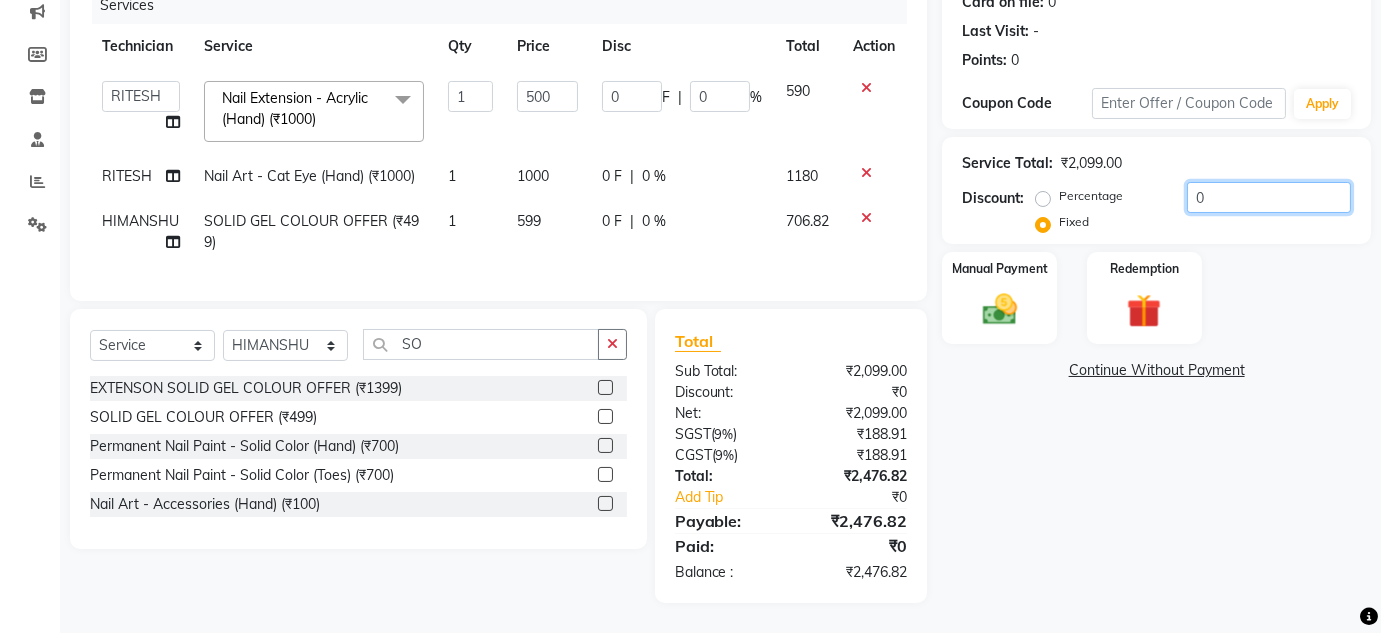 click on "0" 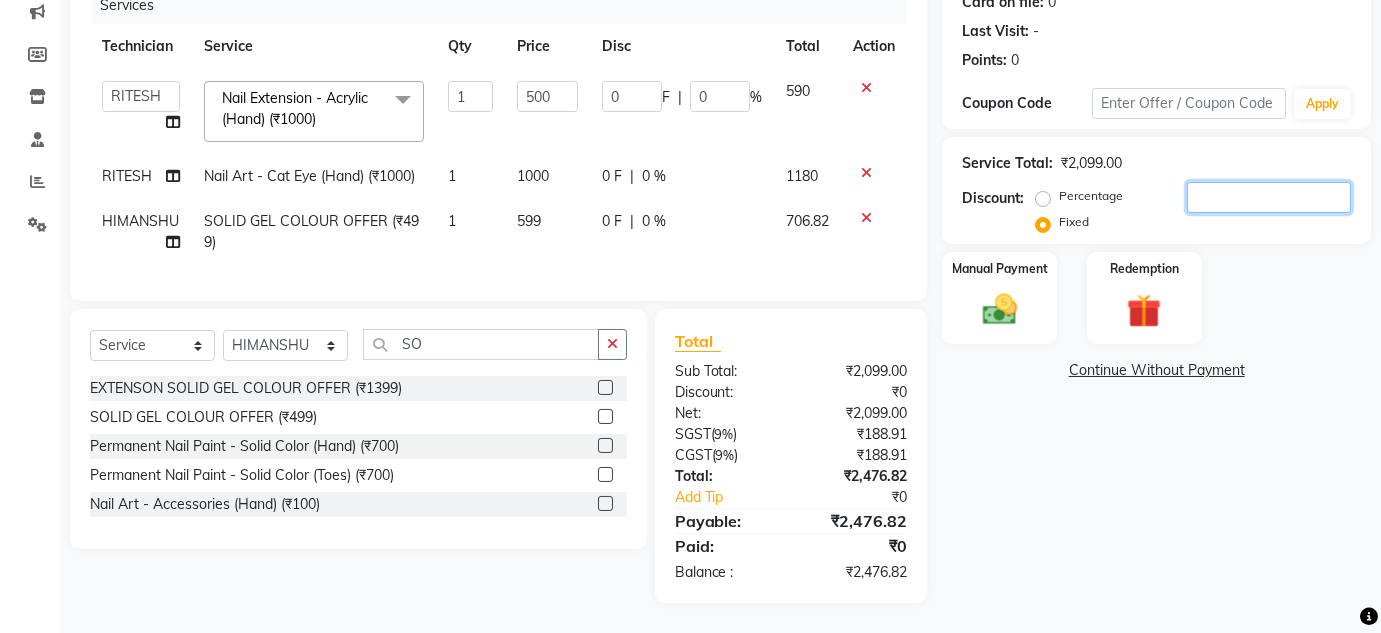 type on "7" 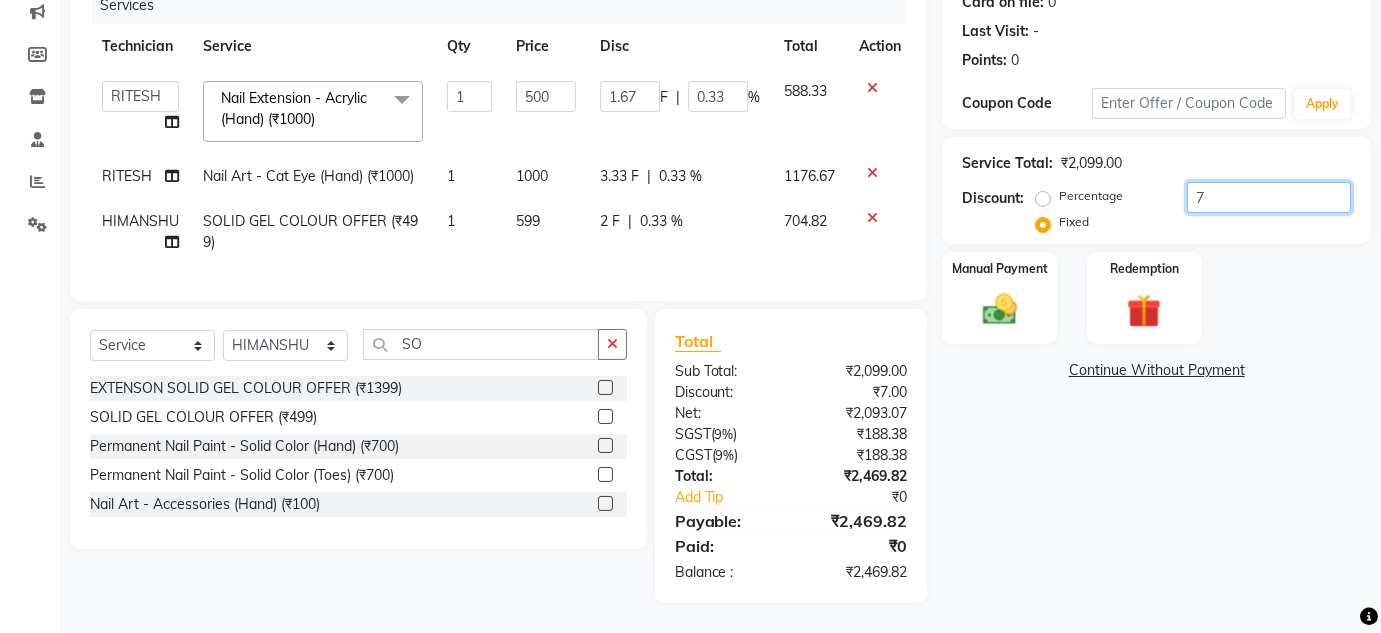 type on "76" 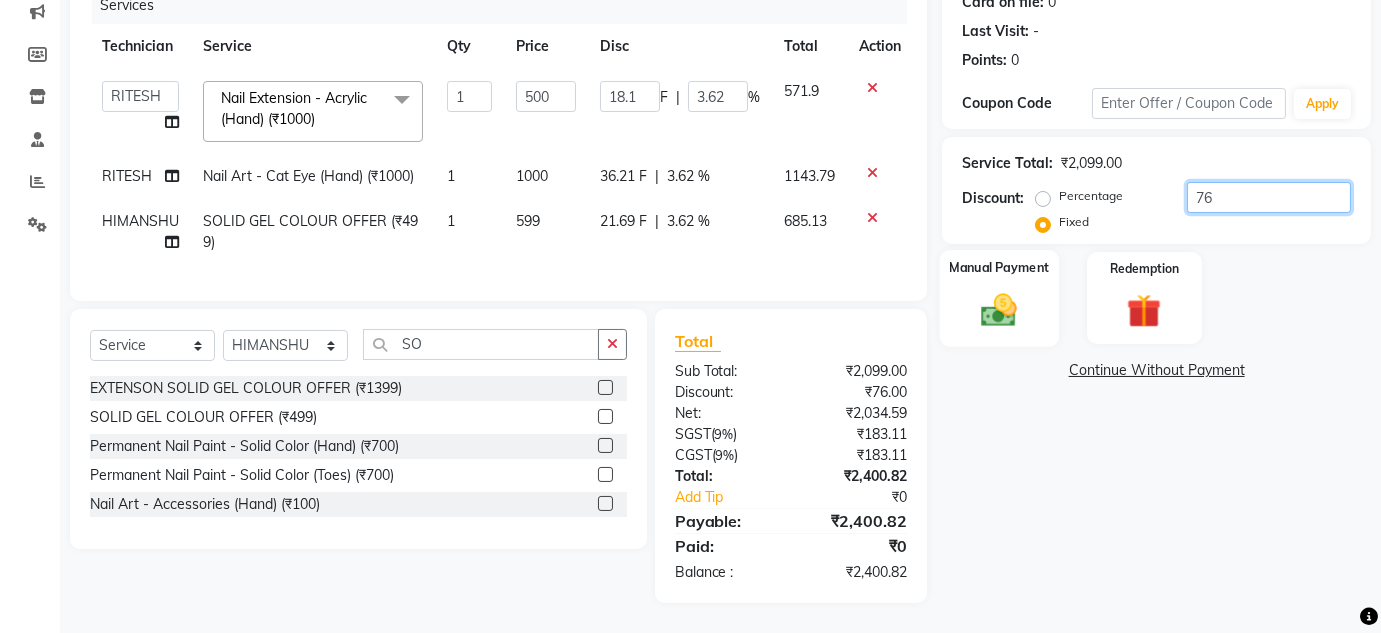 type on "76" 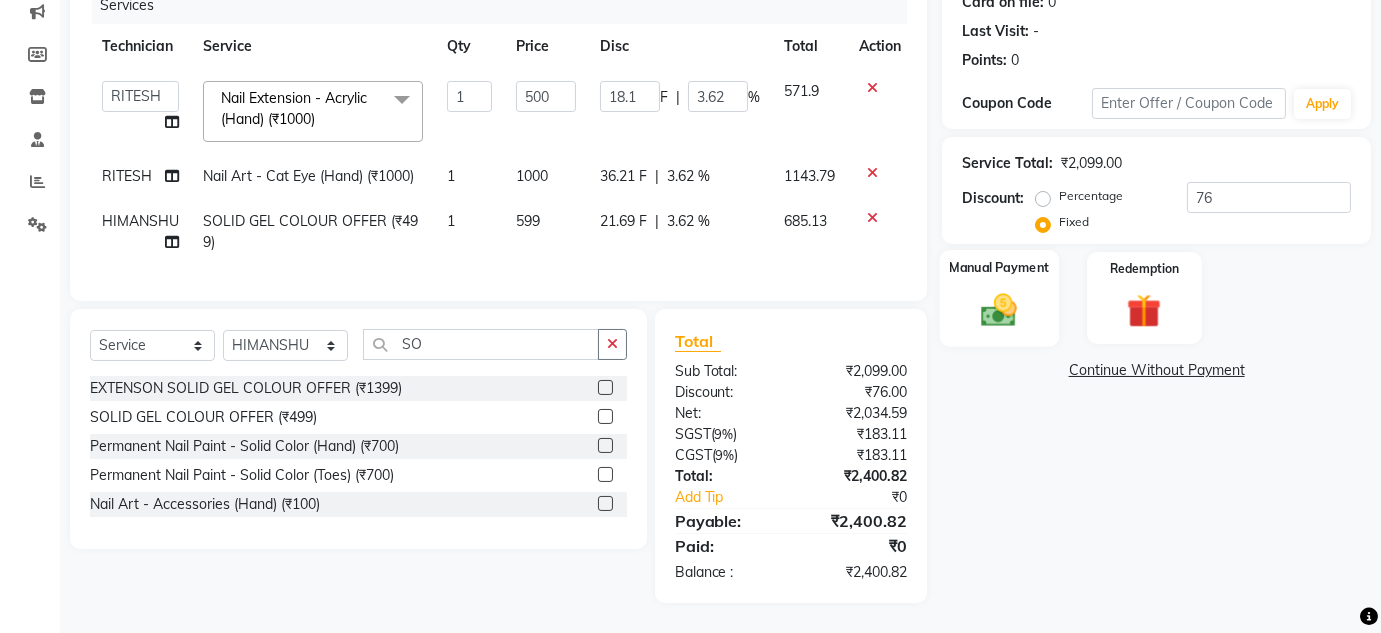 click 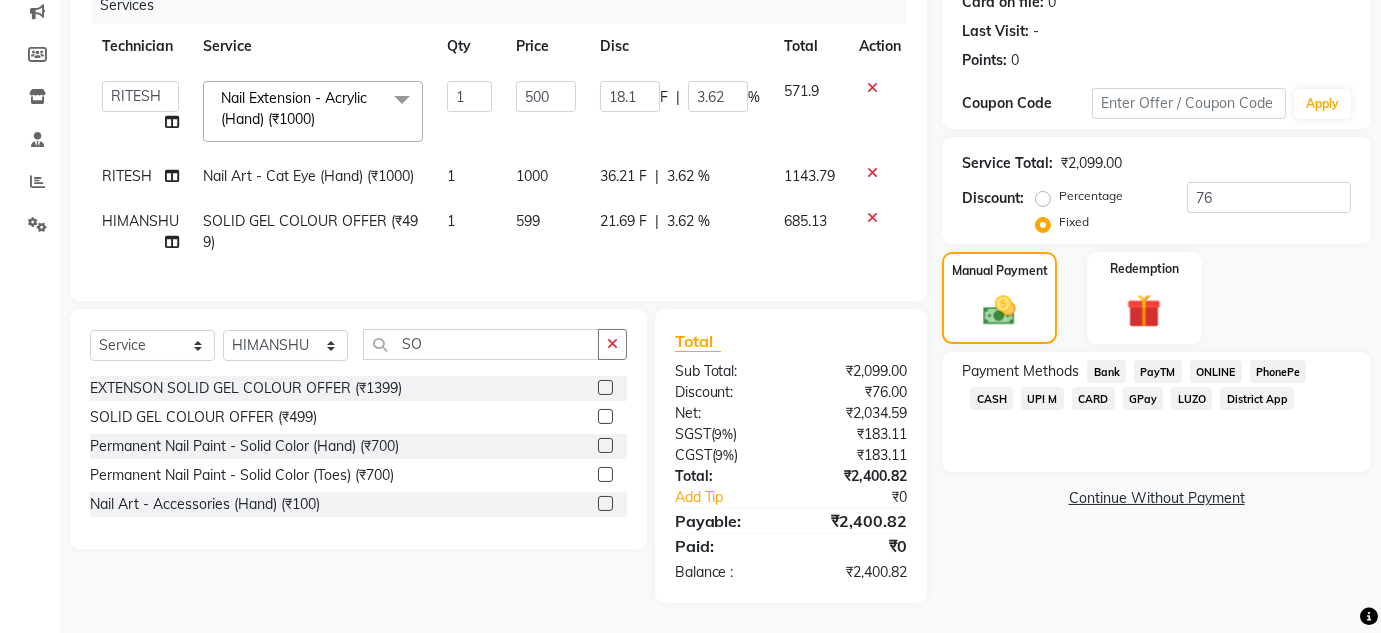 click on "CASH" 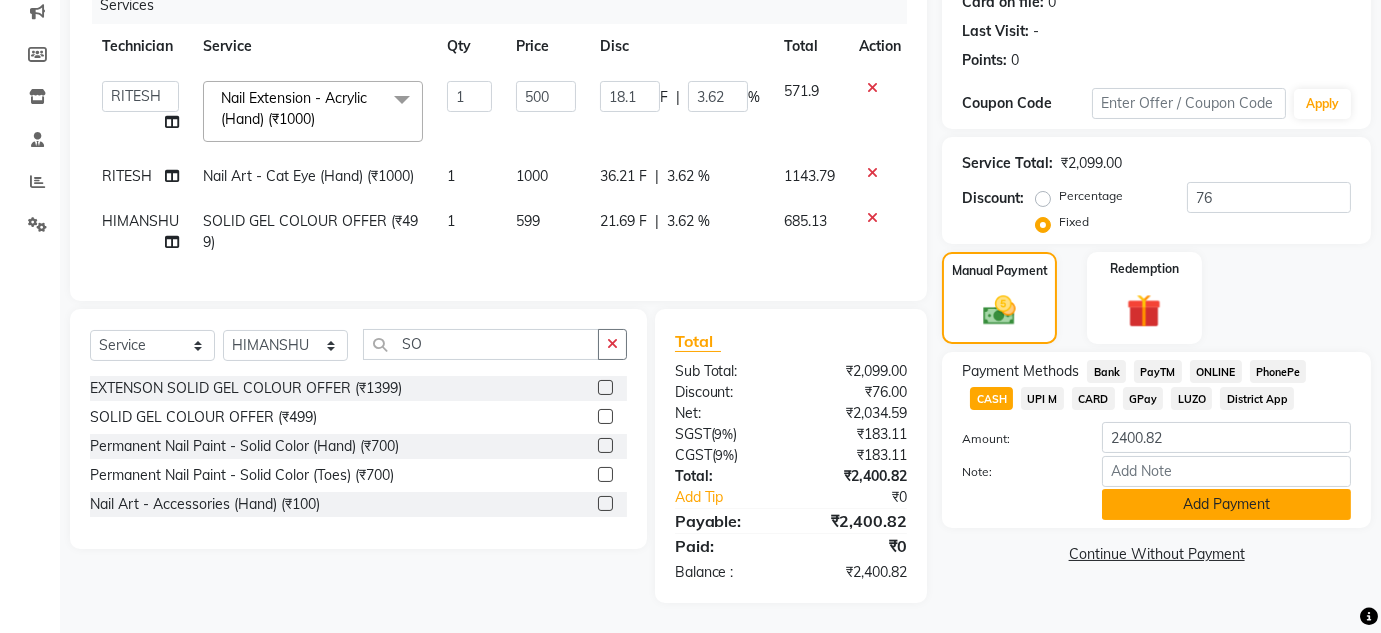 click on "Add Payment" 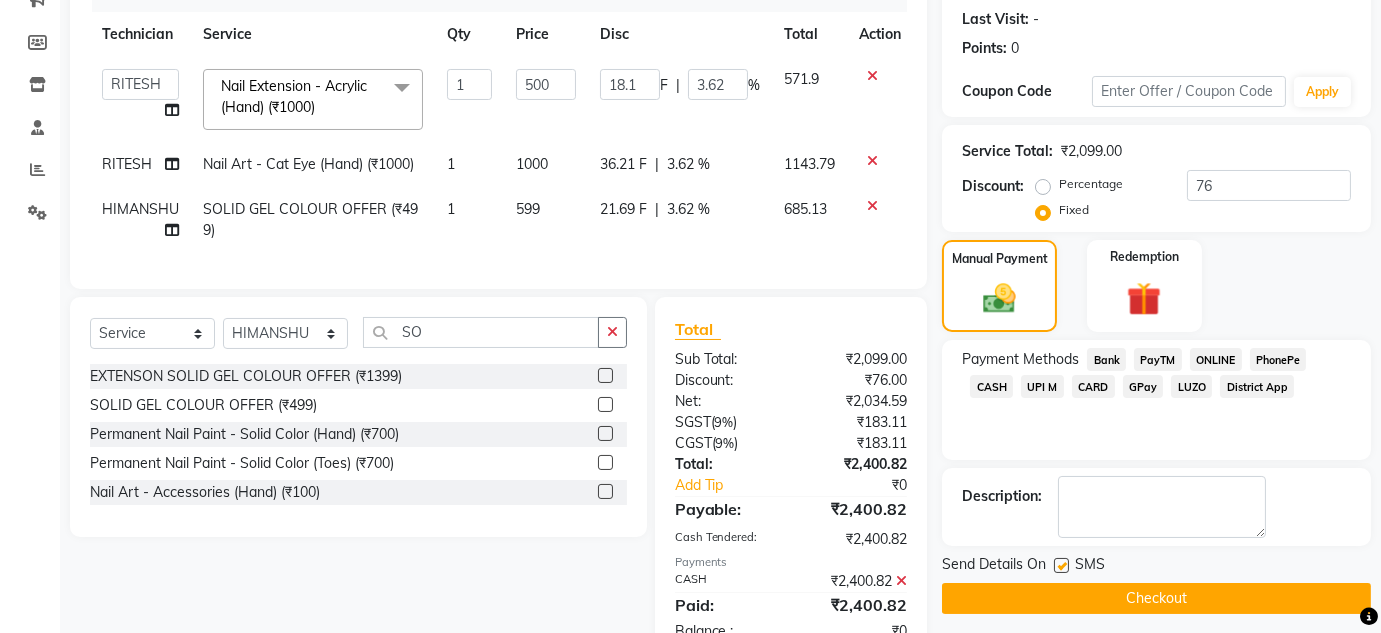 scroll, scrollTop: 344, scrollLeft: 0, axis: vertical 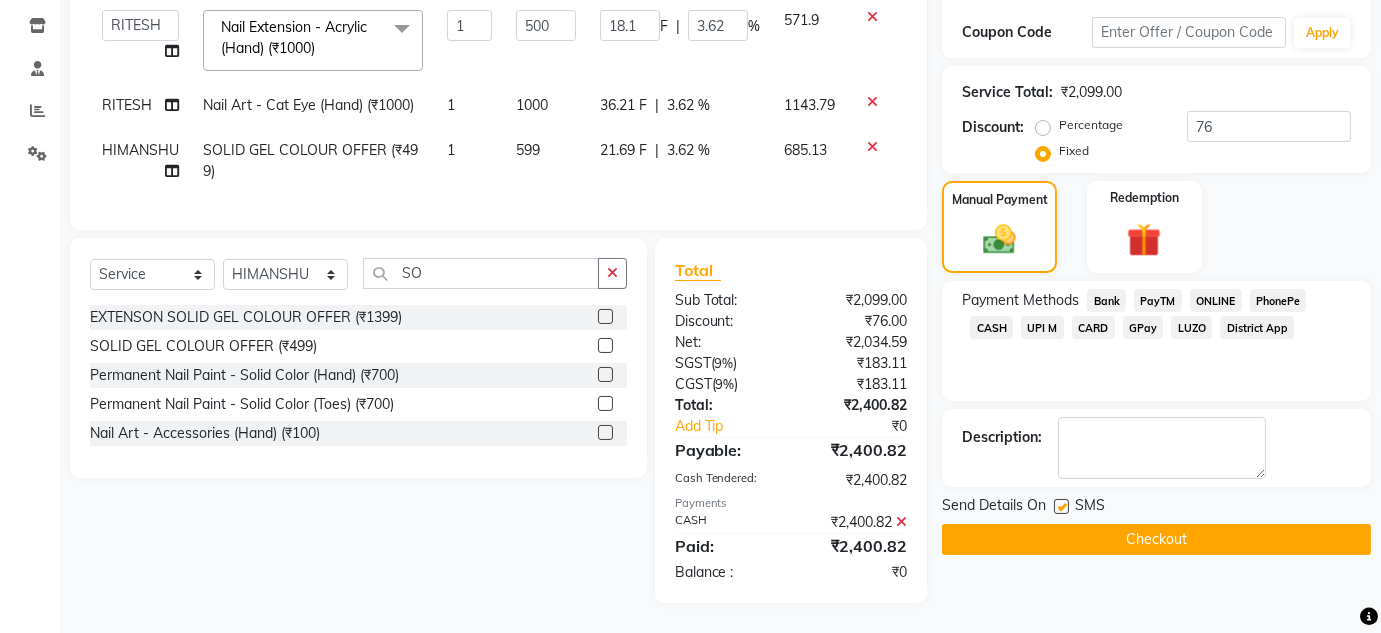 click on "Checkout" 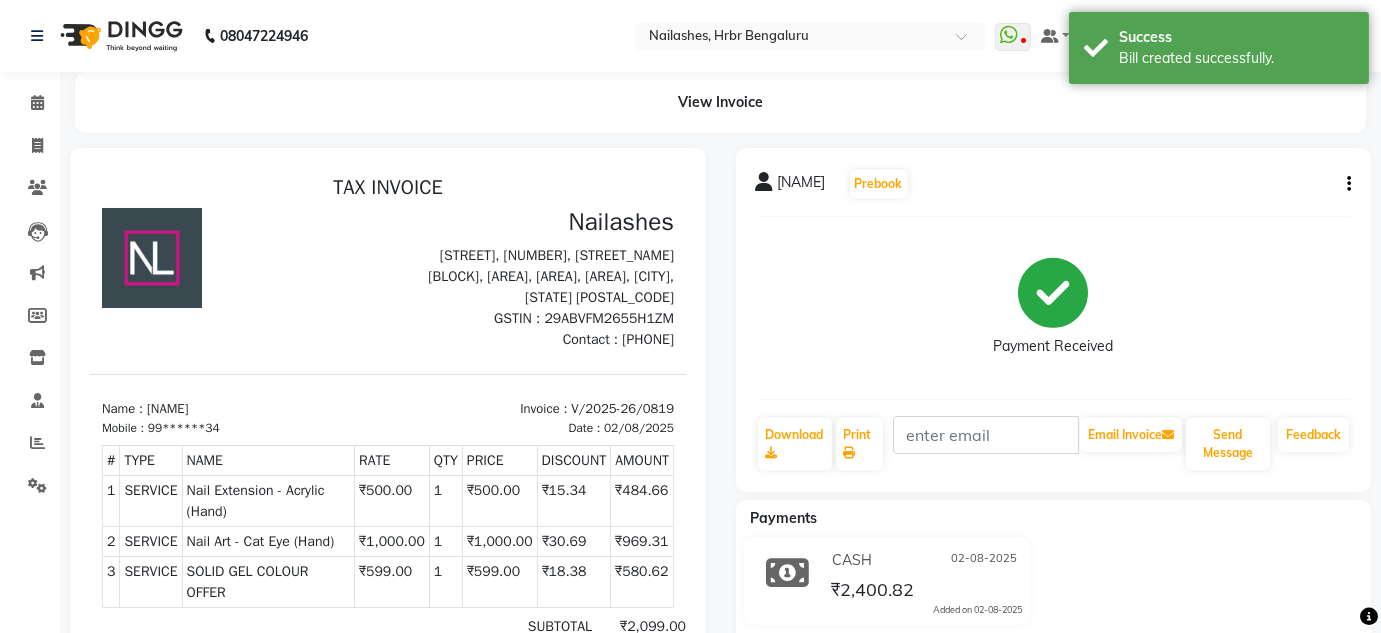 scroll, scrollTop: 0, scrollLeft: 0, axis: both 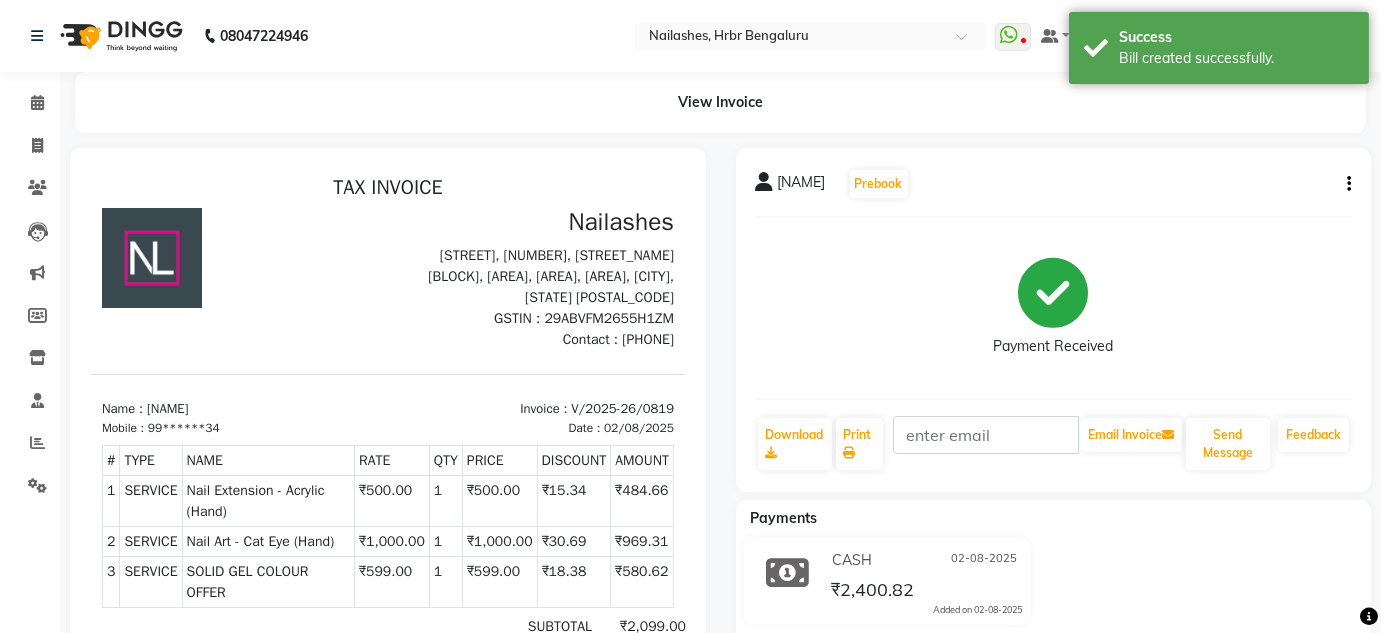 click on "Calendar" 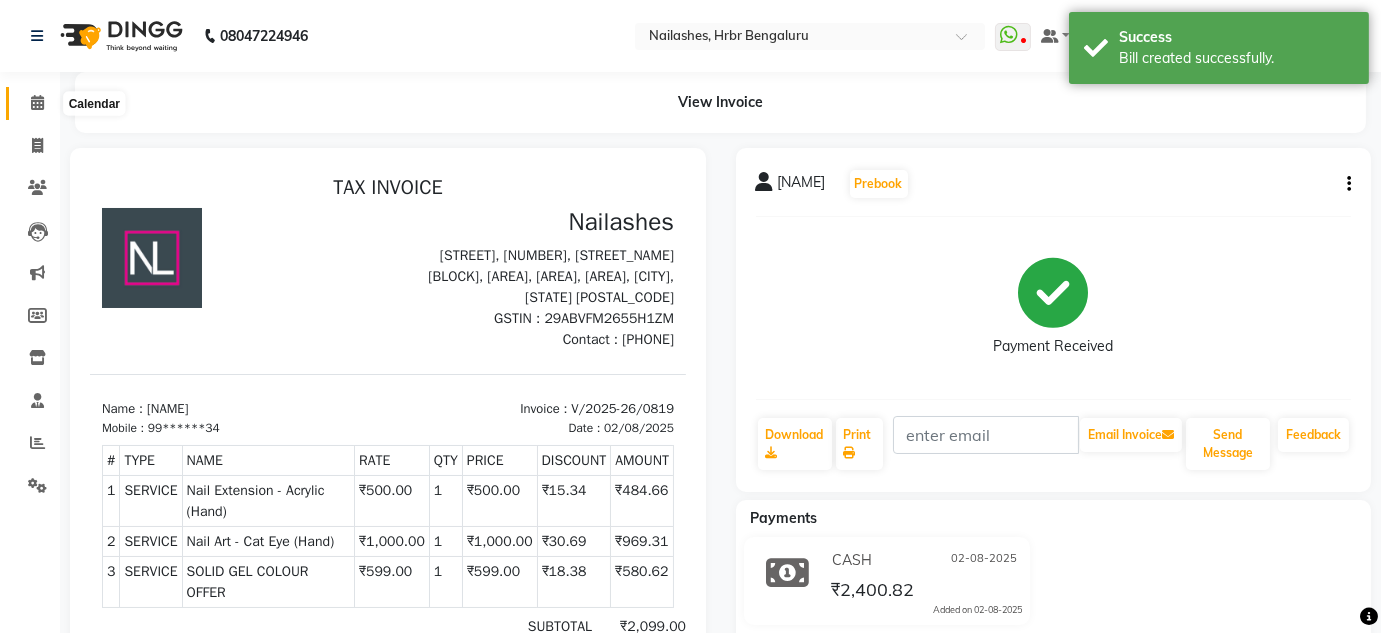 click 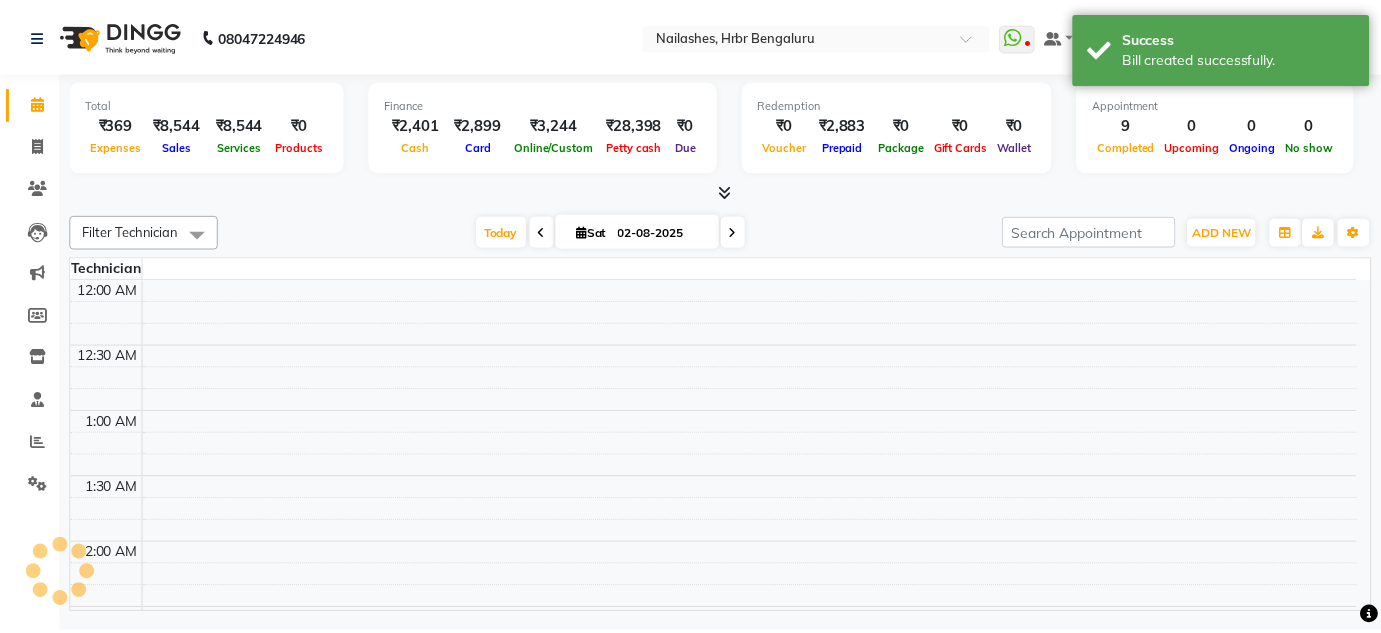 scroll, scrollTop: 783, scrollLeft: 0, axis: vertical 